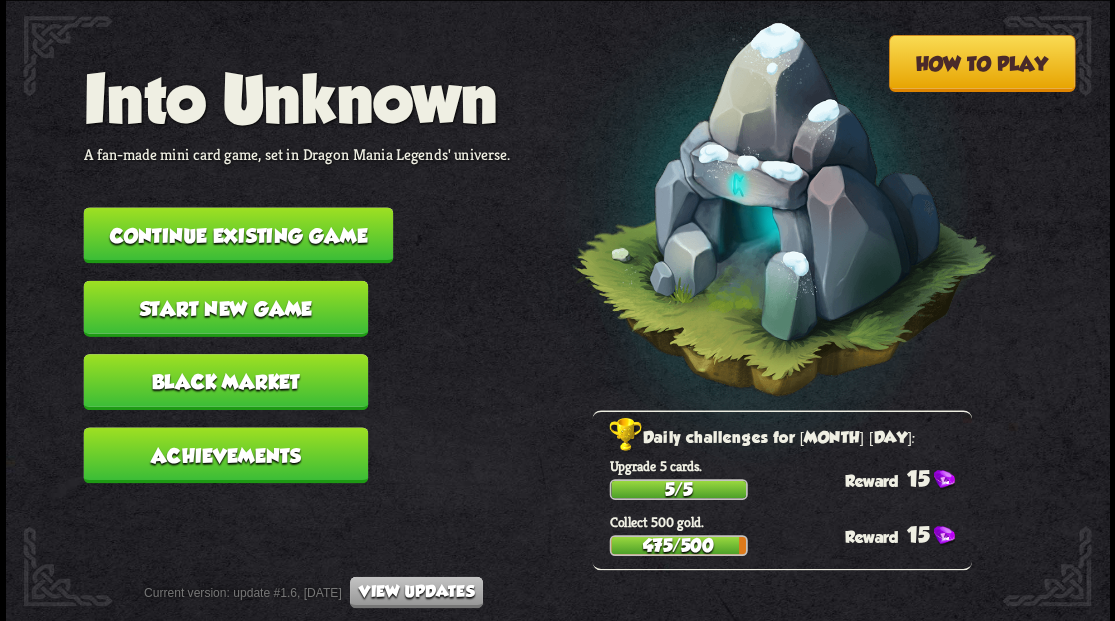 scroll, scrollTop: 0, scrollLeft: 0, axis: both 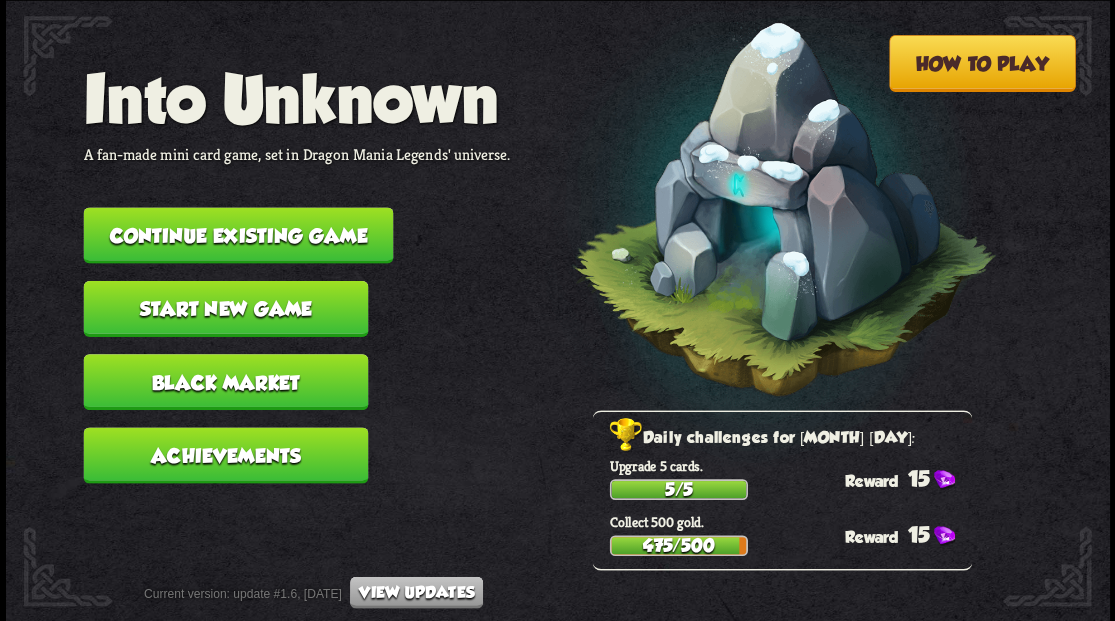 click on "Continue existing game" at bounding box center [238, 235] 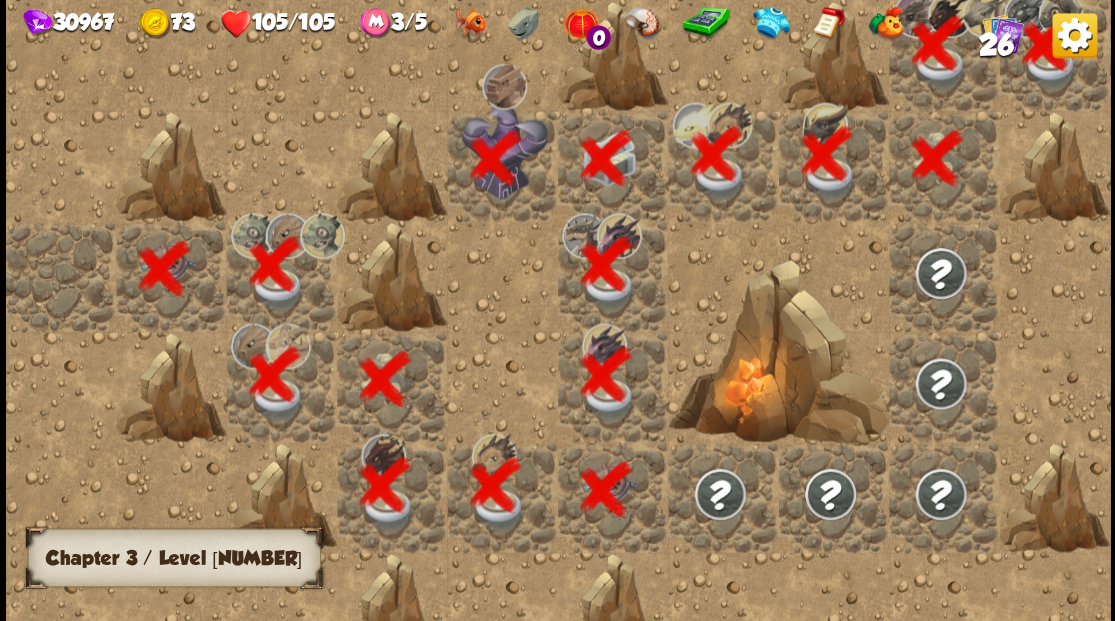 scroll, scrollTop: 0, scrollLeft: 384, axis: horizontal 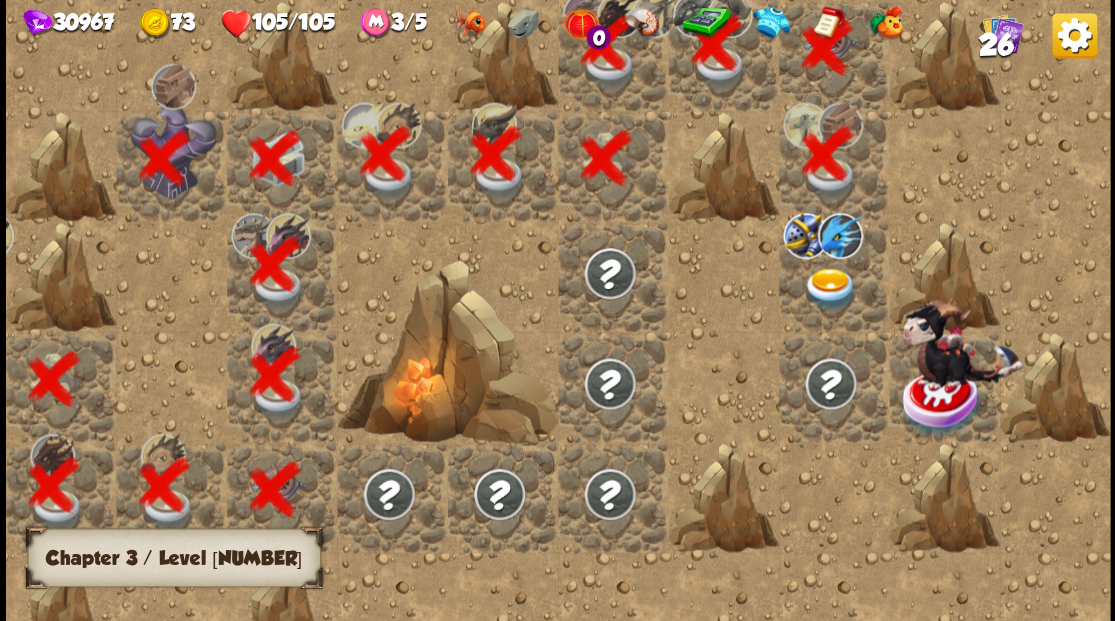 click at bounding box center (829, 288) 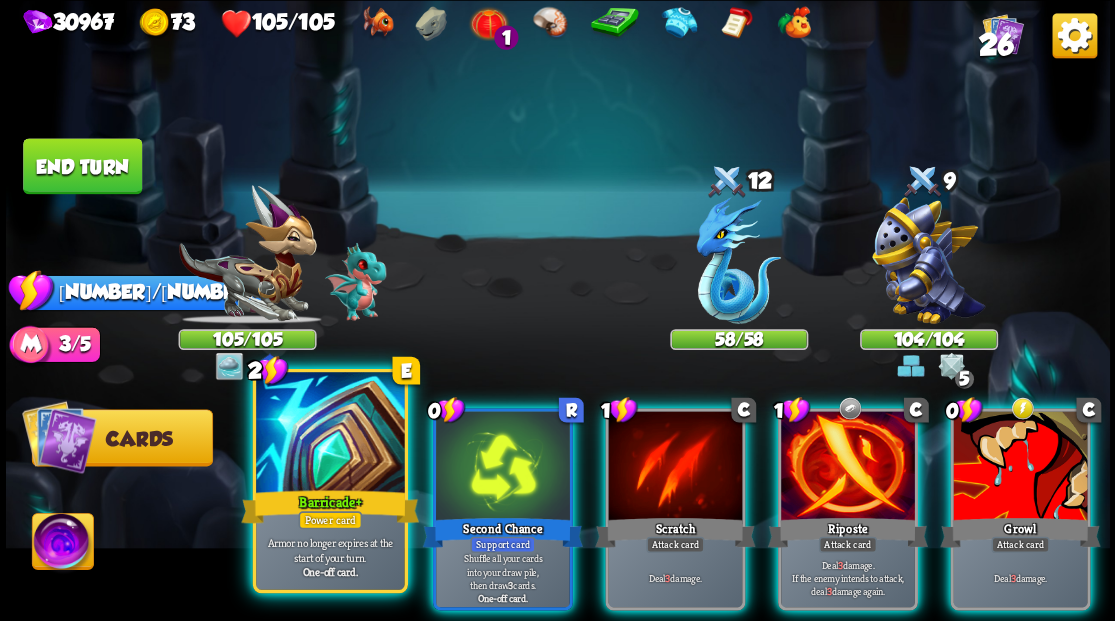 click at bounding box center (330, 434) 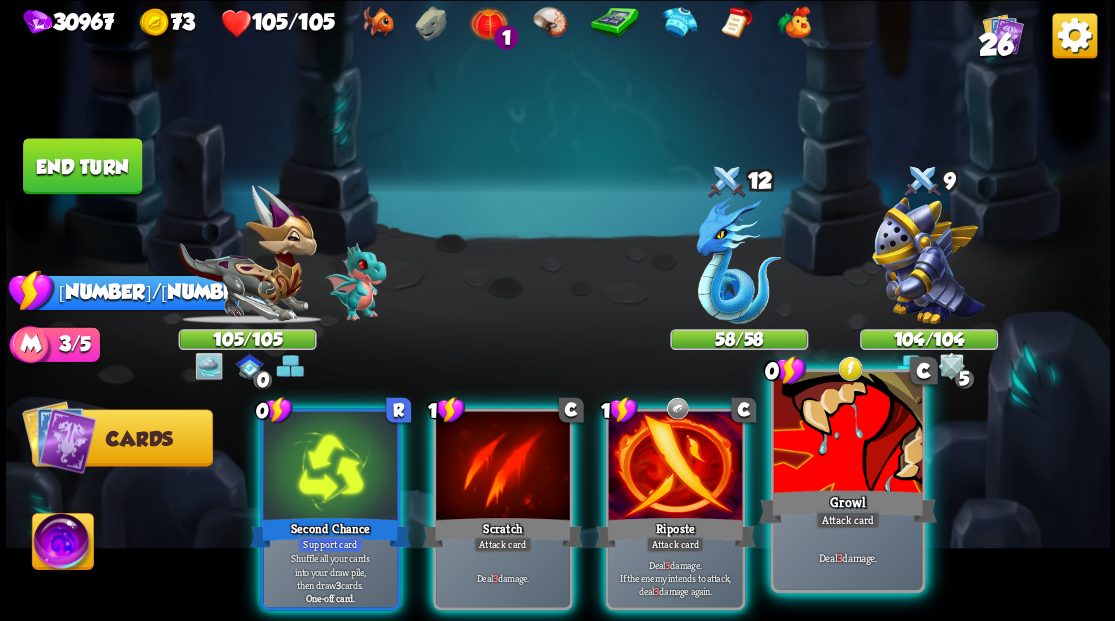 click at bounding box center (847, 434) 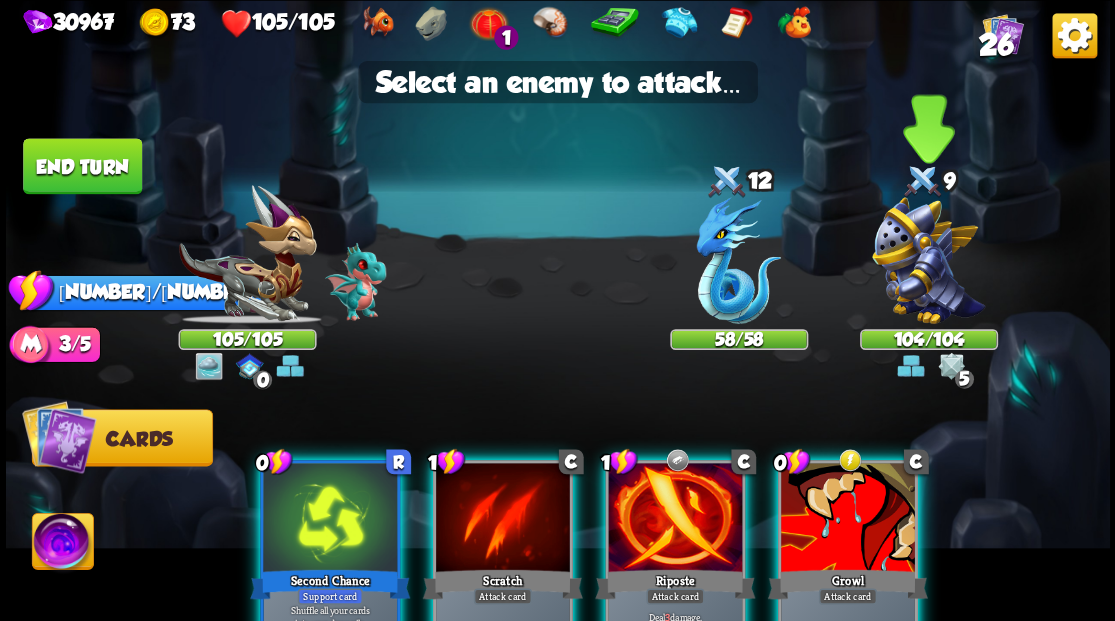 click at bounding box center (928, 260) 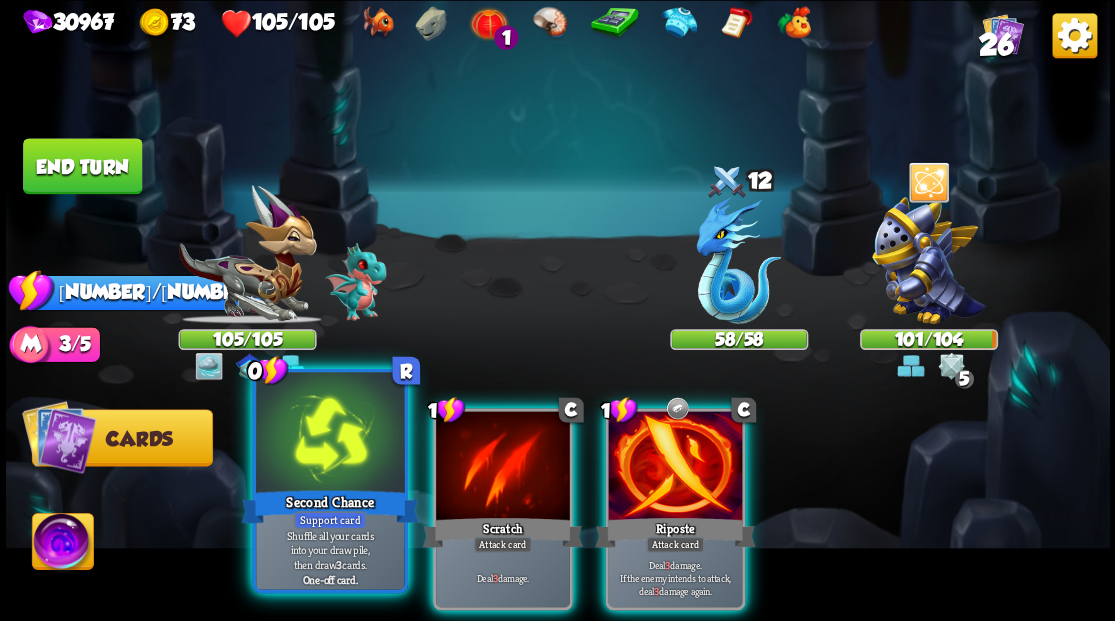 click at bounding box center [330, 434] 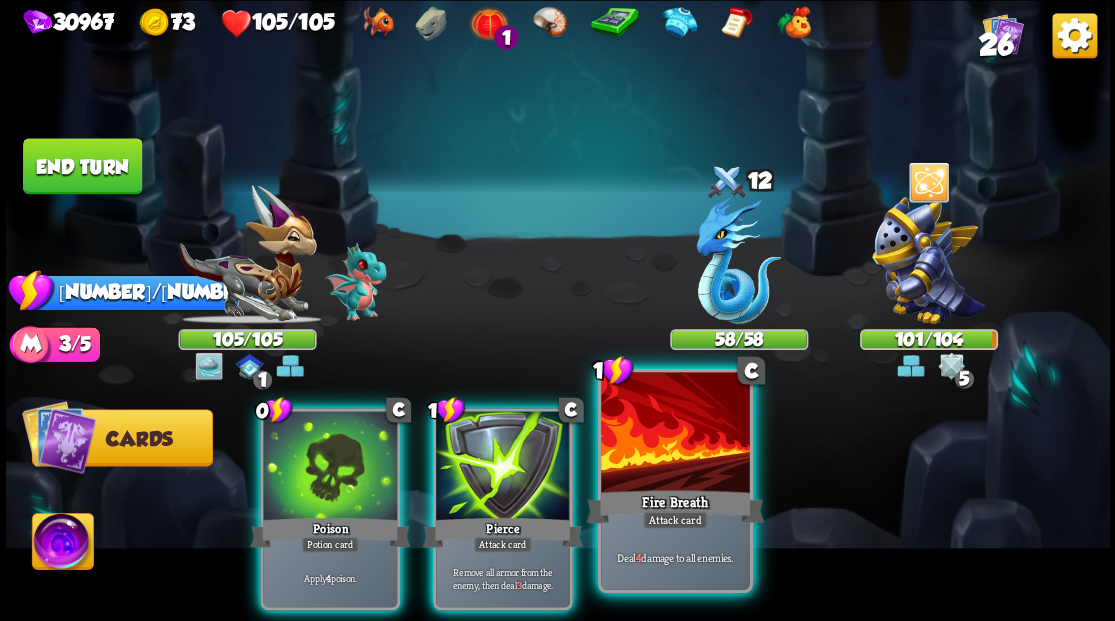 click at bounding box center (675, 434) 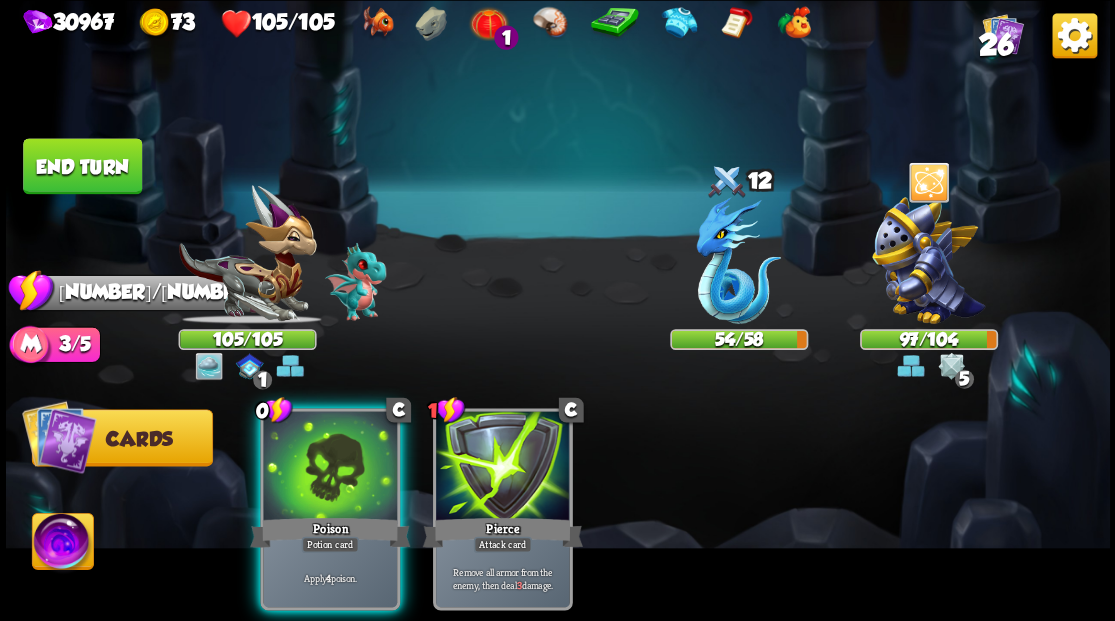 click at bounding box center (62, 544) 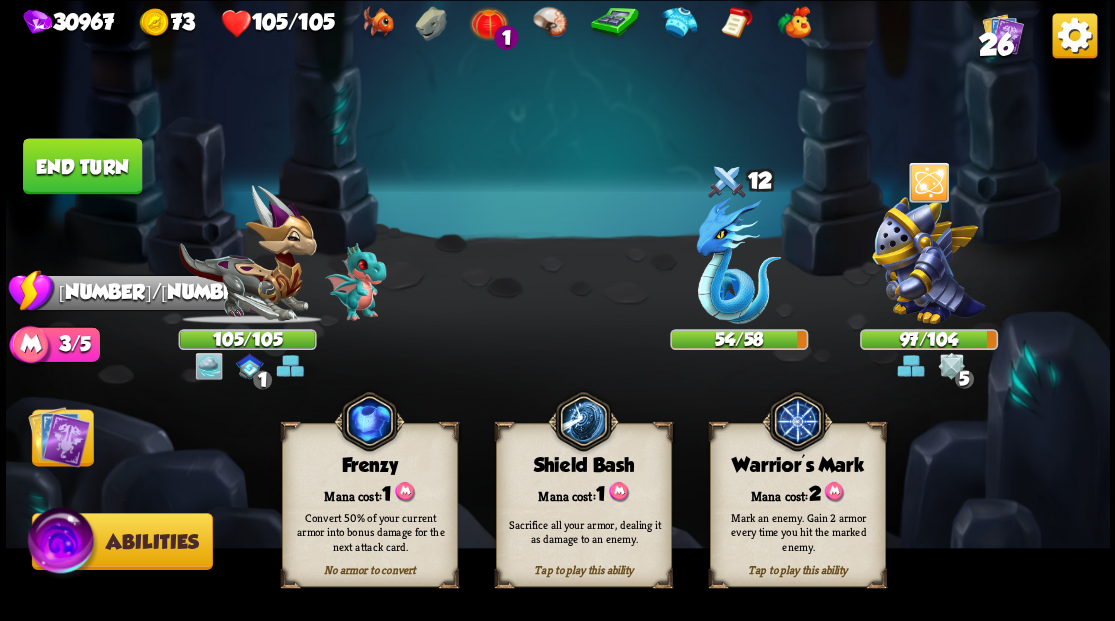 click on "Mark an enemy. Gain 2 armor every time you hit the marked enemy." at bounding box center (798, 531) 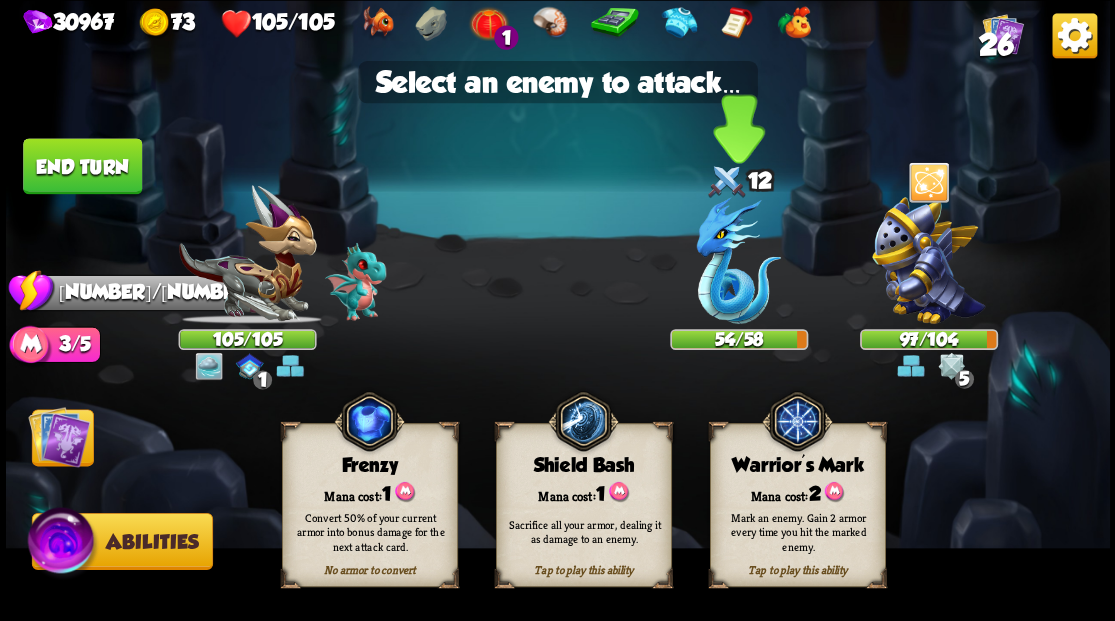 click at bounding box center (738, 260) 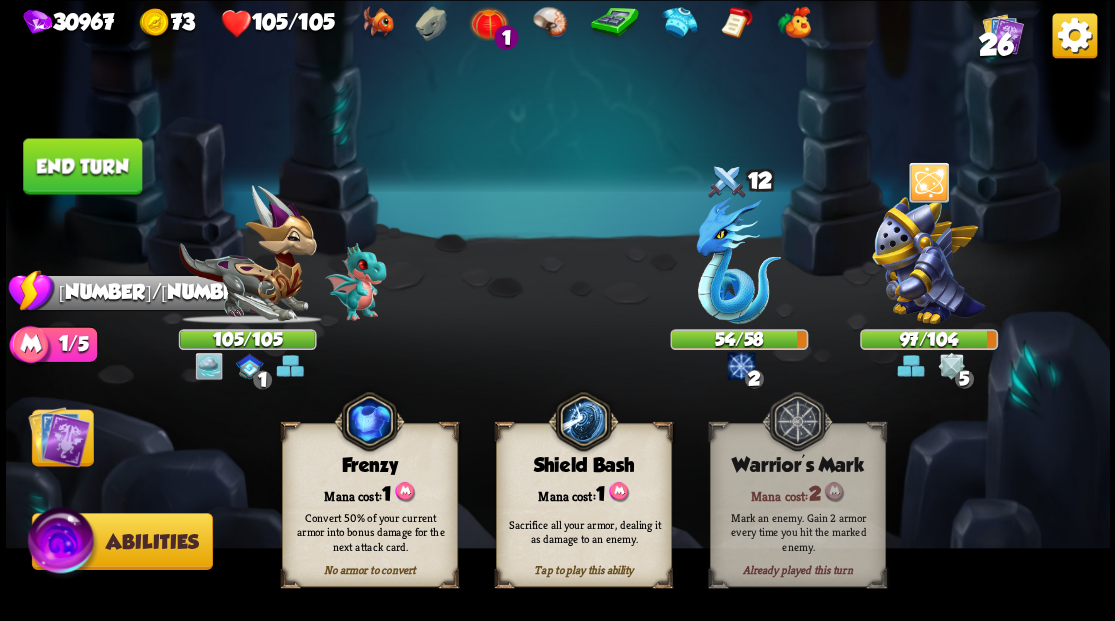 click on "End turn" at bounding box center [82, 166] 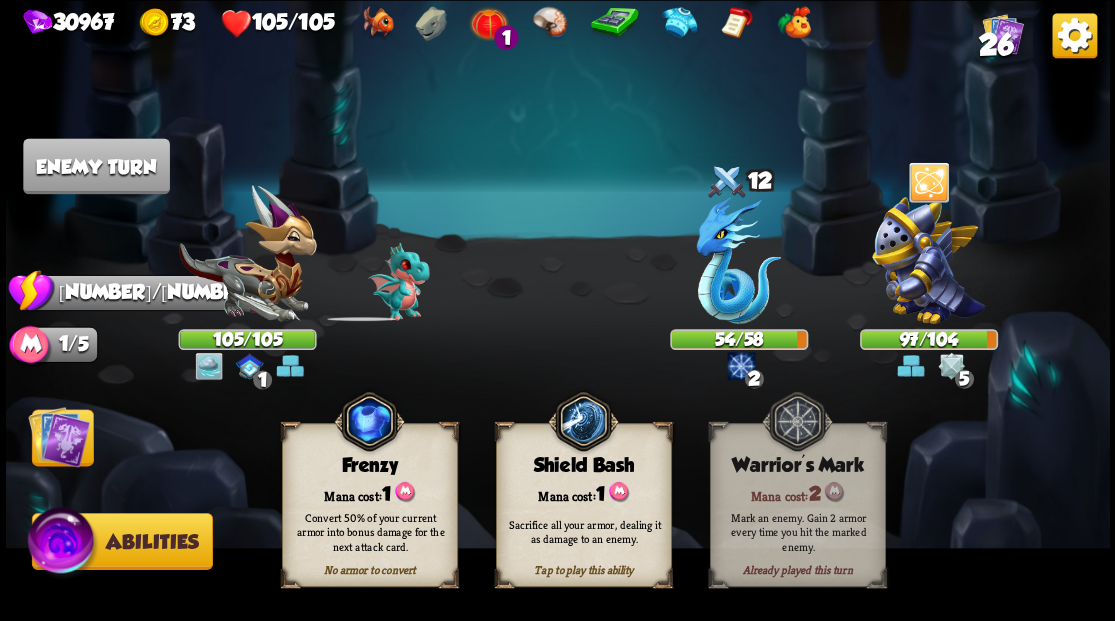 click at bounding box center [59, 436] 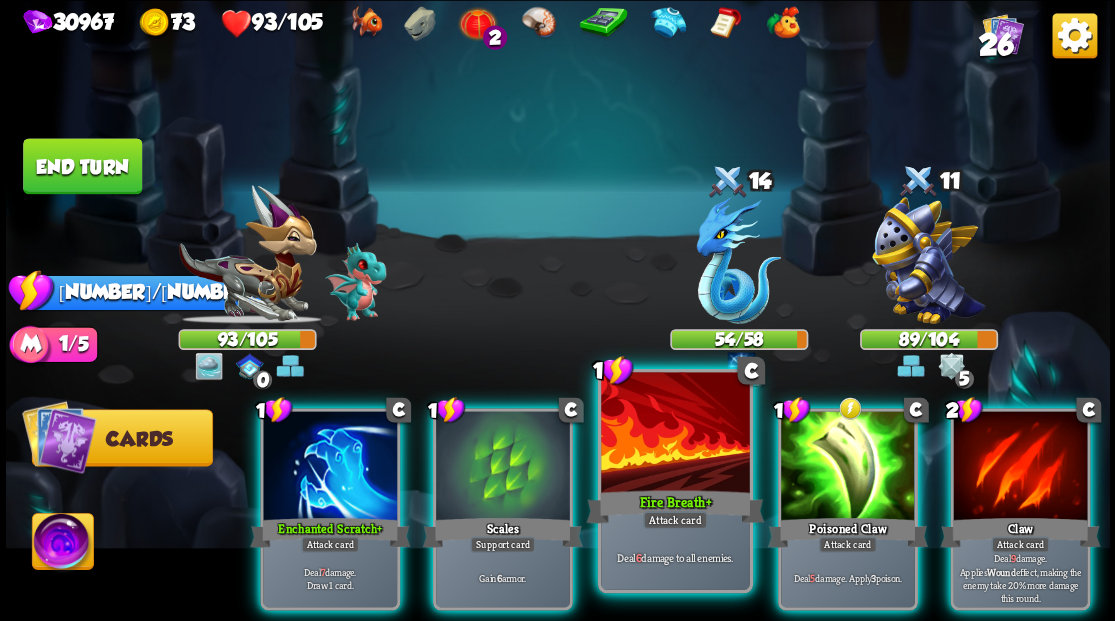 click at bounding box center (675, 434) 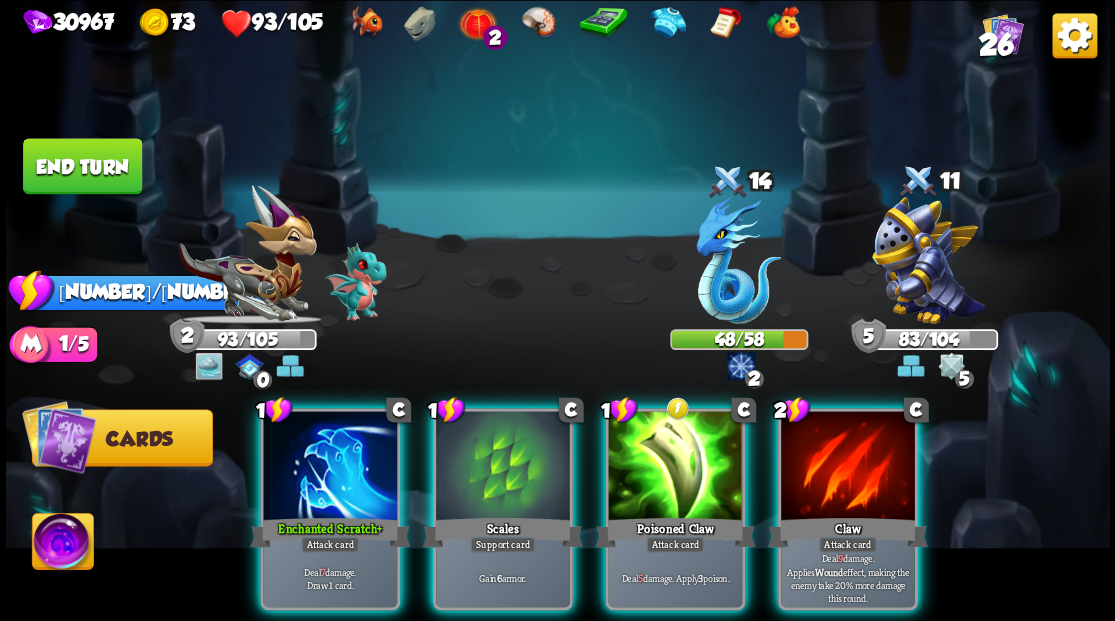 click at bounding box center (675, 467) 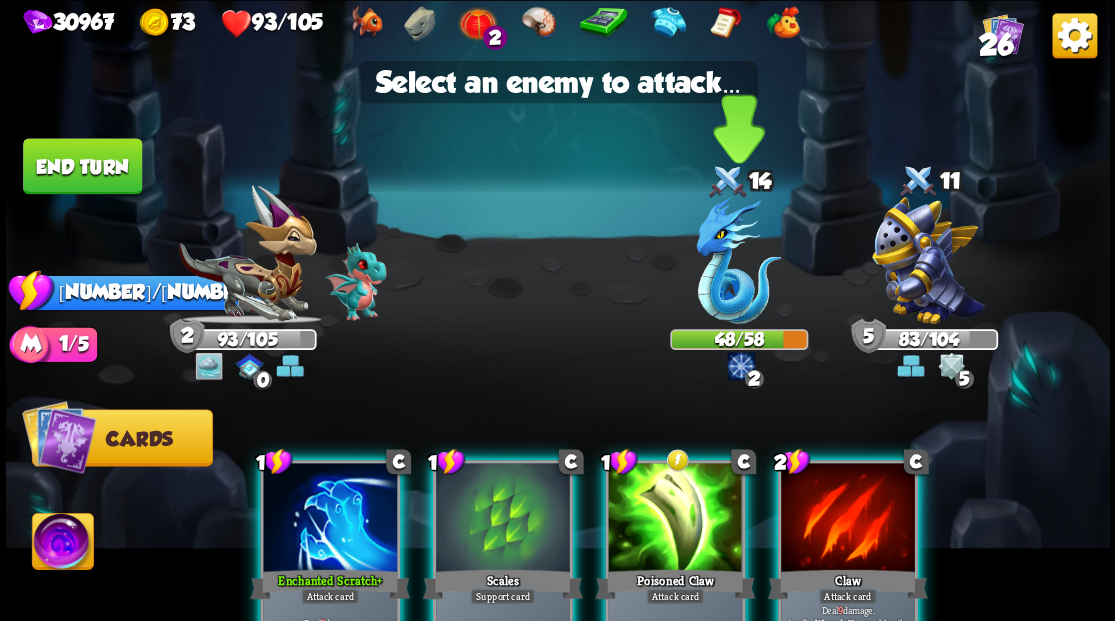 click at bounding box center (738, 260) 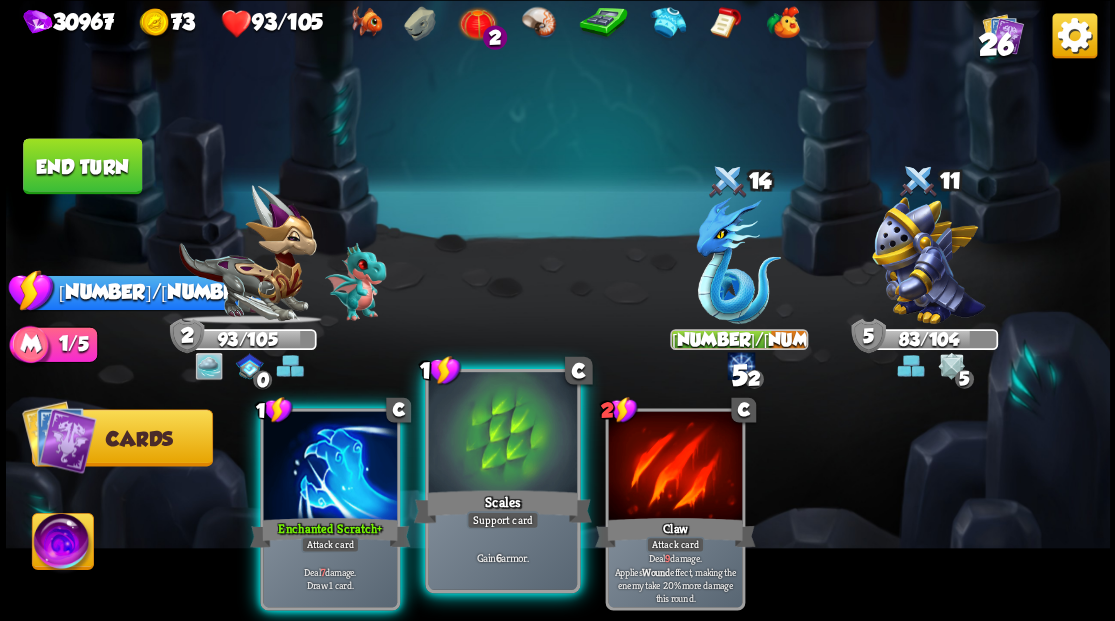 click at bounding box center (502, 434) 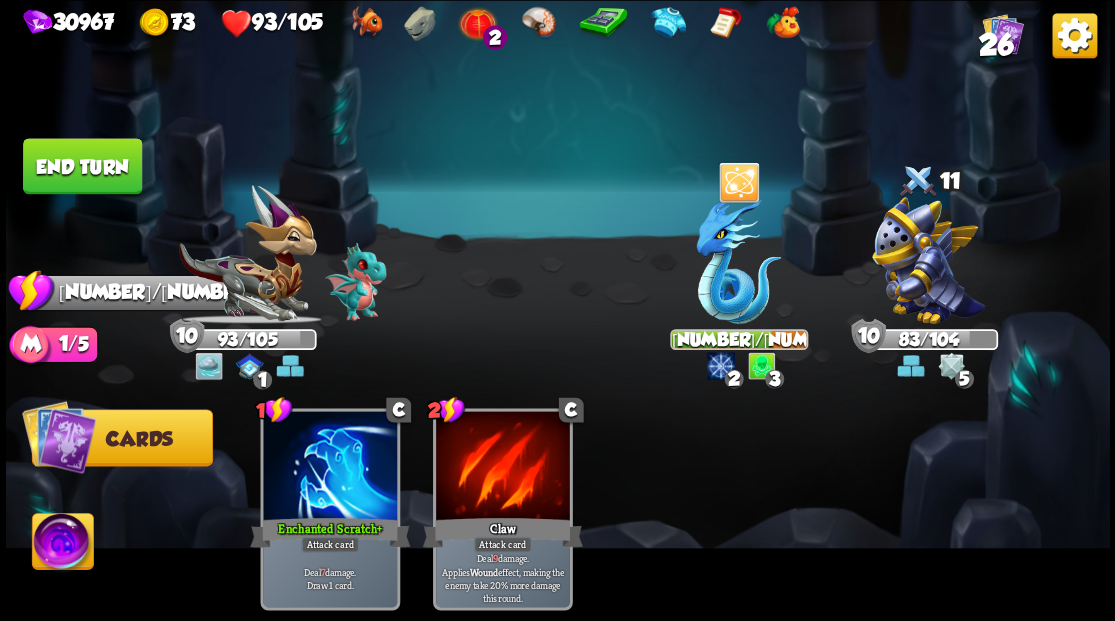 click on "End turn" at bounding box center (82, 166) 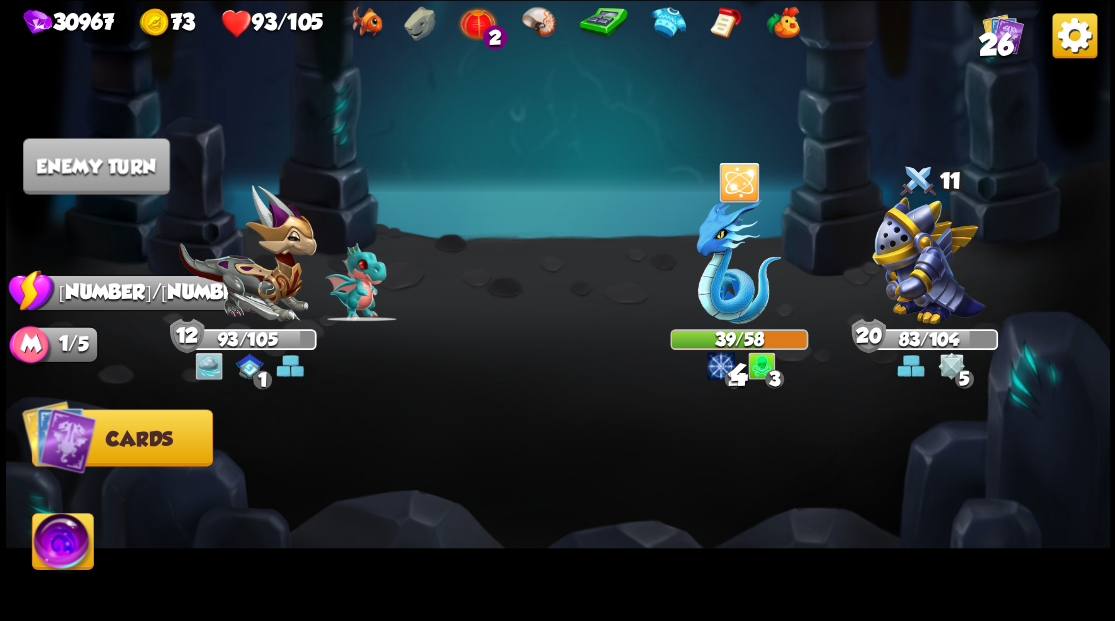 click at bounding box center (62, 544) 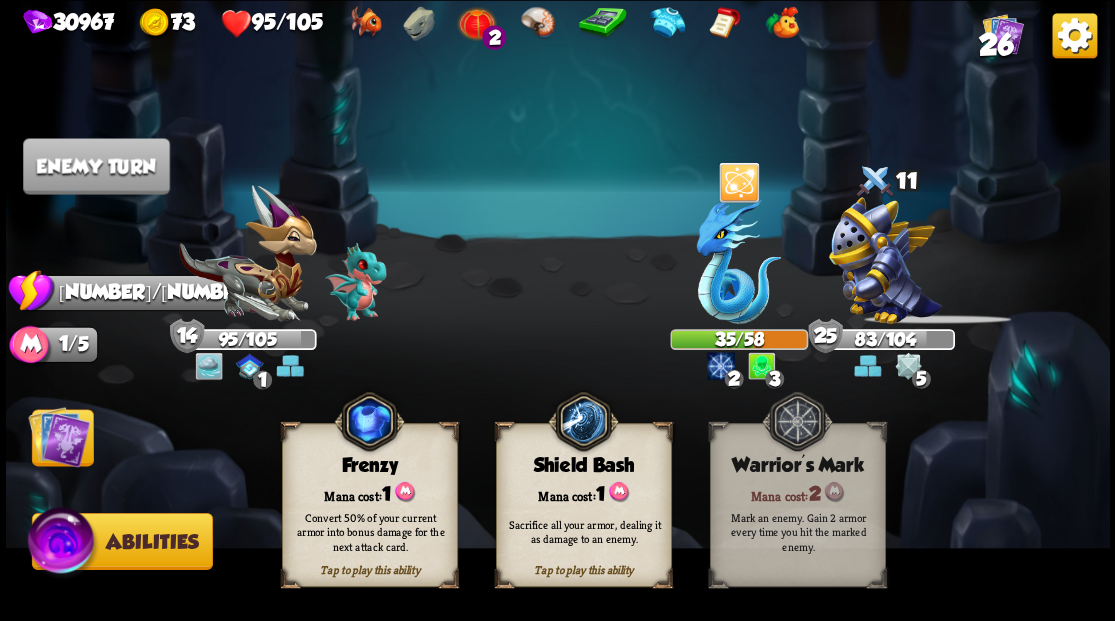 click at bounding box center (59, 436) 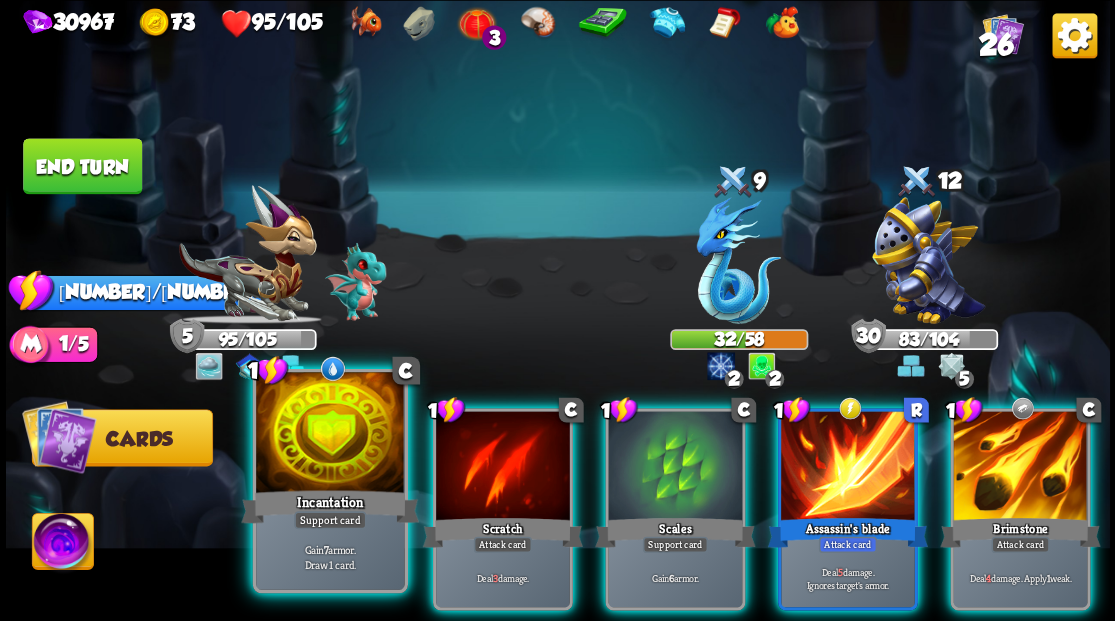 click at bounding box center [330, 434] 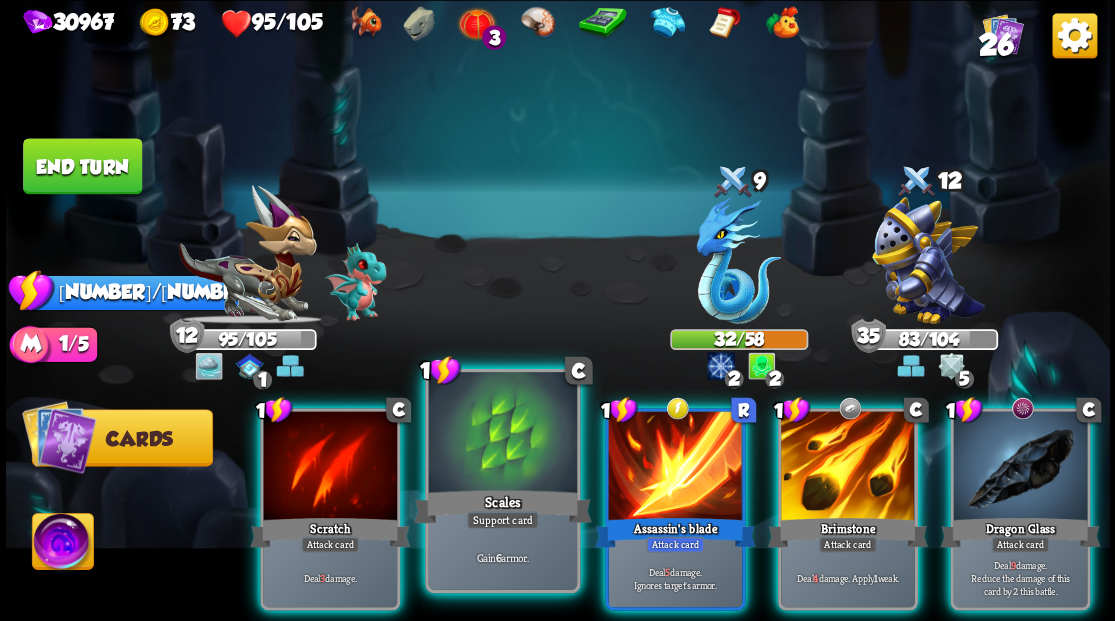 click at bounding box center (502, 434) 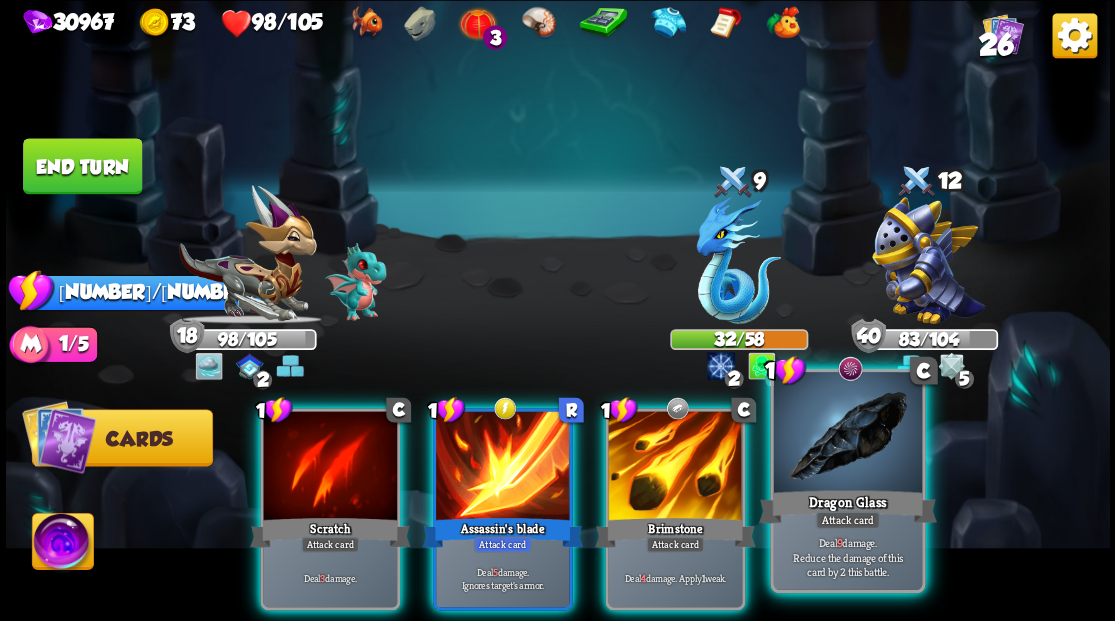drag, startPoint x: 825, startPoint y: 462, endPoint x: 822, endPoint y: 448, distance: 14.3178215 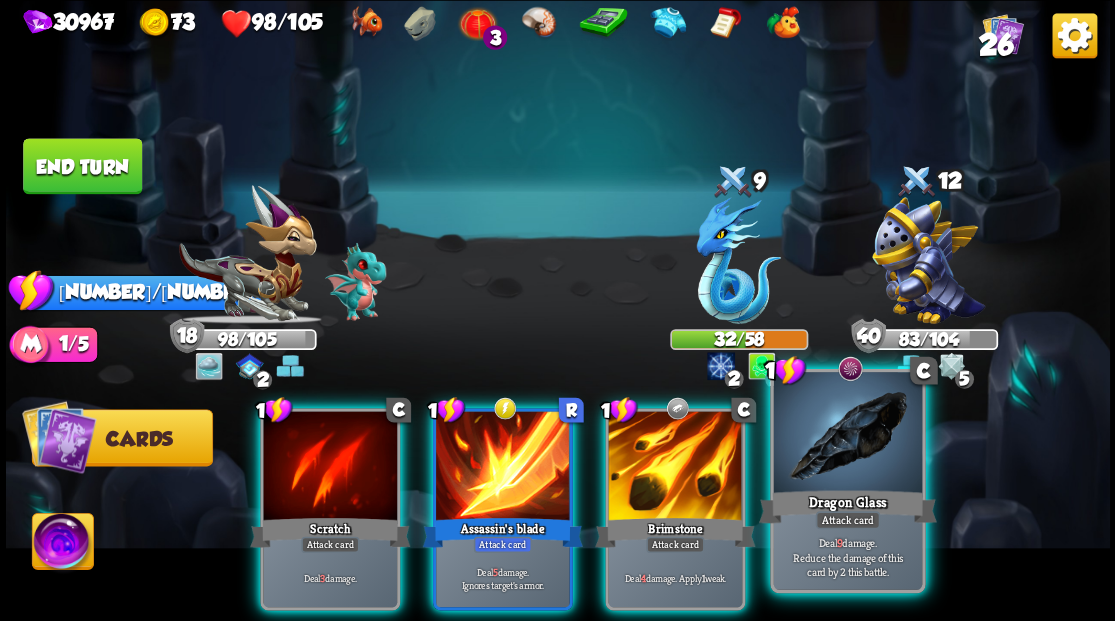 click at bounding box center (847, 434) 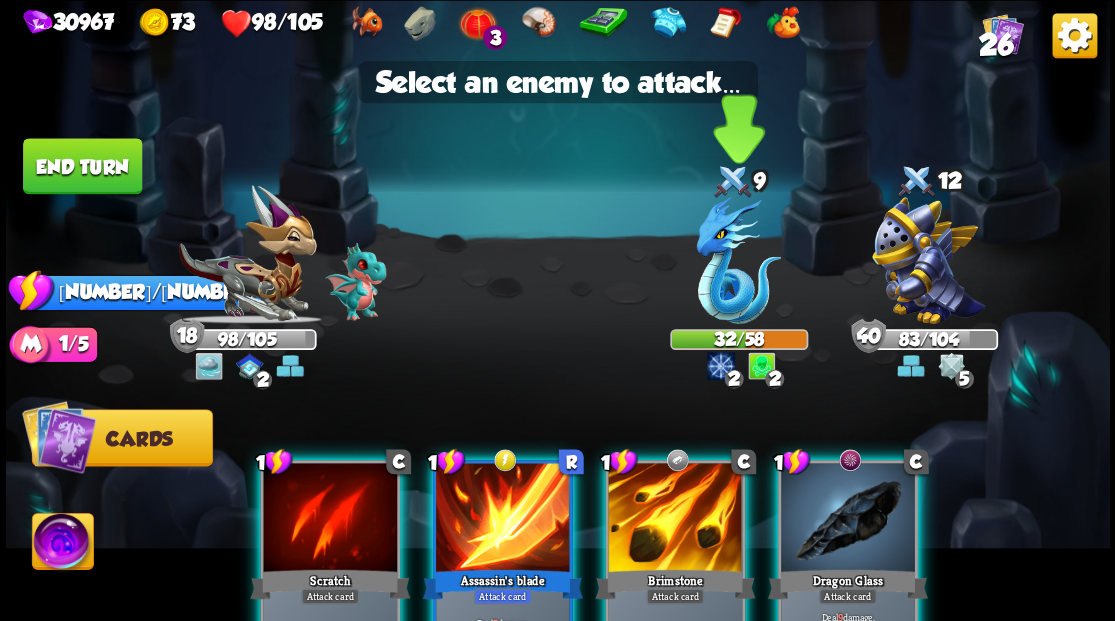 click at bounding box center [738, 260] 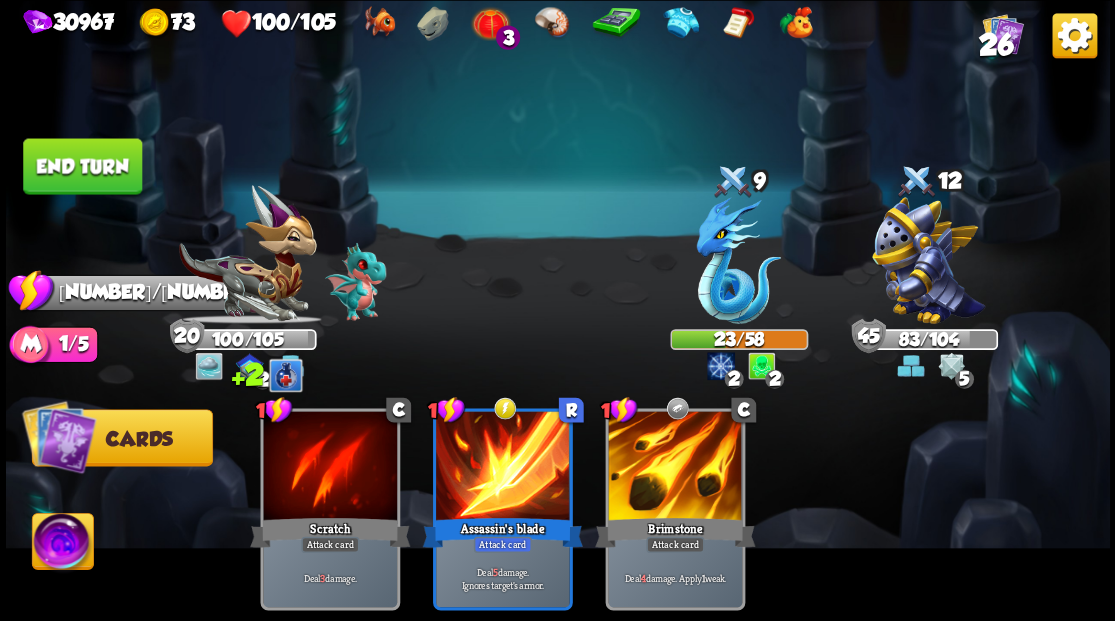 click on "End turn" at bounding box center (82, 166) 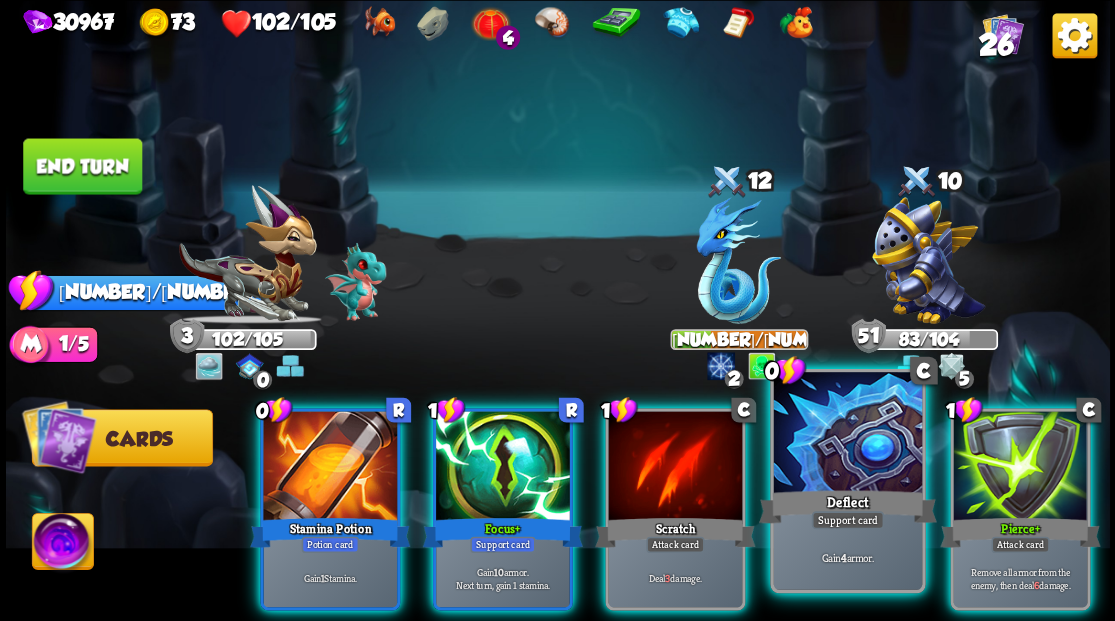click at bounding box center (847, 434) 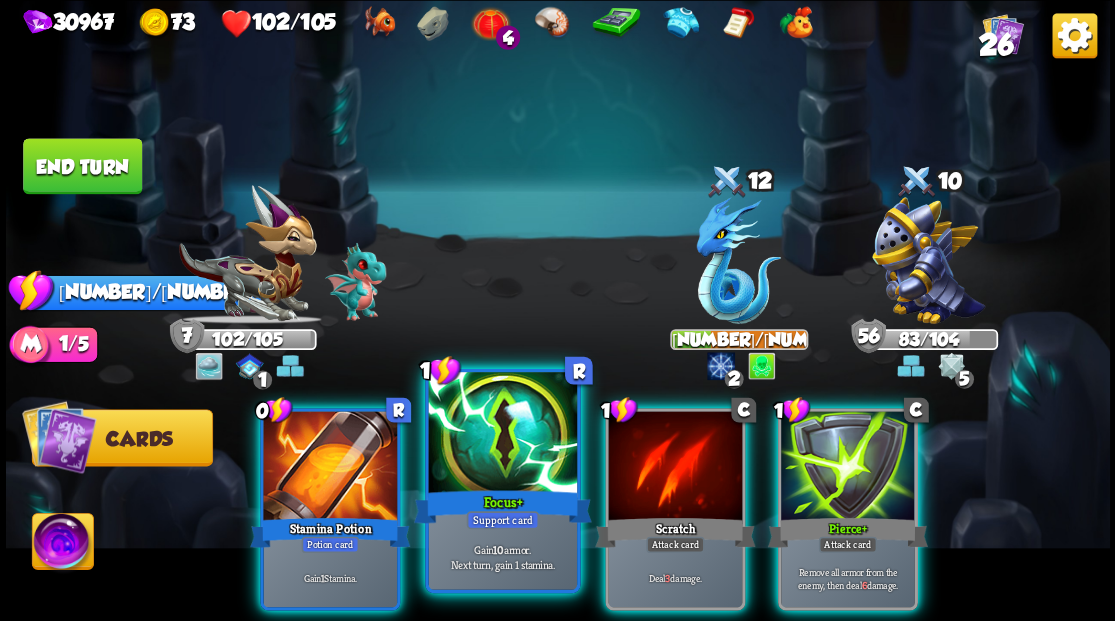 click at bounding box center (502, 434) 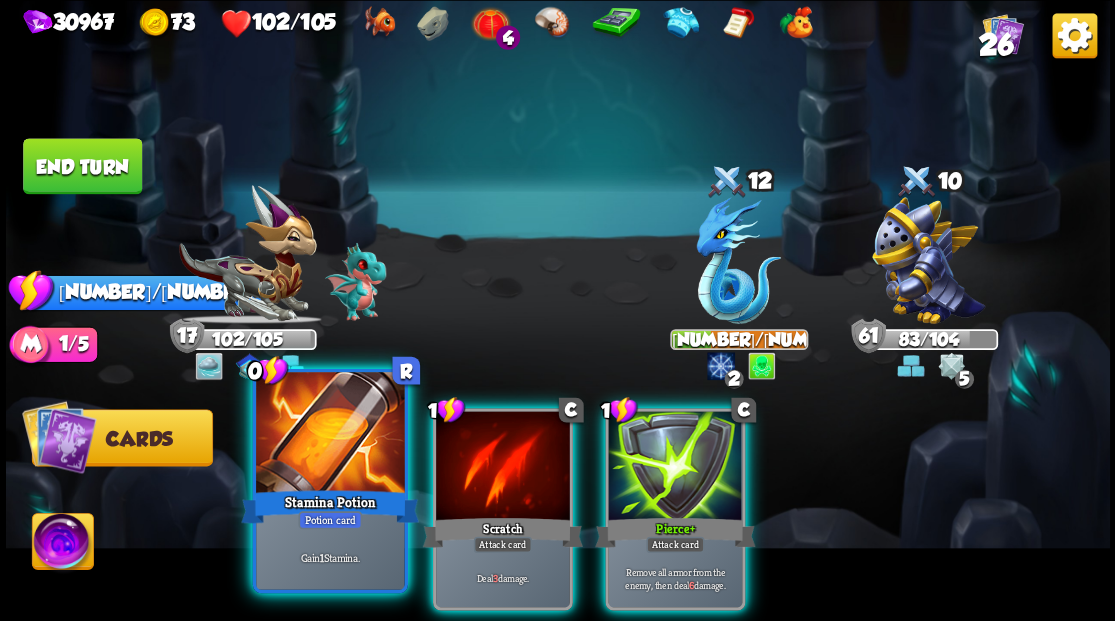 click at bounding box center (330, 434) 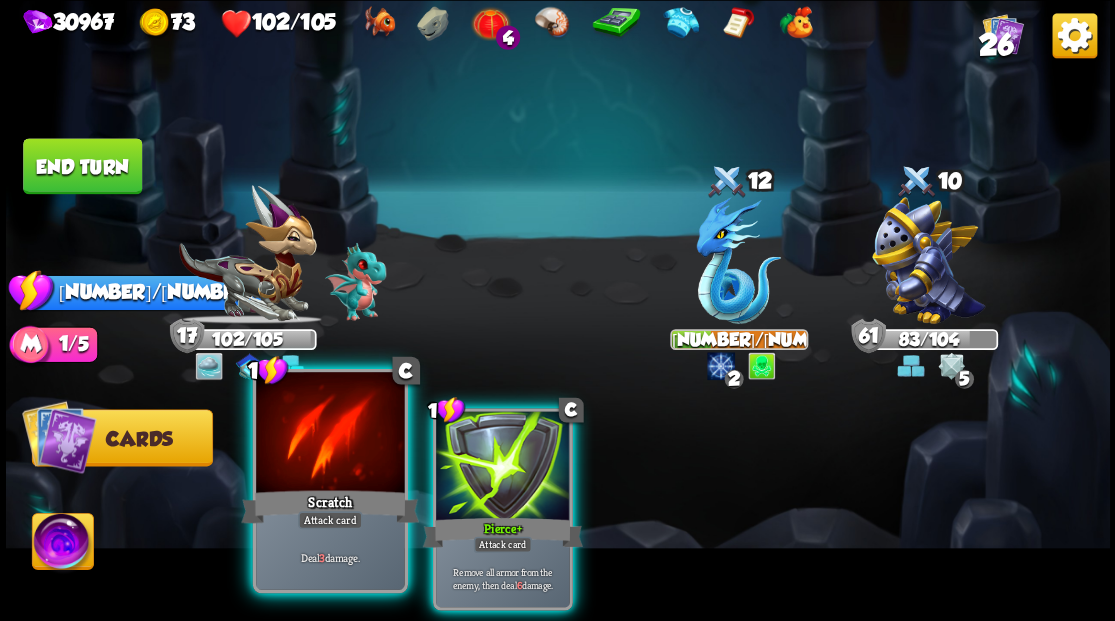 click at bounding box center [330, 434] 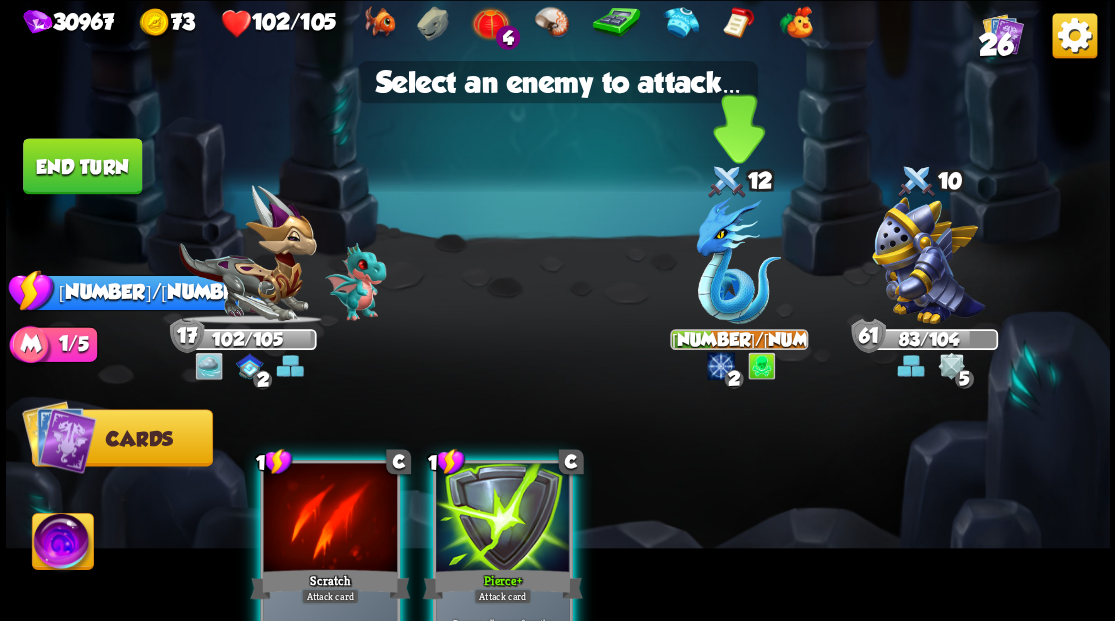 click at bounding box center [738, 260] 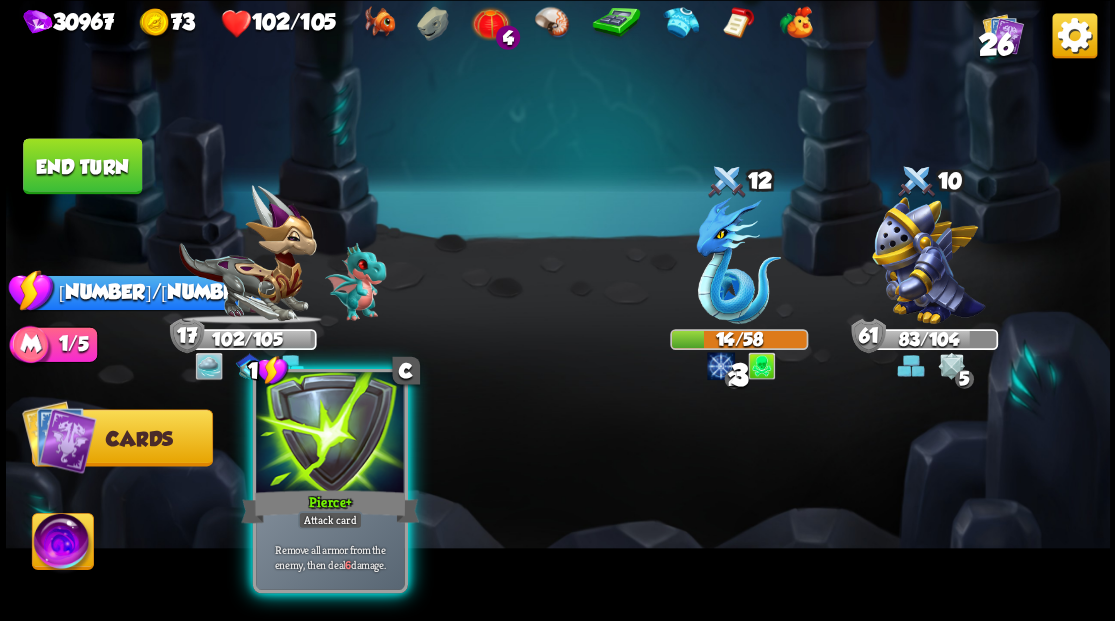click at bounding box center [330, 434] 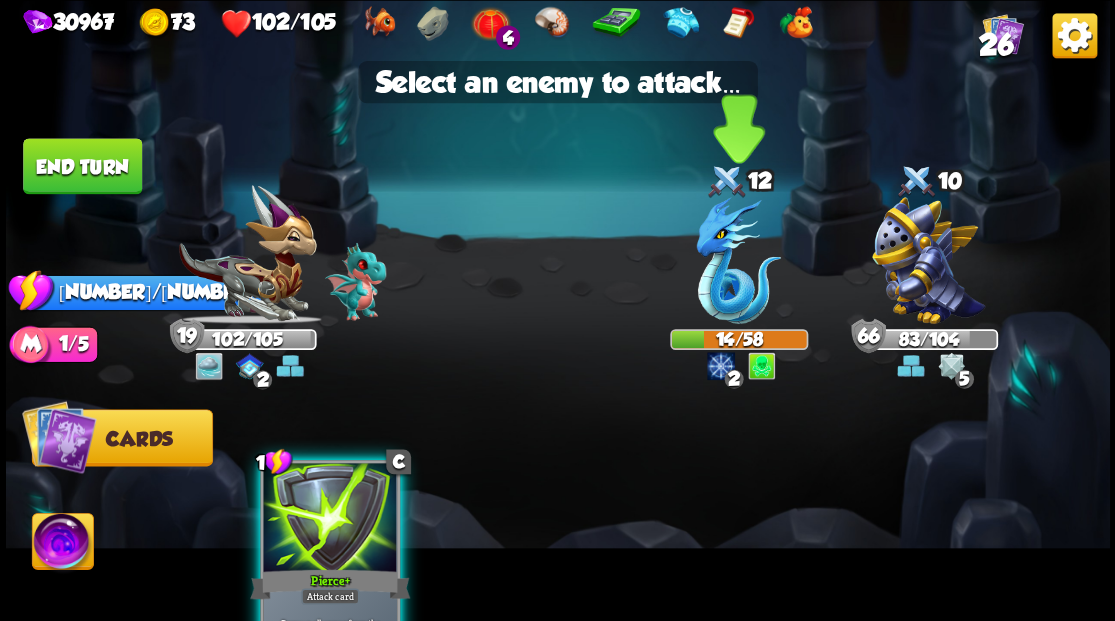 click at bounding box center [738, 260] 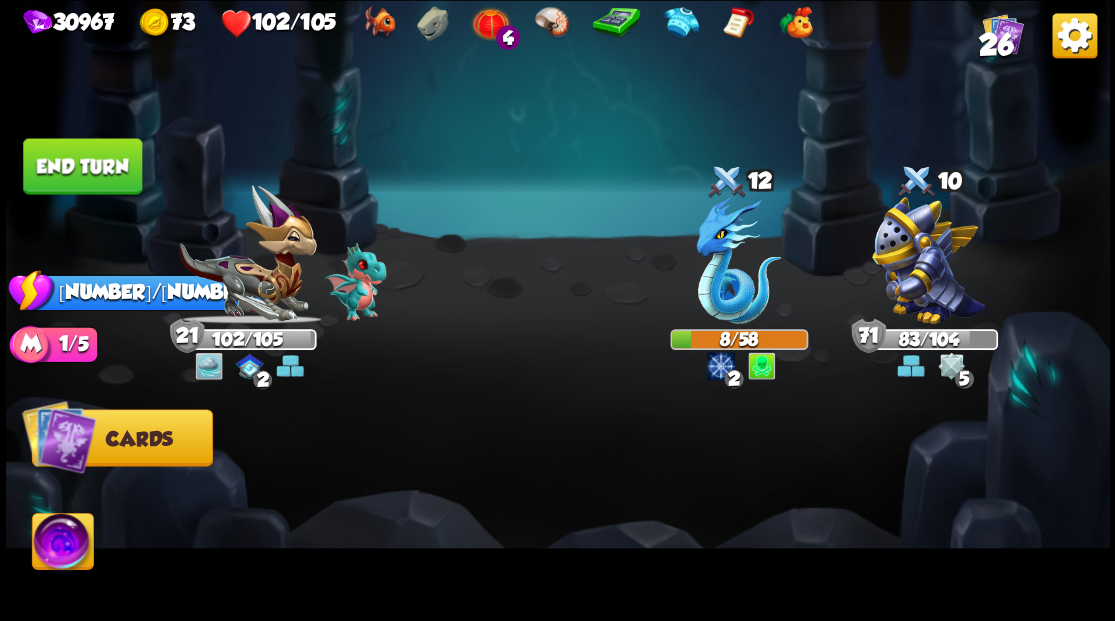 click on "End turn" at bounding box center (82, 166) 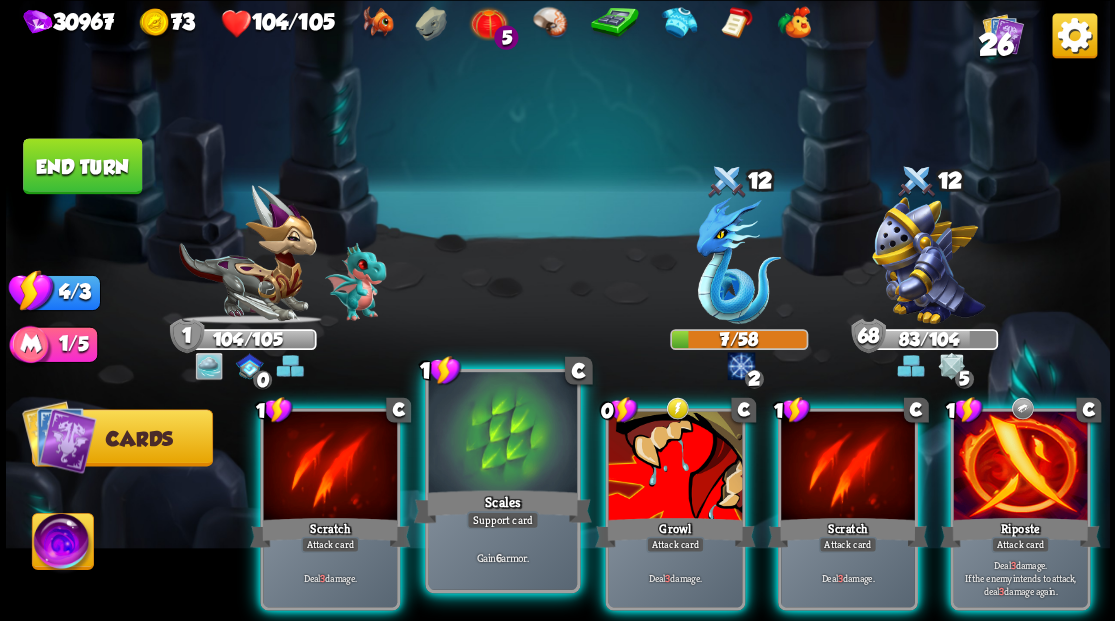 click at bounding box center (502, 434) 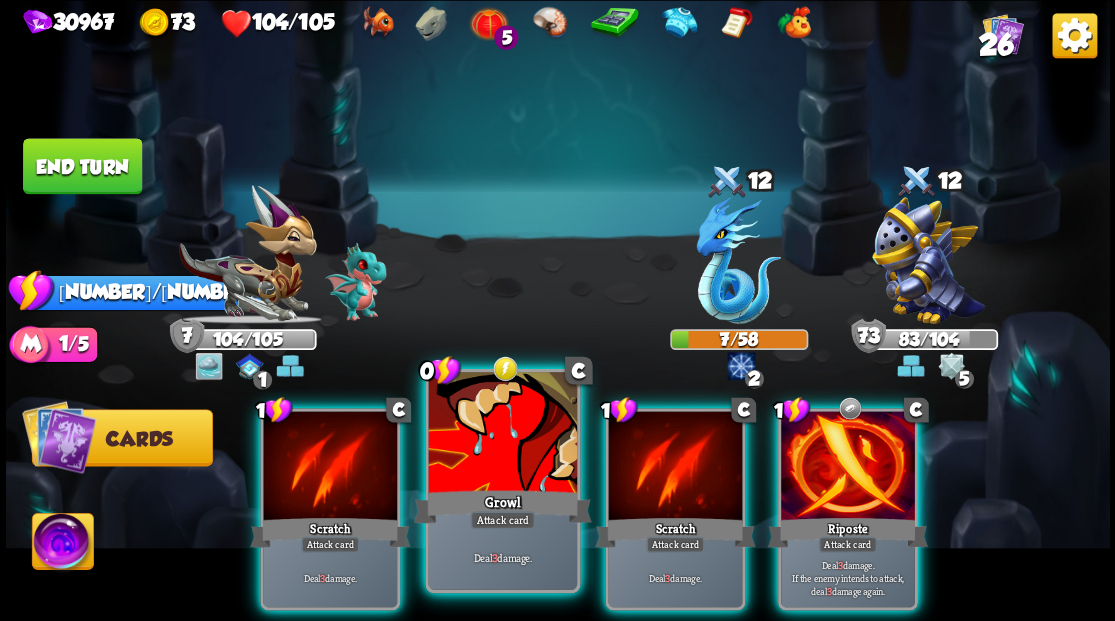 click at bounding box center (502, 434) 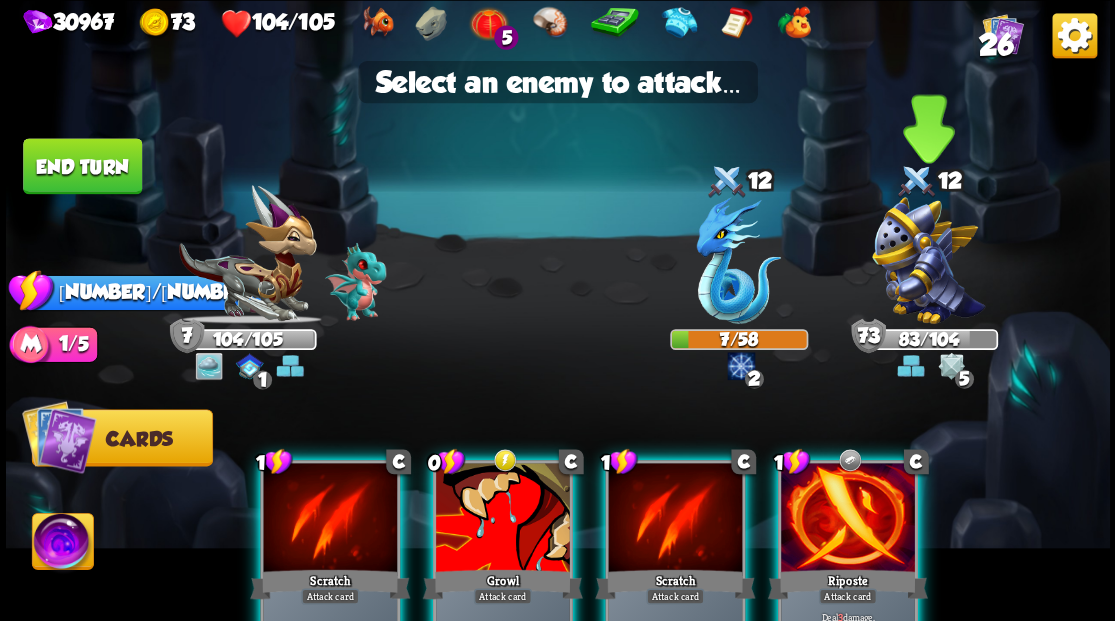 click at bounding box center [928, 260] 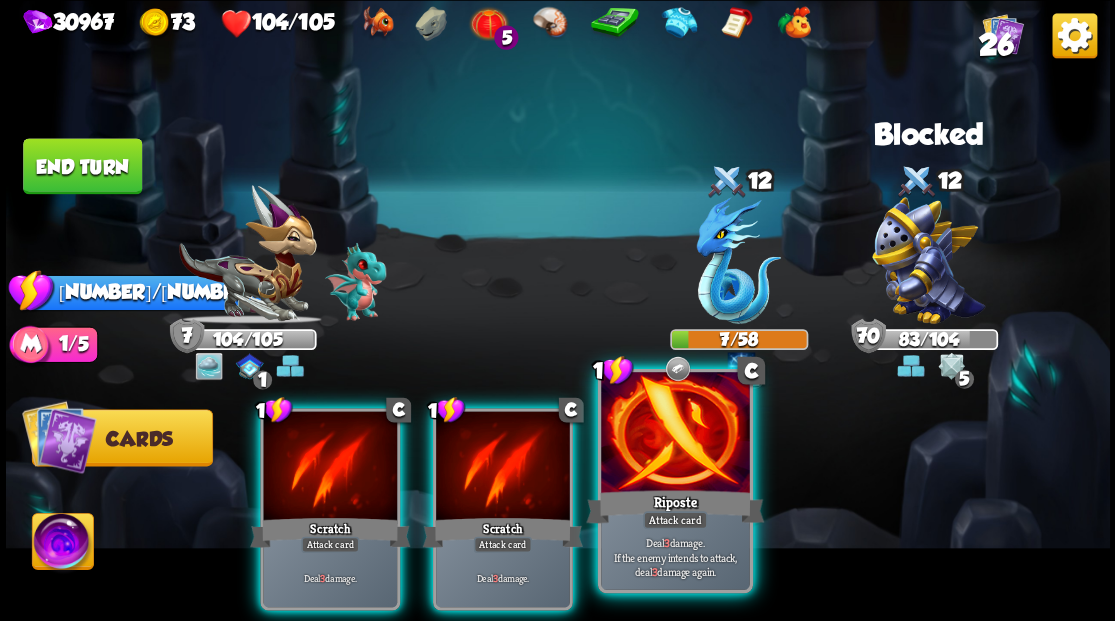click at bounding box center (675, 434) 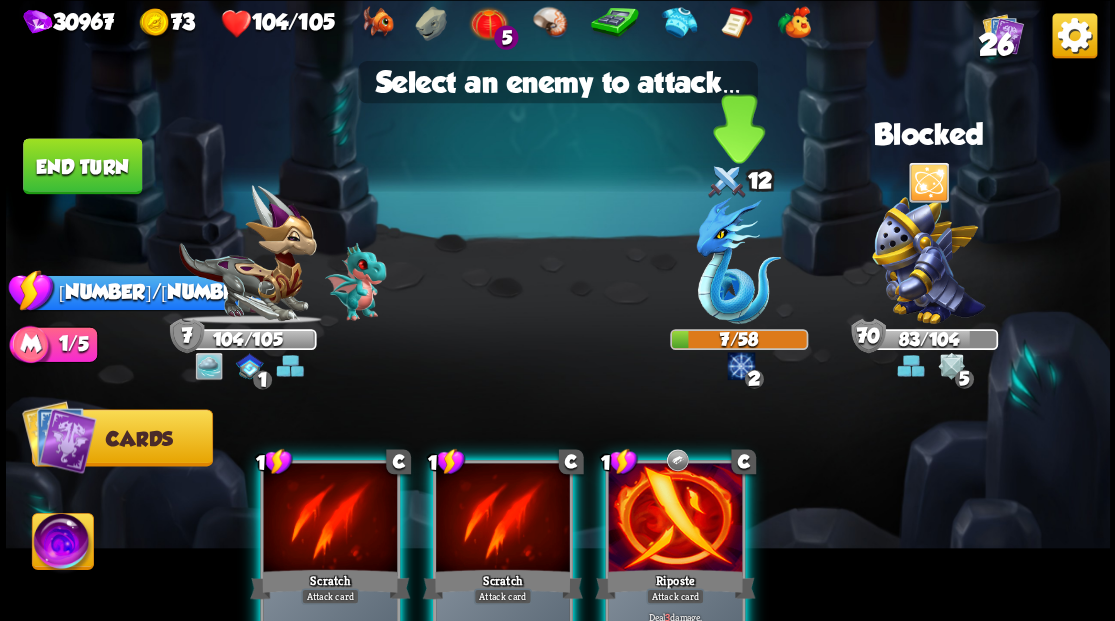 click at bounding box center [738, 260] 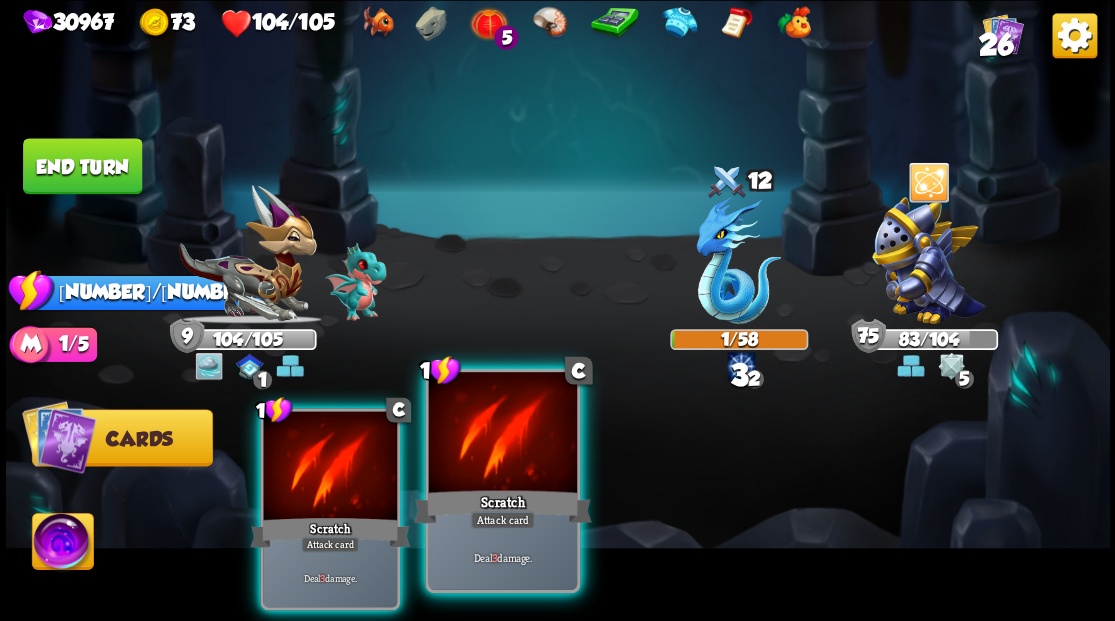 click at bounding box center (502, 434) 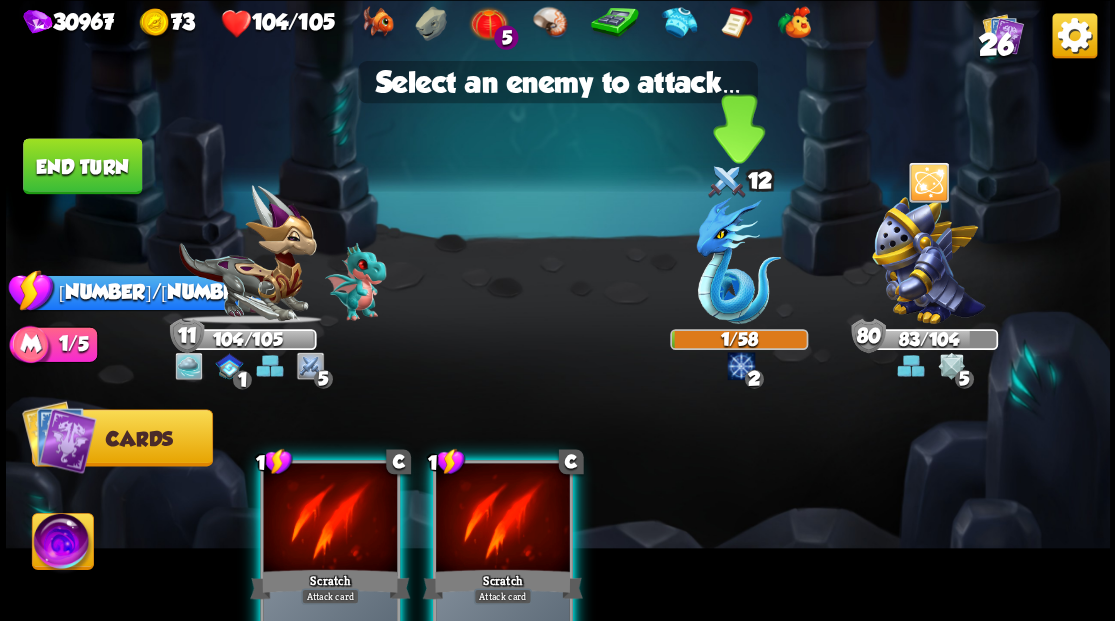 click at bounding box center (738, 260) 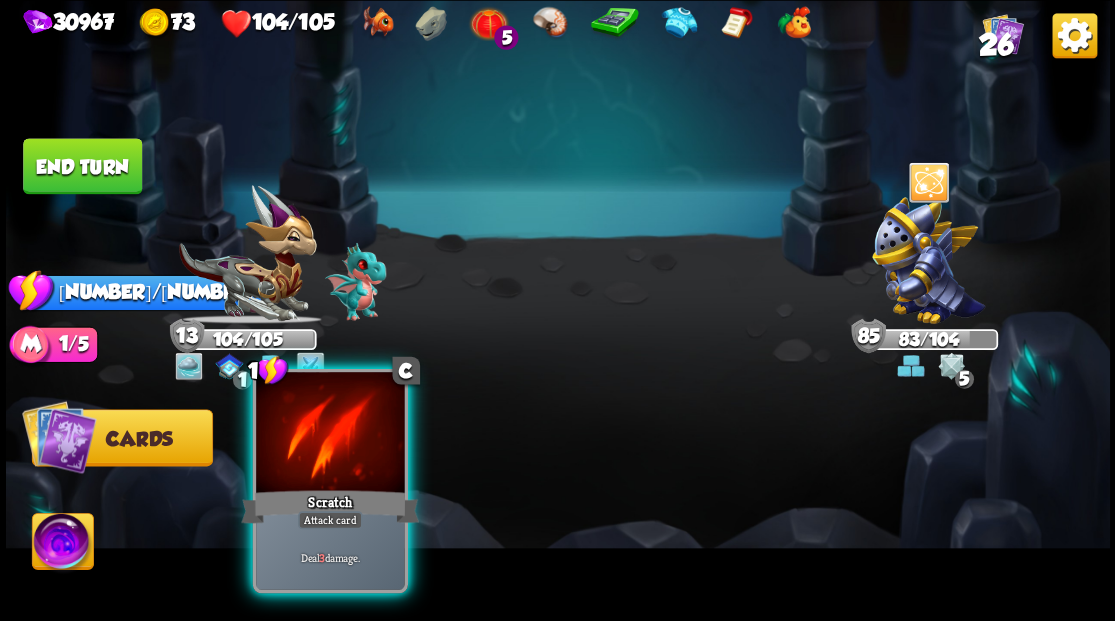 click at bounding box center [330, 434] 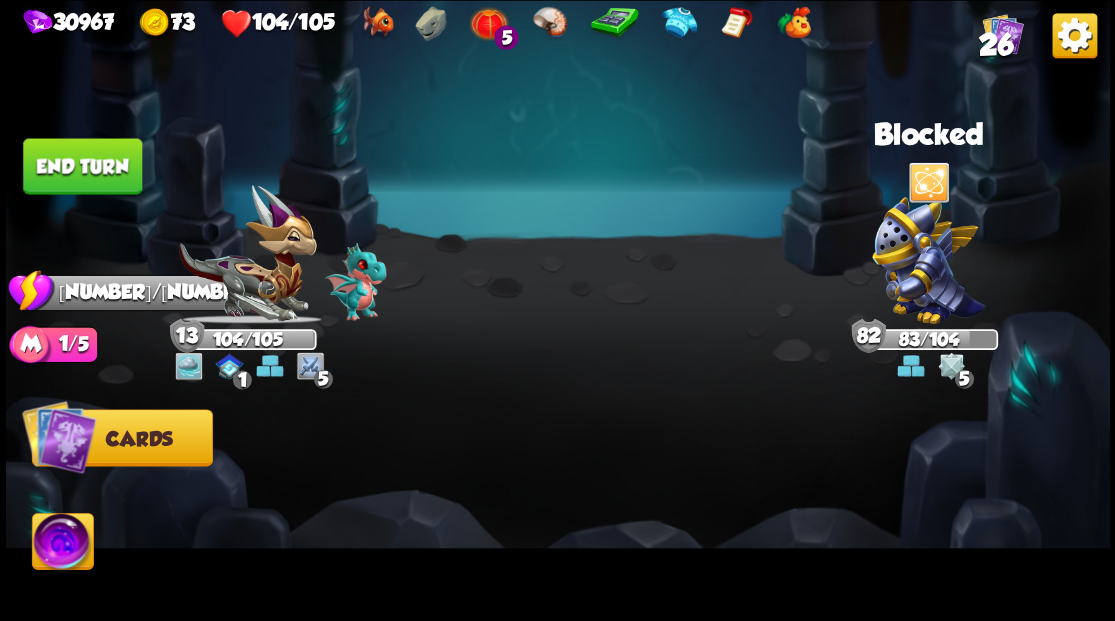 click on "End turn" at bounding box center (82, 166) 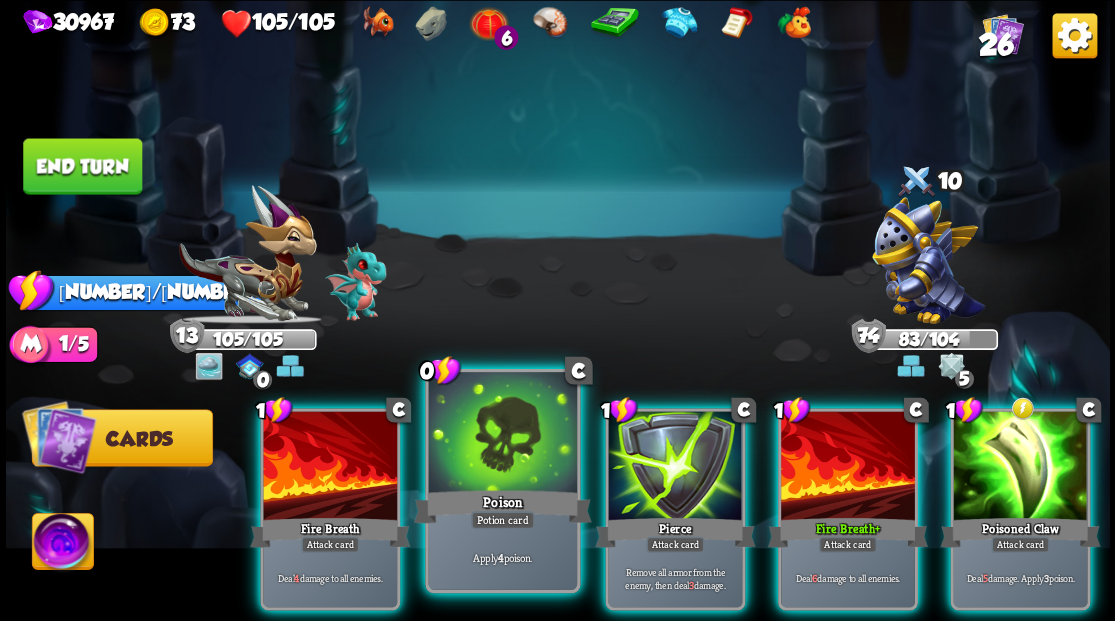 click at bounding box center [502, 434] 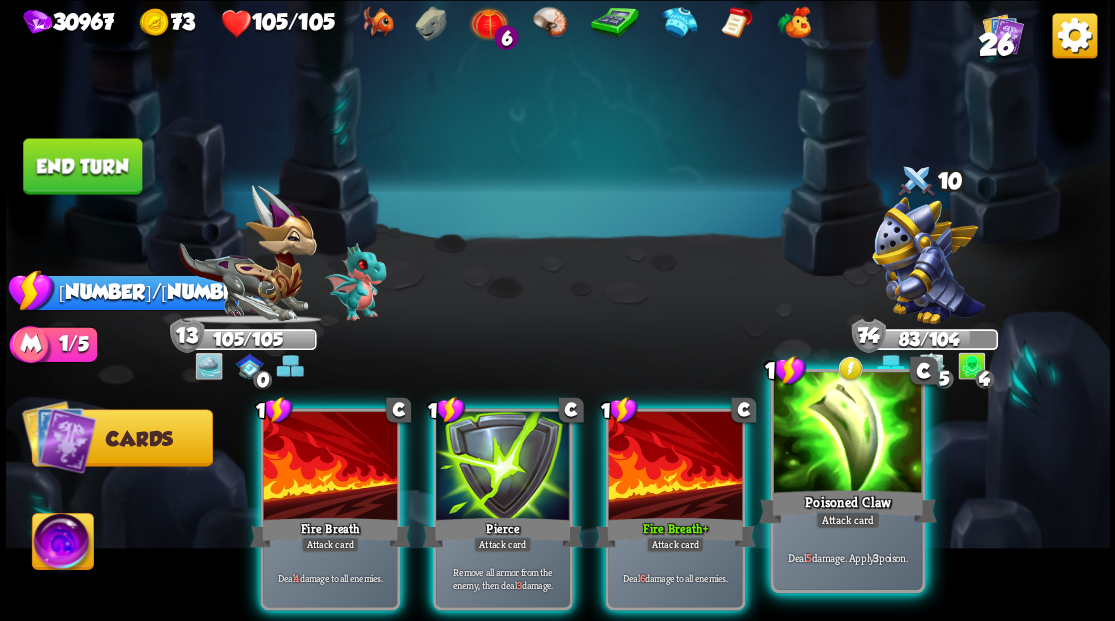 click at bounding box center (847, 434) 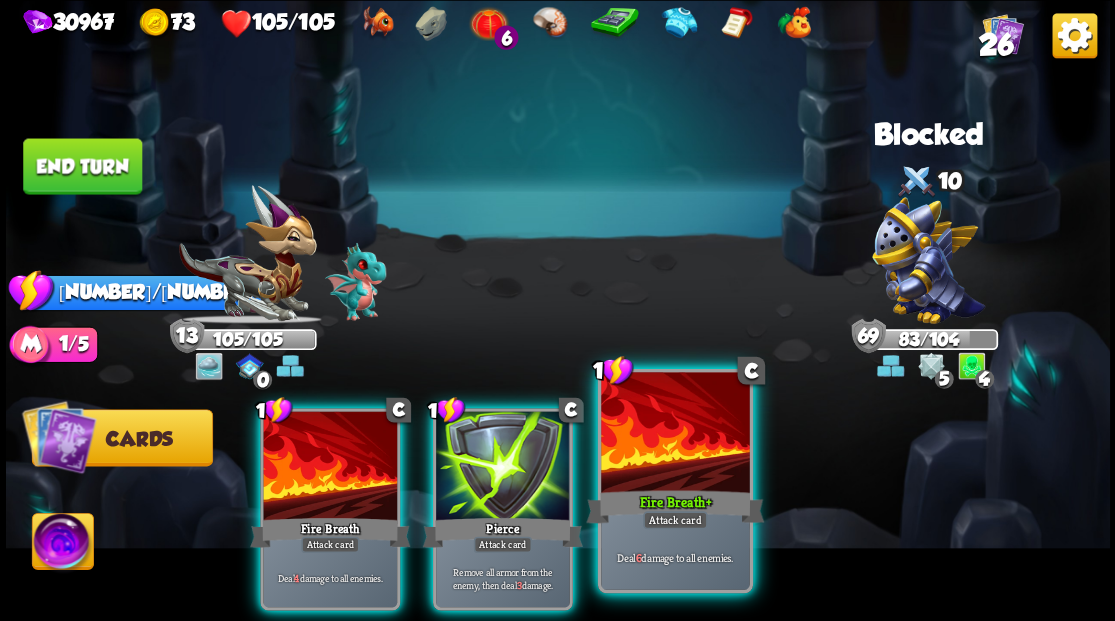 click at bounding box center (675, 434) 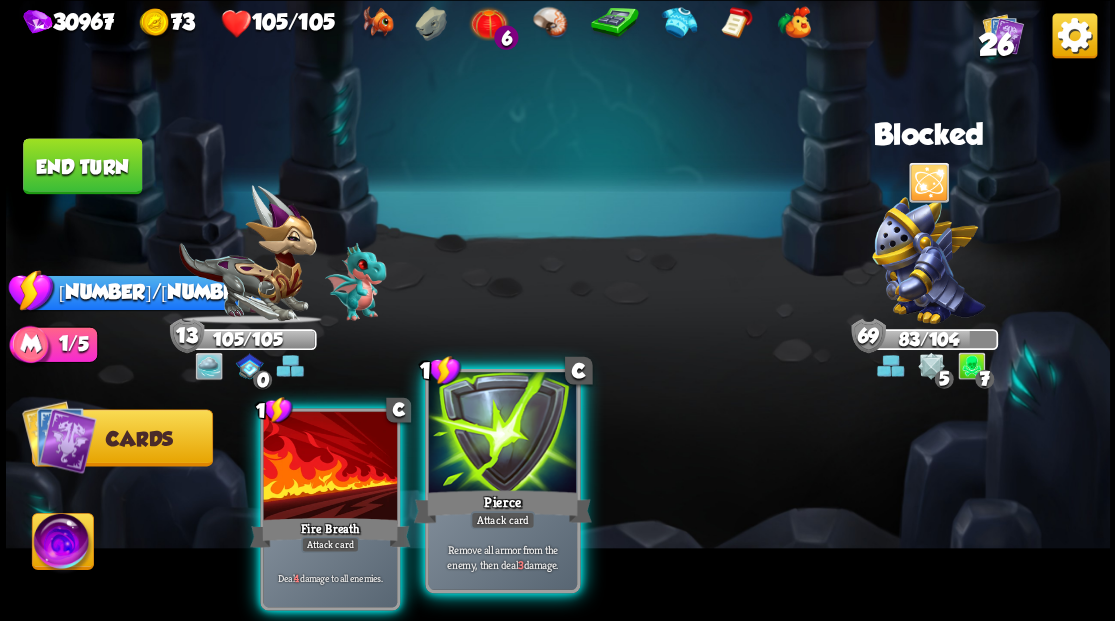 click at bounding box center (502, 434) 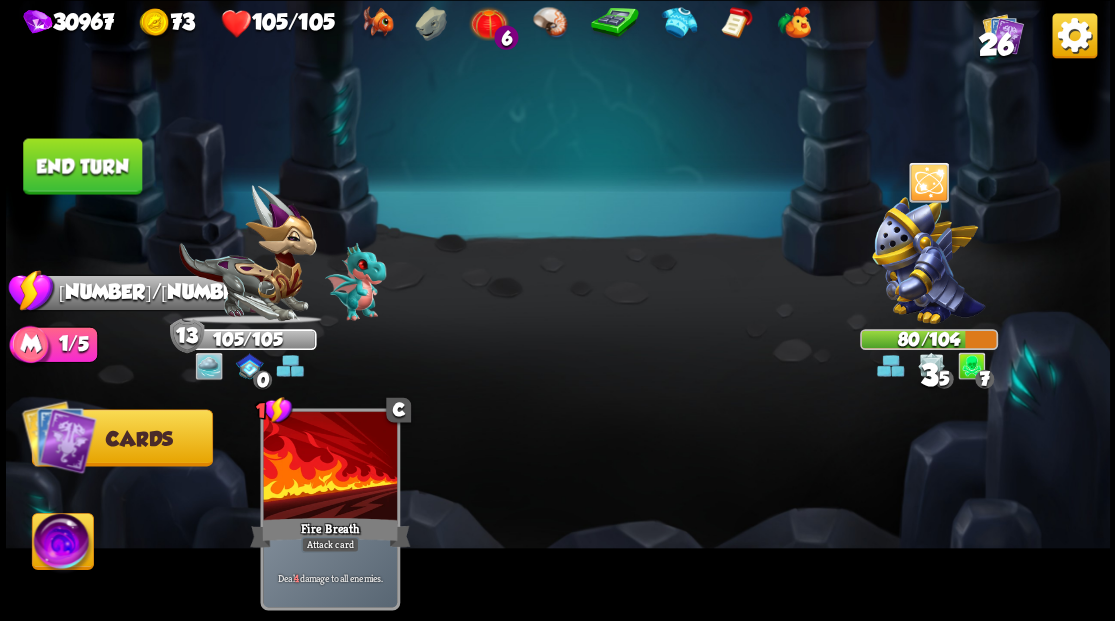 click on "End turn" at bounding box center [82, 166] 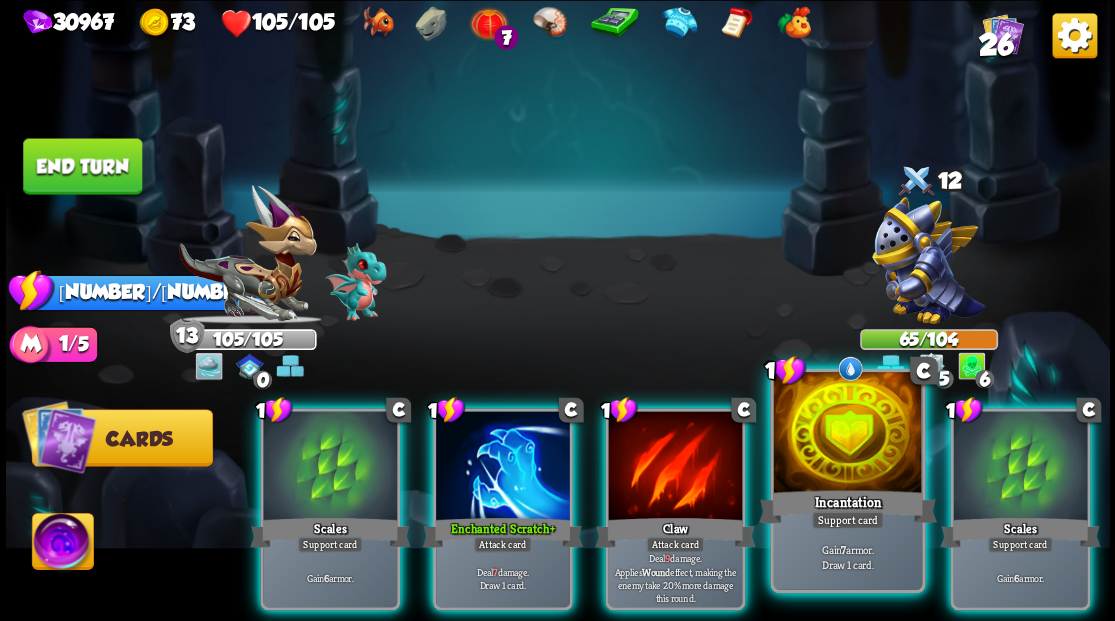 click at bounding box center (847, 434) 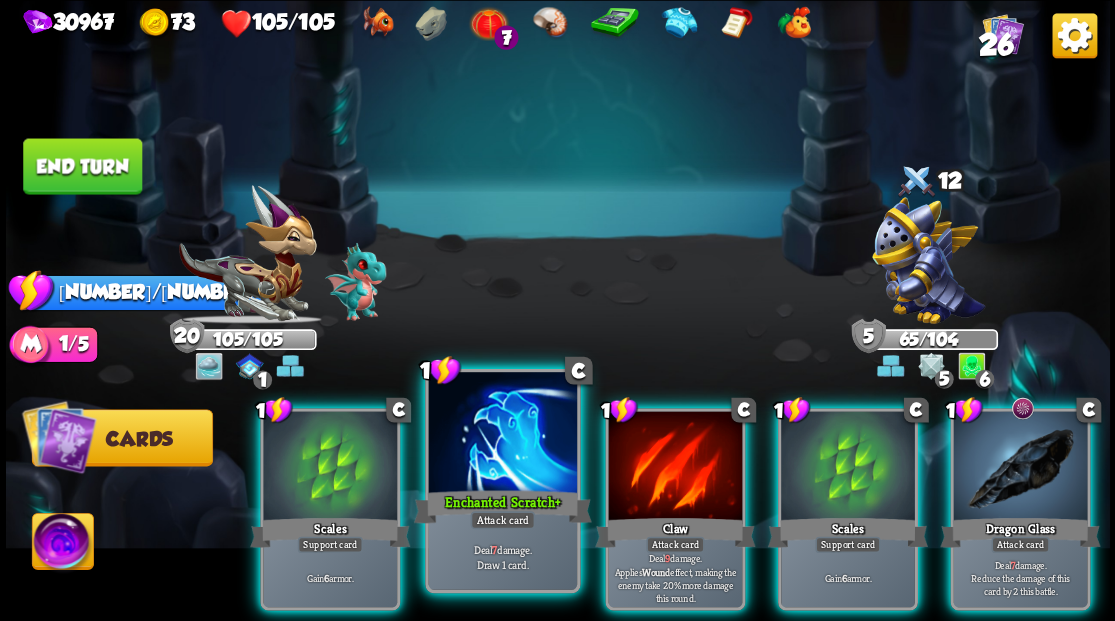 click at bounding box center (502, 434) 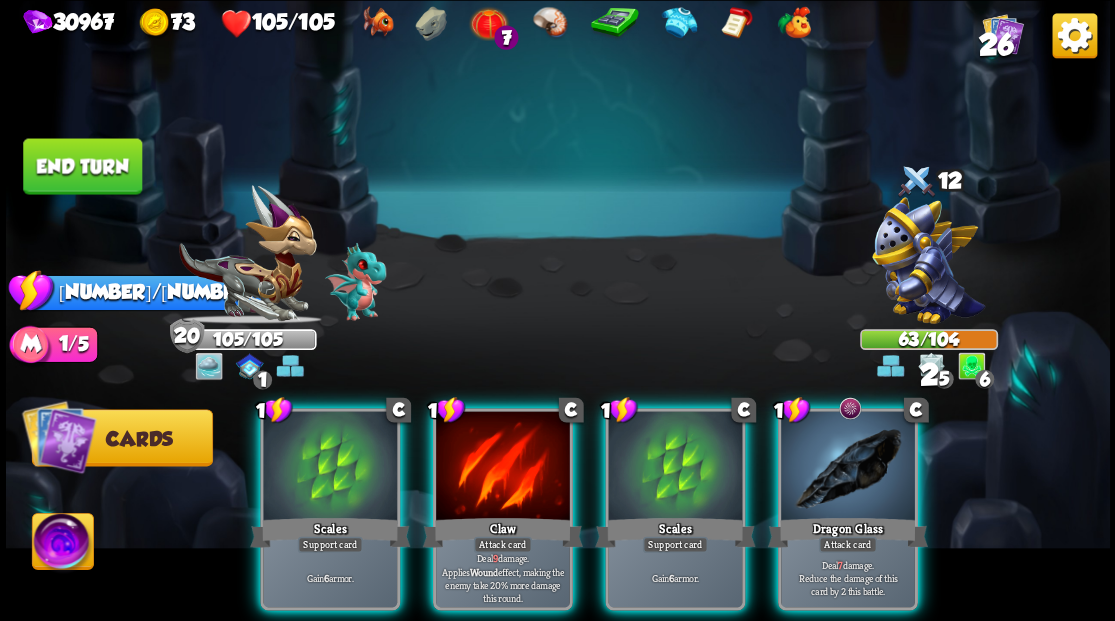 click at bounding box center (848, 467) 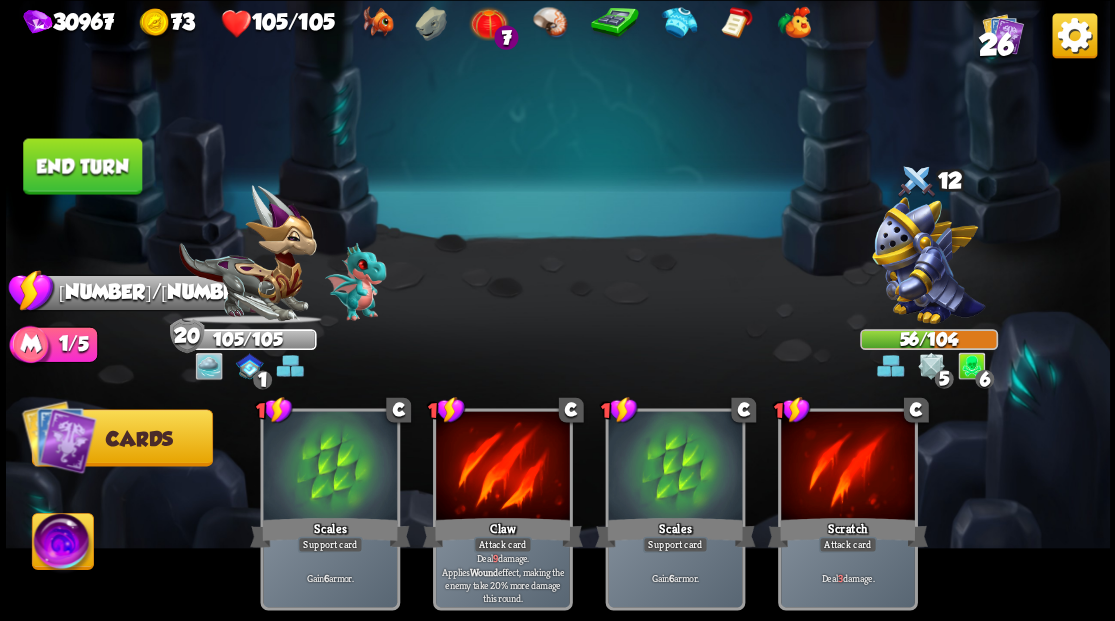 drag, startPoint x: 80, startPoint y: 169, endPoint x: 606, endPoint y: 386, distance: 569.00354 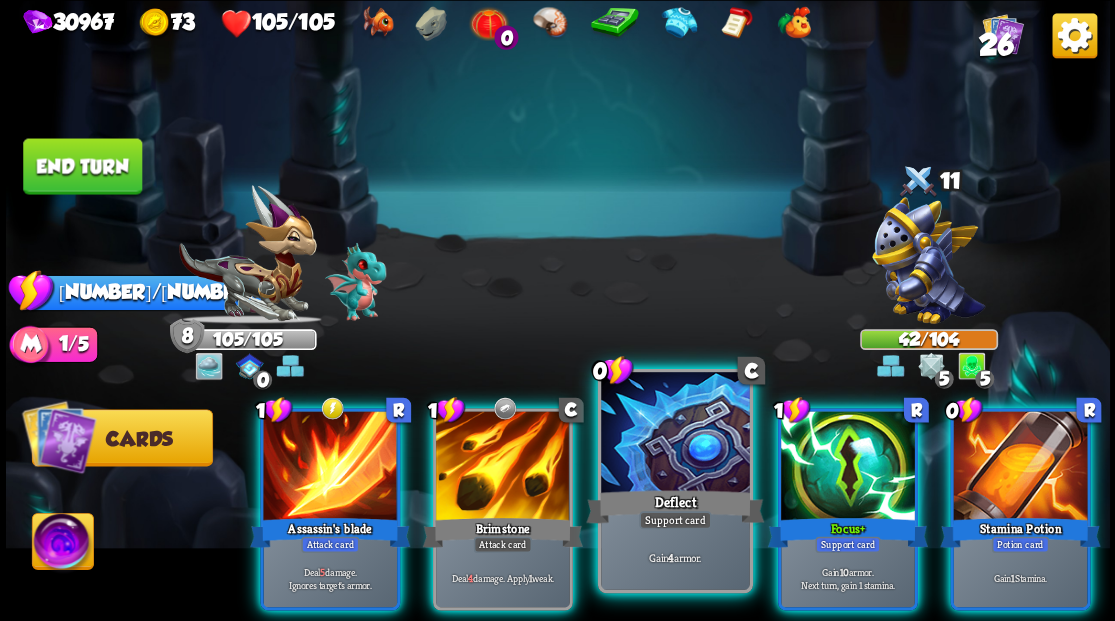 click at bounding box center [675, 434] 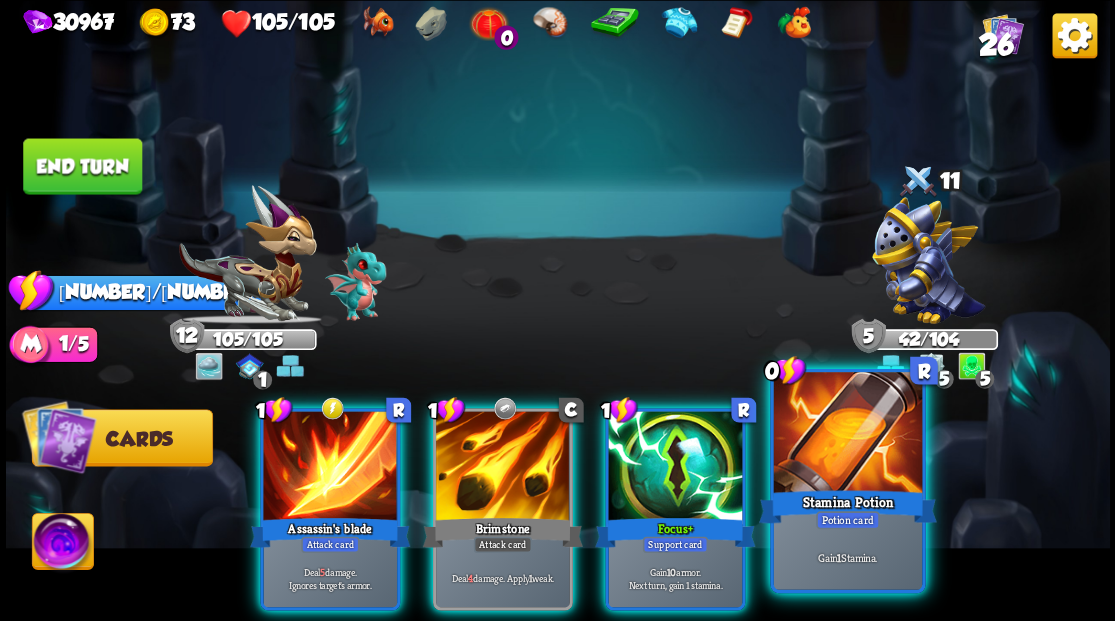 click at bounding box center (847, 434) 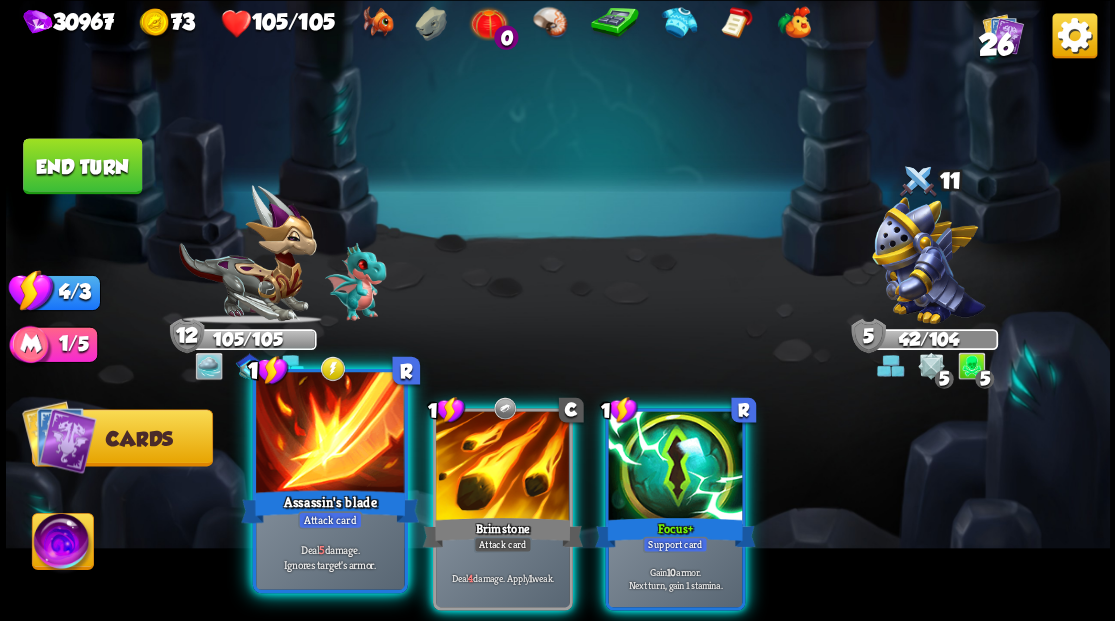 click at bounding box center [330, 434] 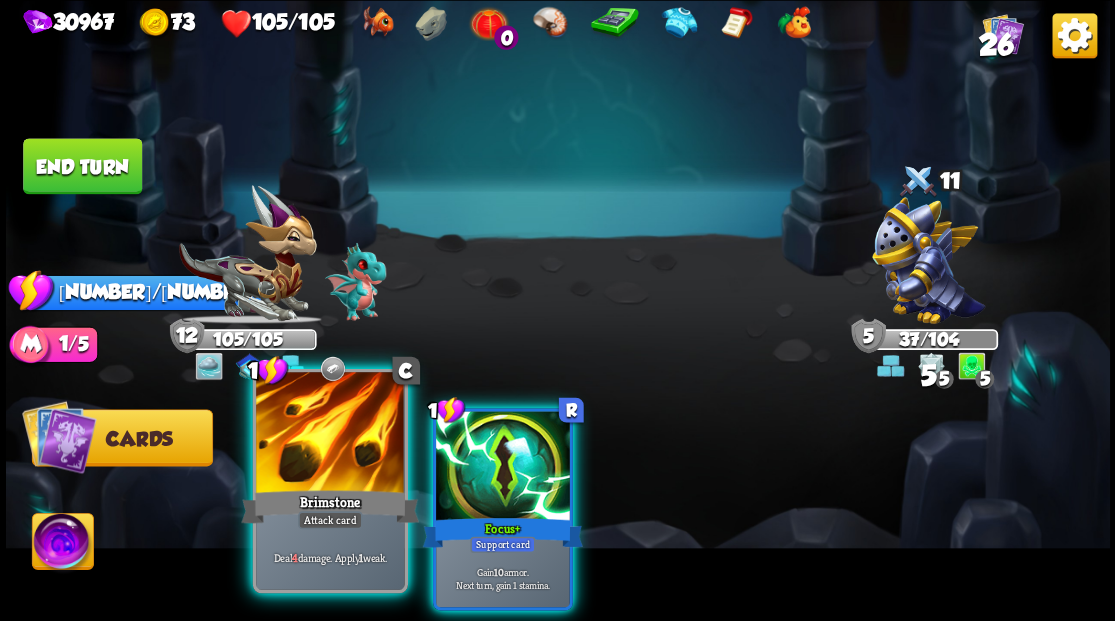 click at bounding box center (330, 434) 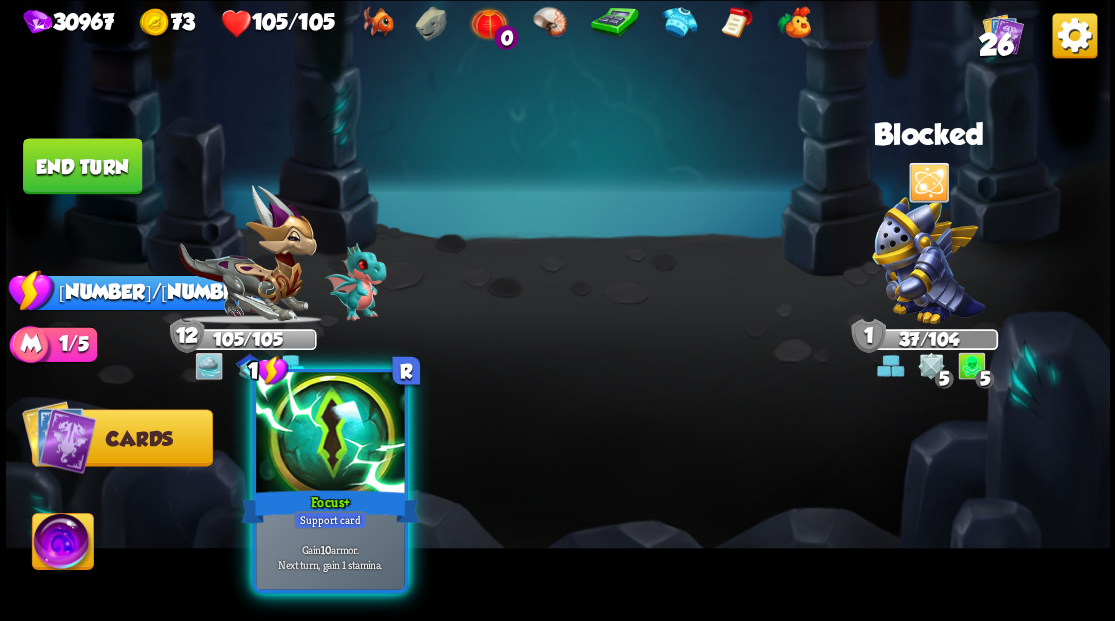 click at bounding box center [330, 434] 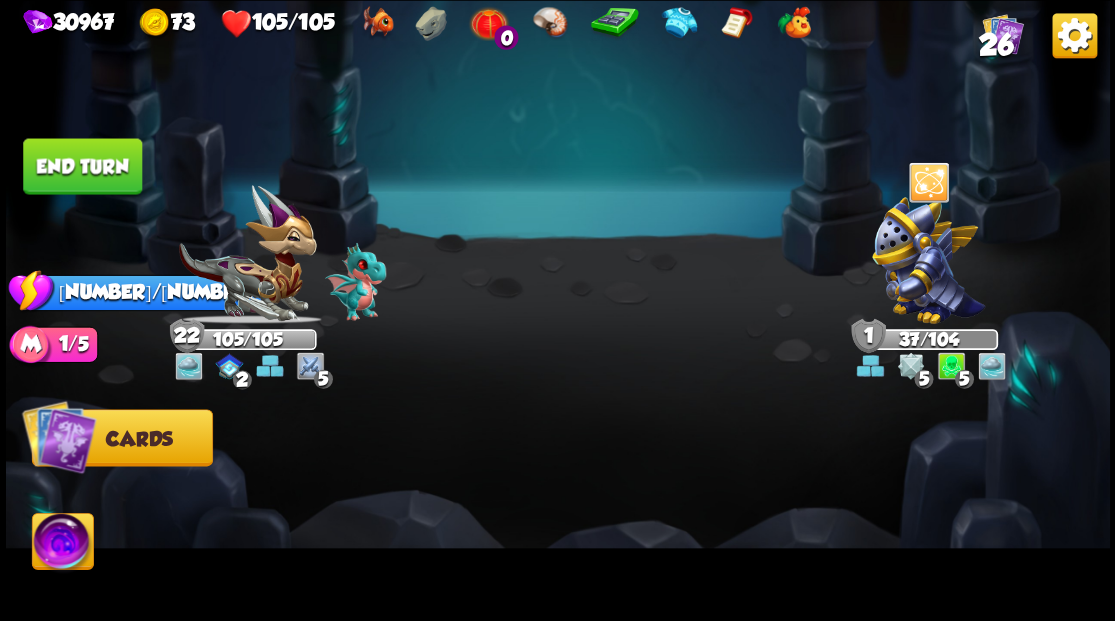 click on "End turn" at bounding box center [82, 166] 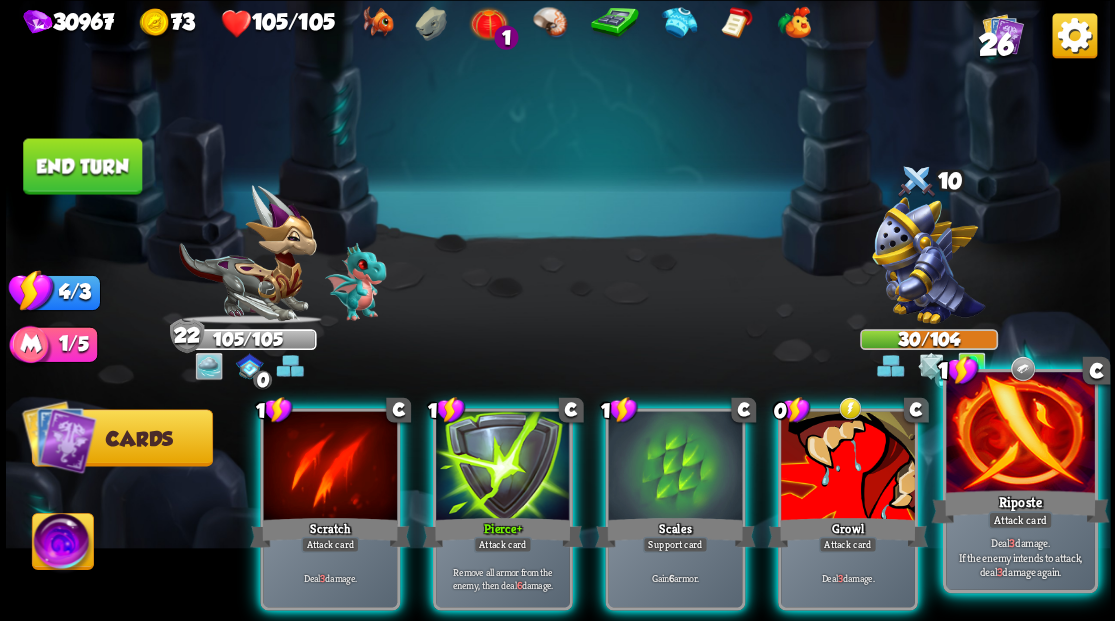 click at bounding box center [1020, 434] 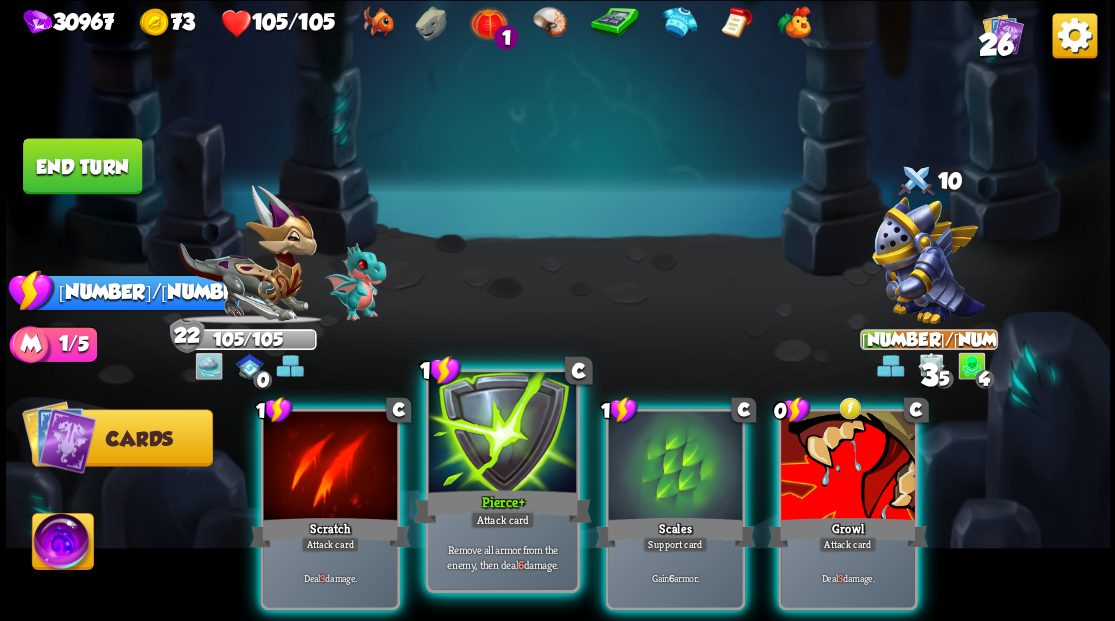 click at bounding box center [502, 434] 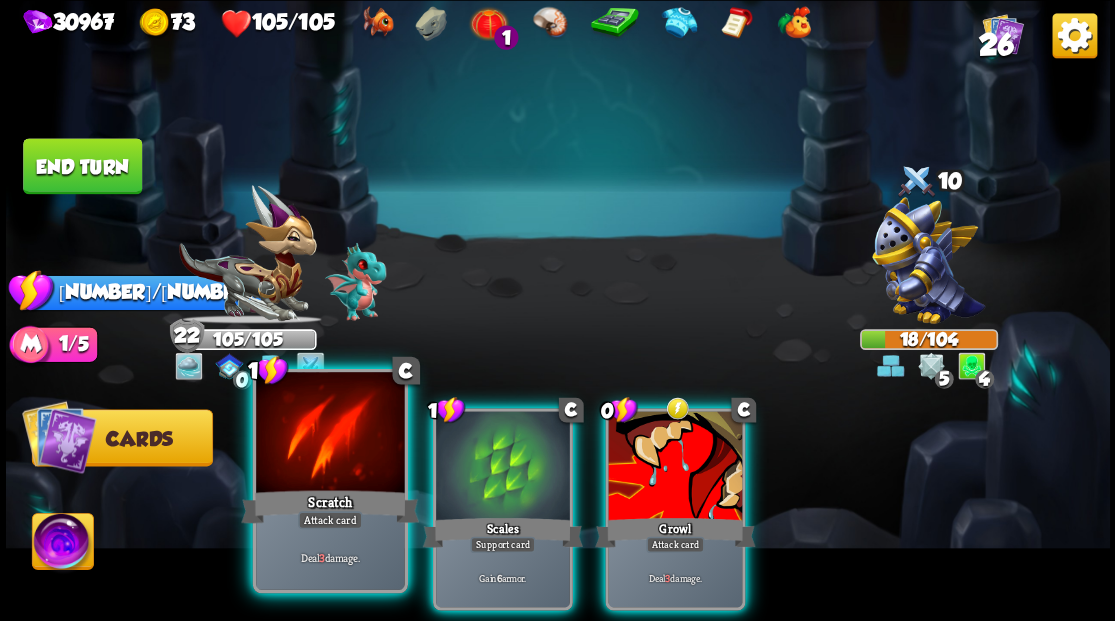 click on "Scratch" at bounding box center [330, 506] 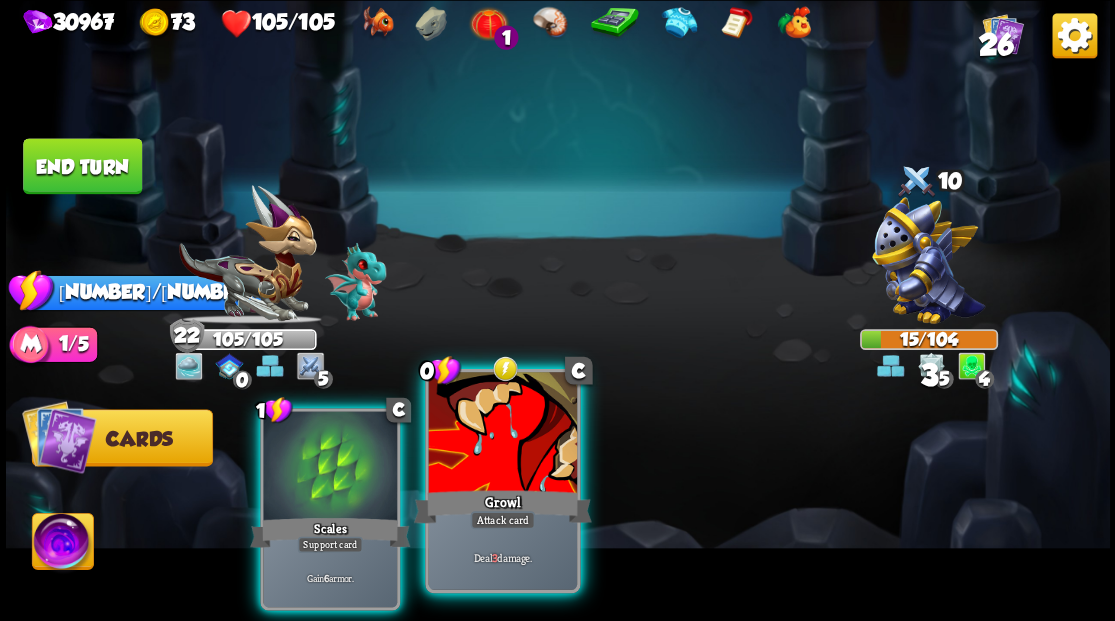 click at bounding box center (502, 434) 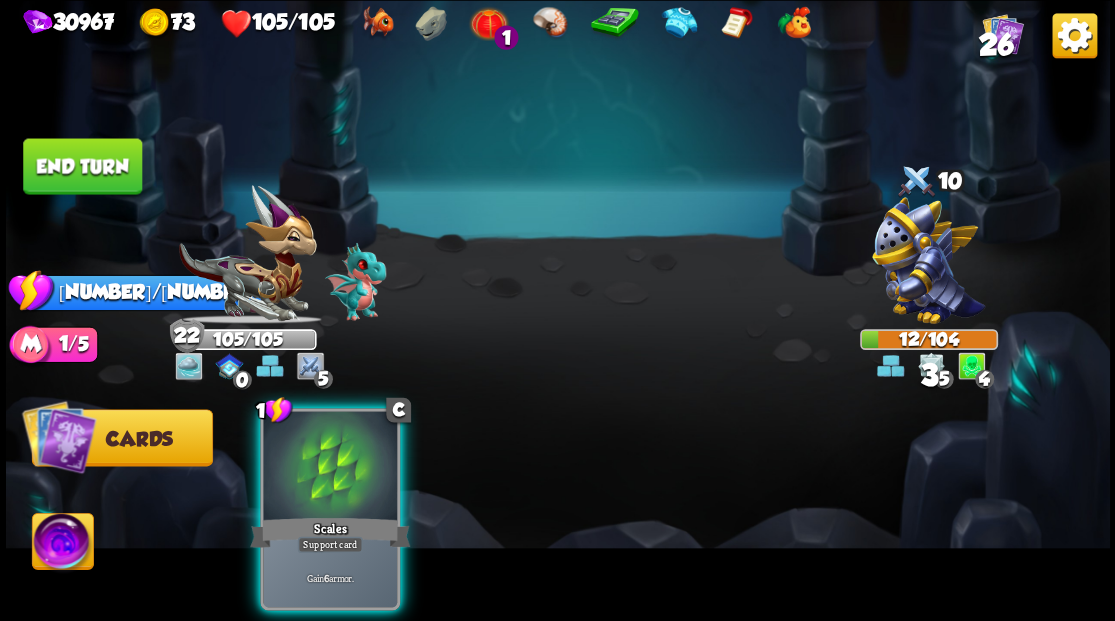 click on "End turn" at bounding box center [82, 166] 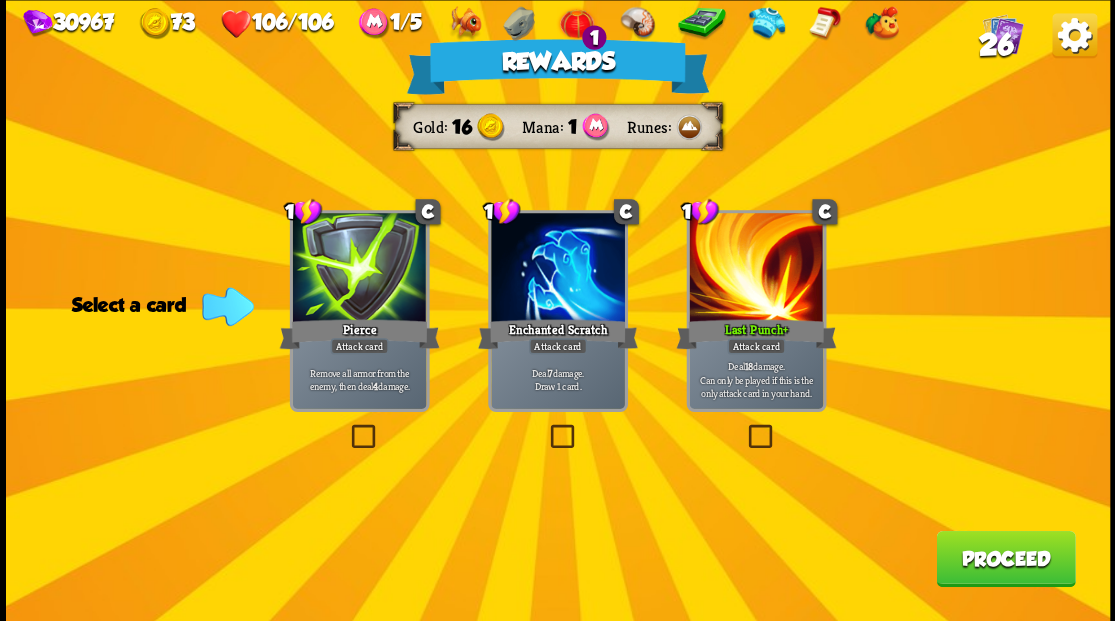 click on "Proceed" at bounding box center [1005, 558] 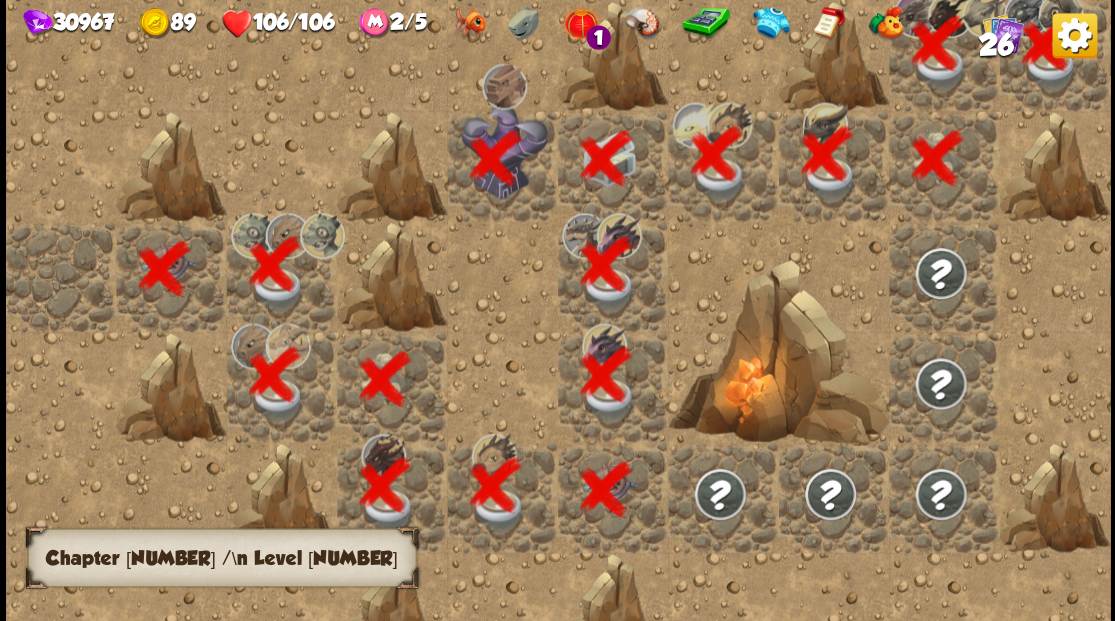 scroll, scrollTop: 0, scrollLeft: 384, axis: horizontal 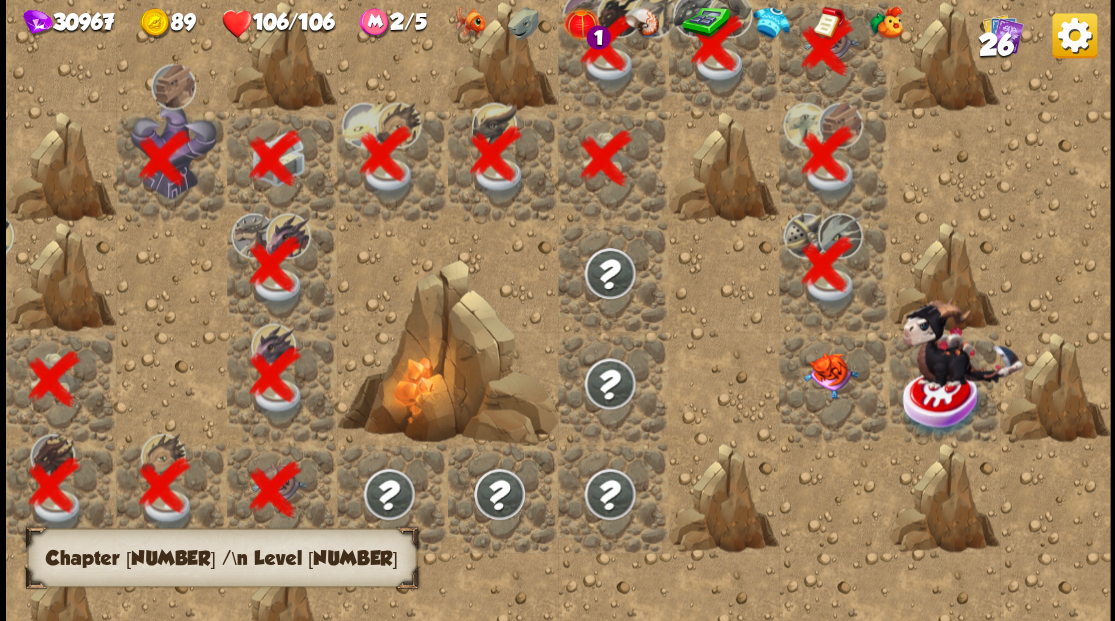 click at bounding box center [829, 375] 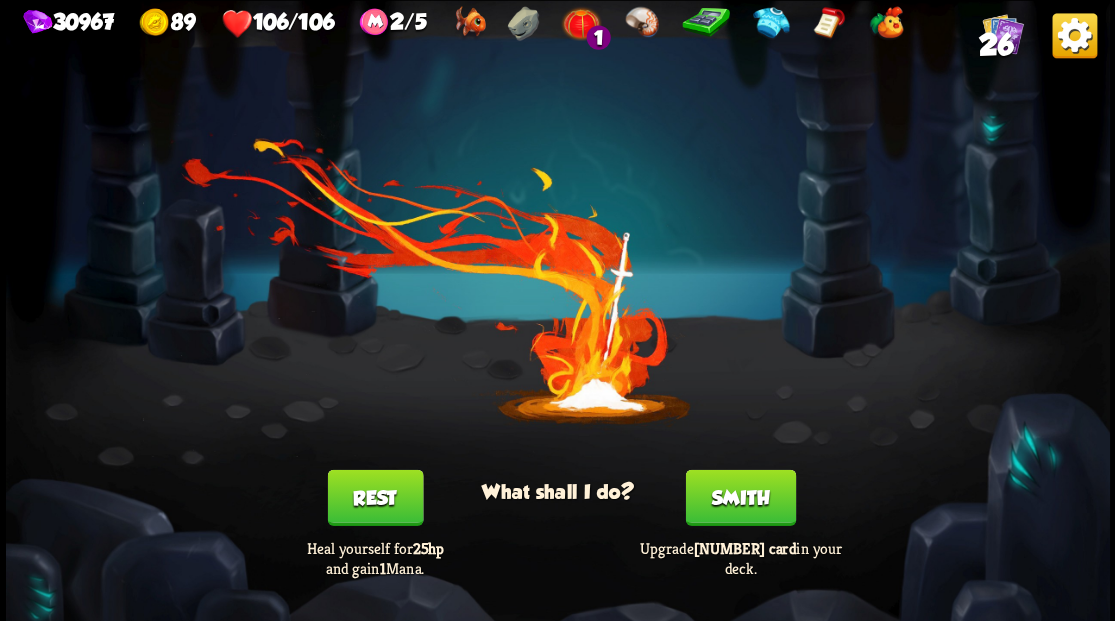 click on "Smith" at bounding box center [740, 497] 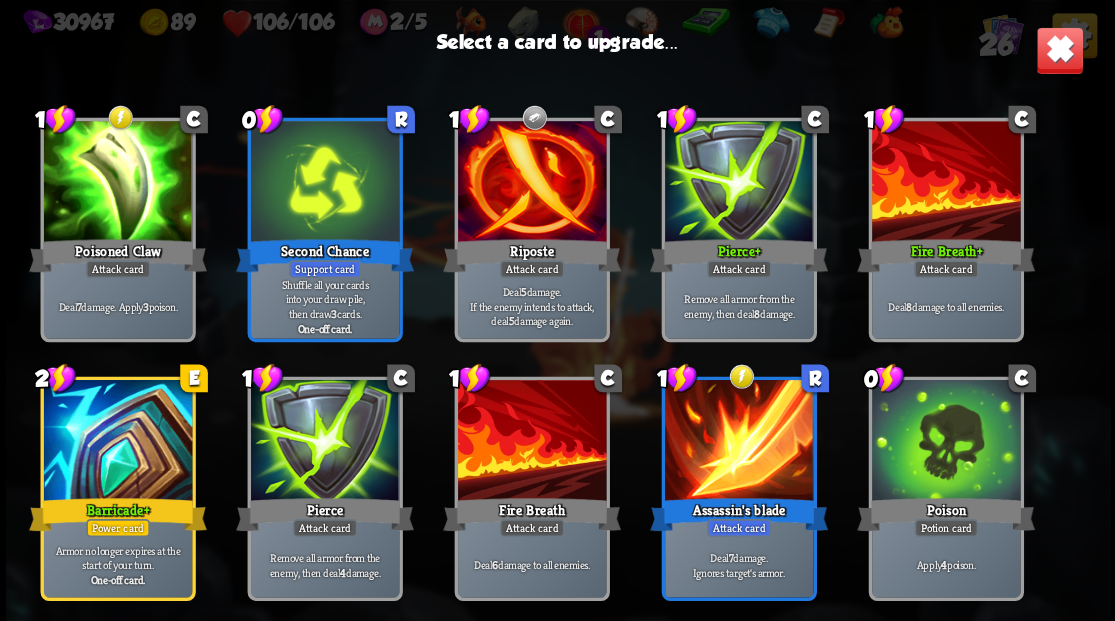 scroll, scrollTop: 600, scrollLeft: 0, axis: vertical 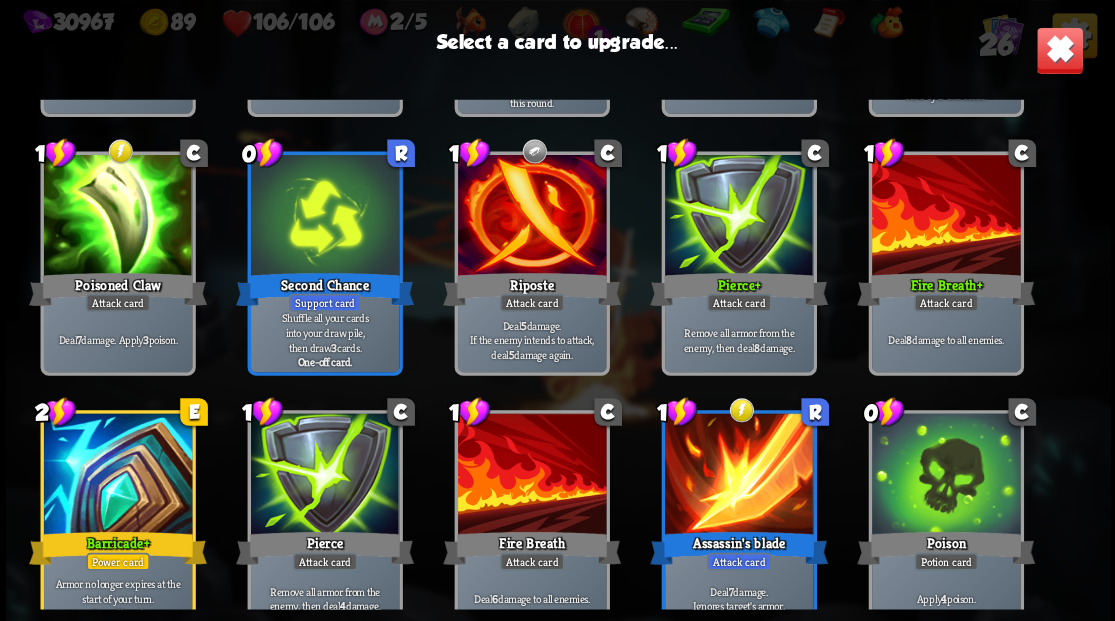click at bounding box center [531, 217] 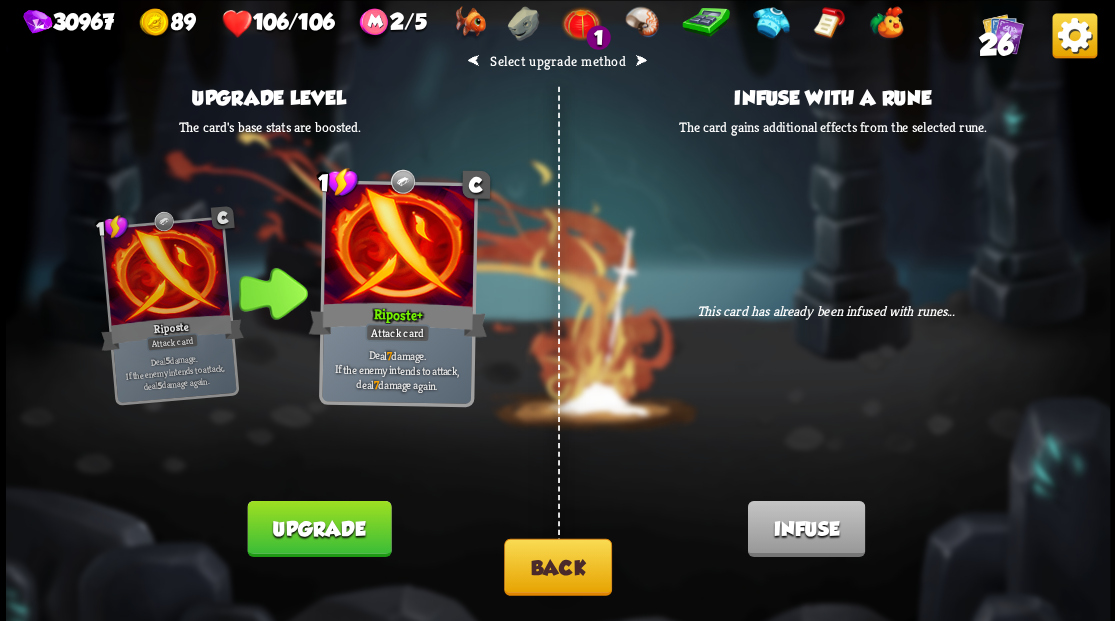 click on "Upgrade" at bounding box center [319, 528] 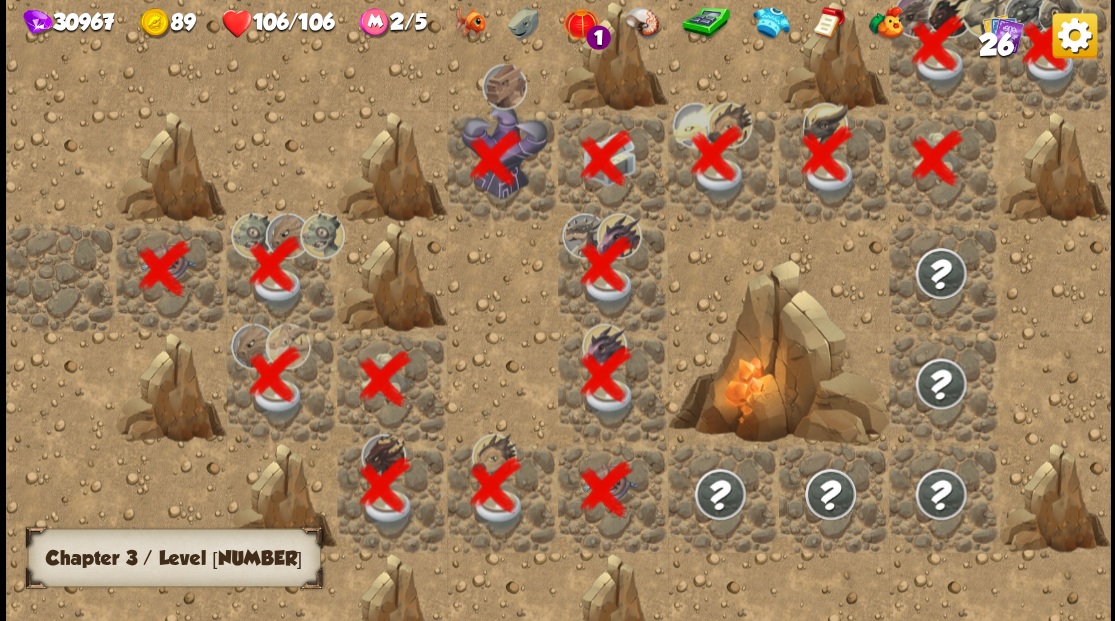 scroll, scrollTop: 0, scrollLeft: 384, axis: horizontal 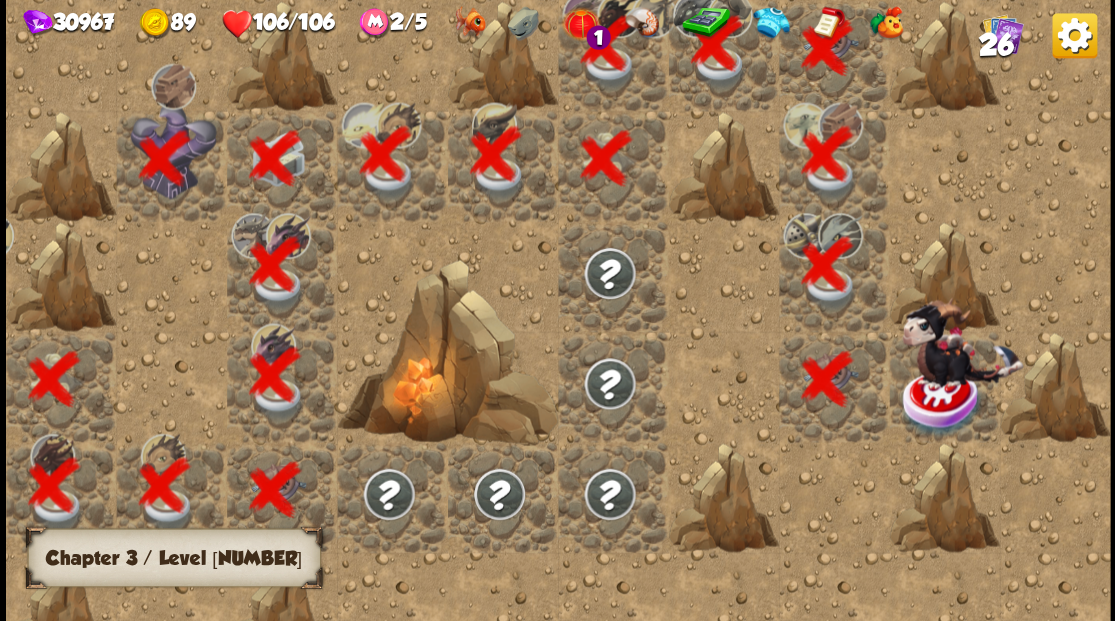 click at bounding box center (944, 386) 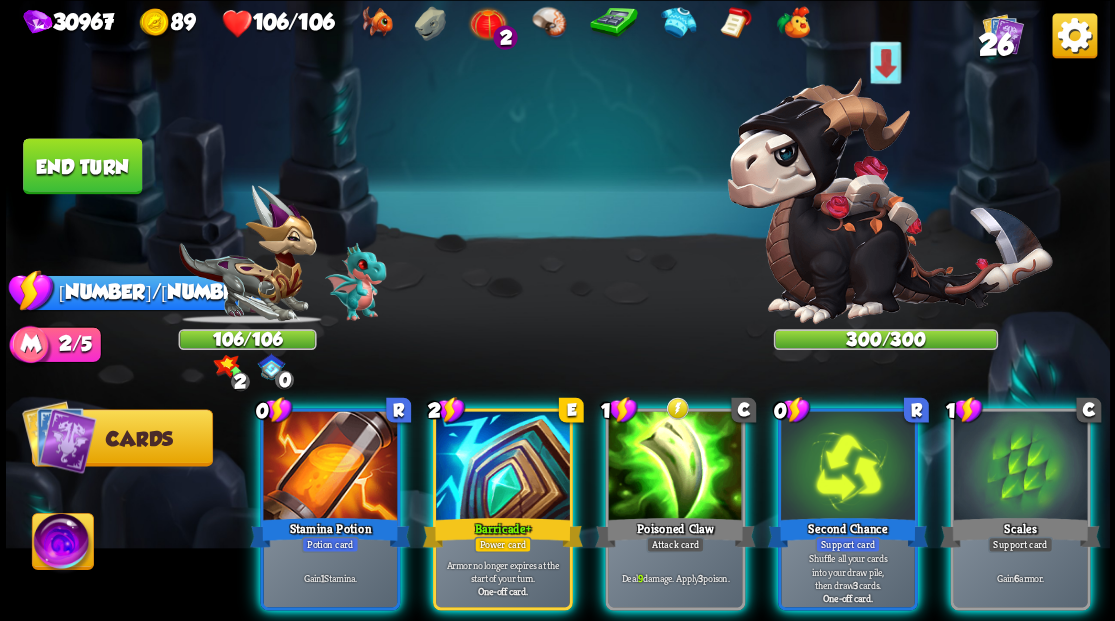 click at bounding box center [62, 544] 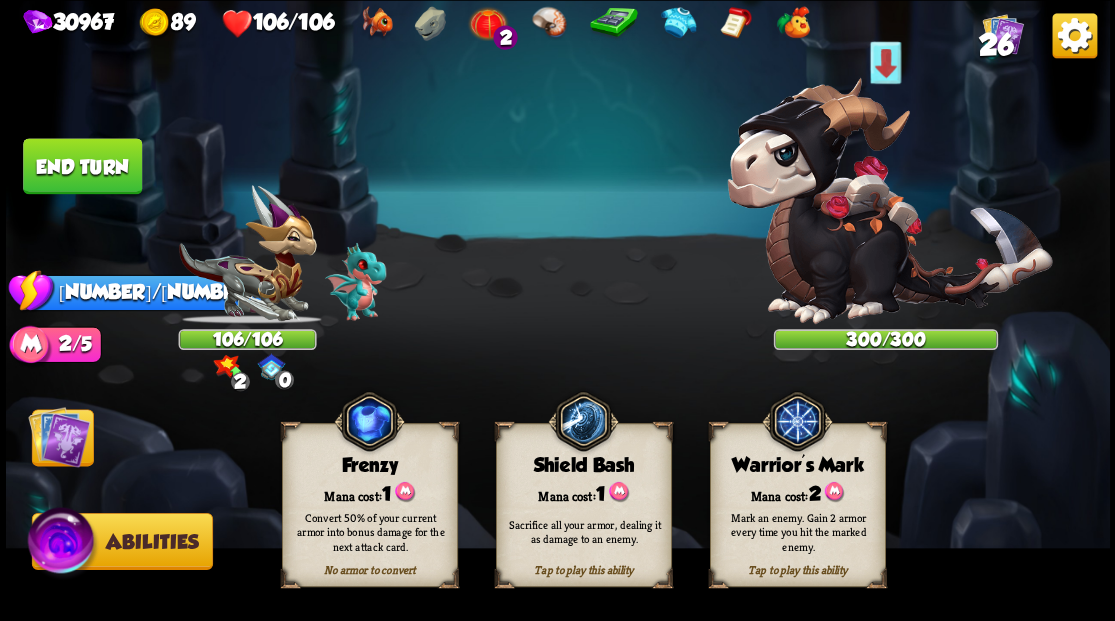 click on "Warrior's Mark" at bounding box center [797, 465] 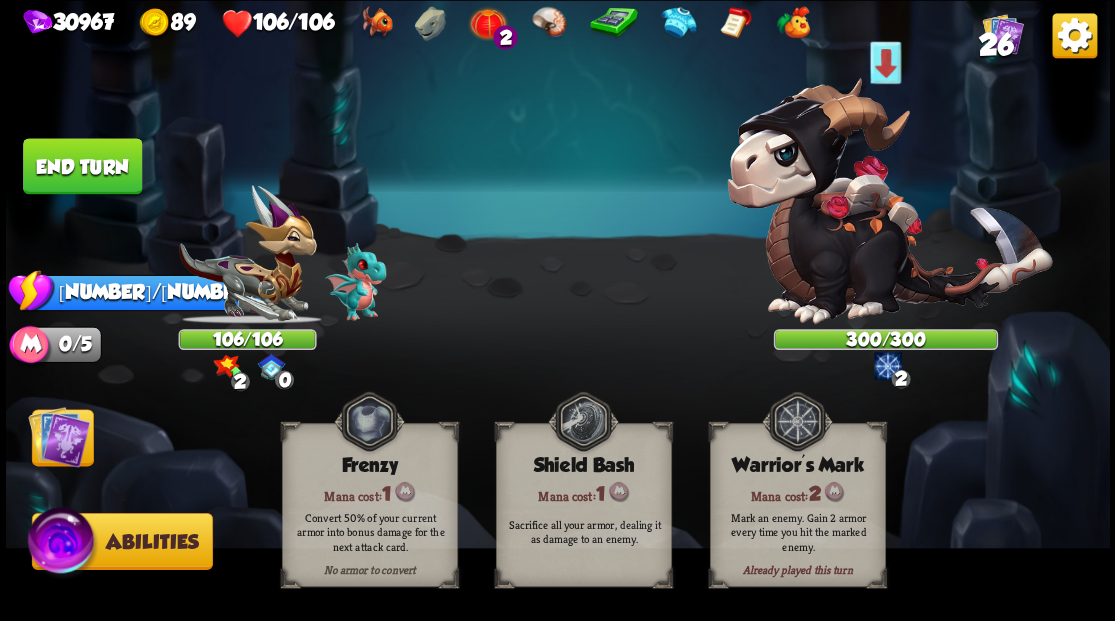 click at bounding box center (59, 436) 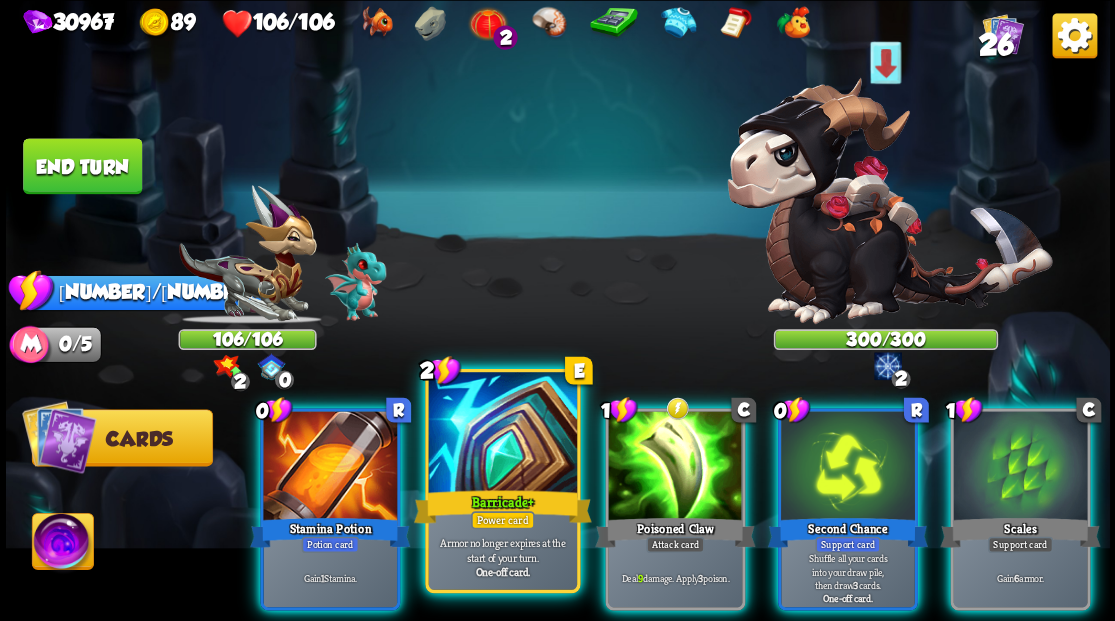 click at bounding box center (502, 434) 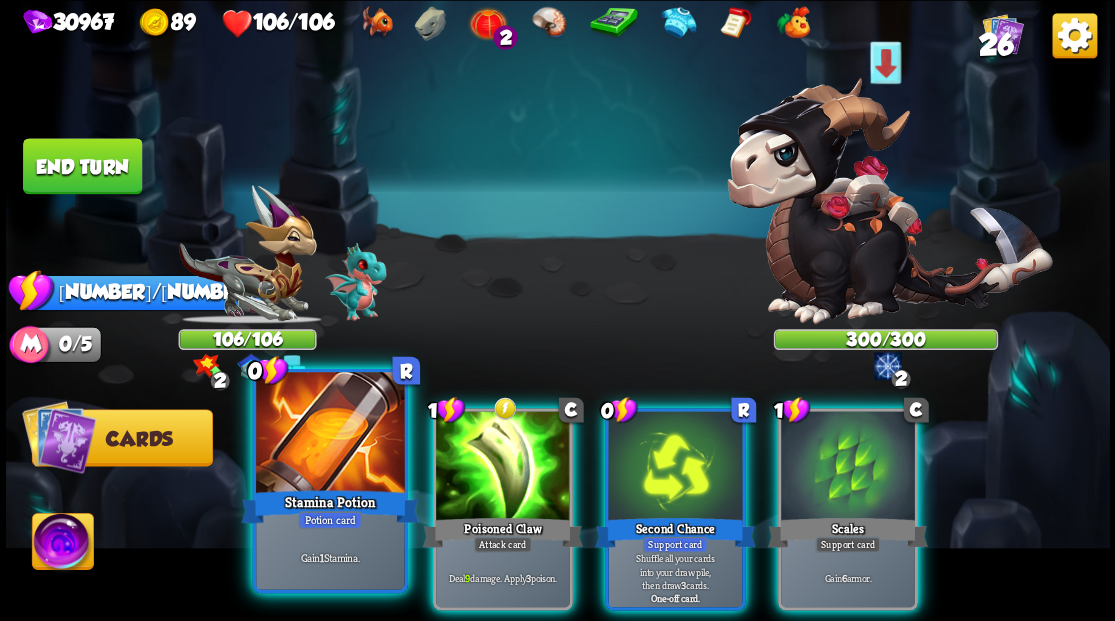 click at bounding box center (330, 434) 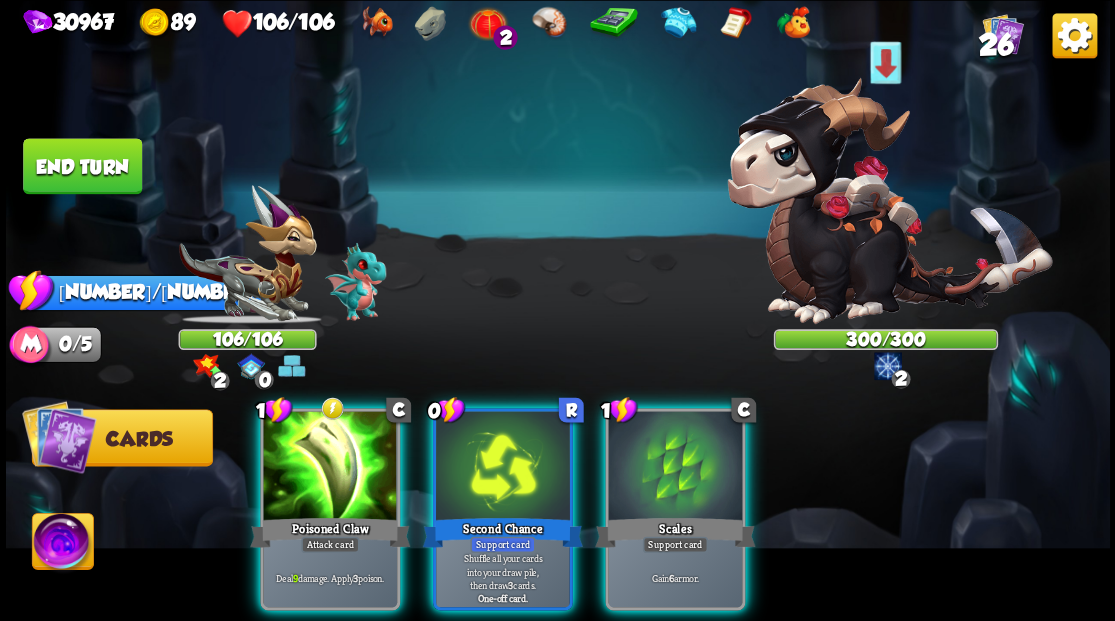 click at bounding box center [675, 467] 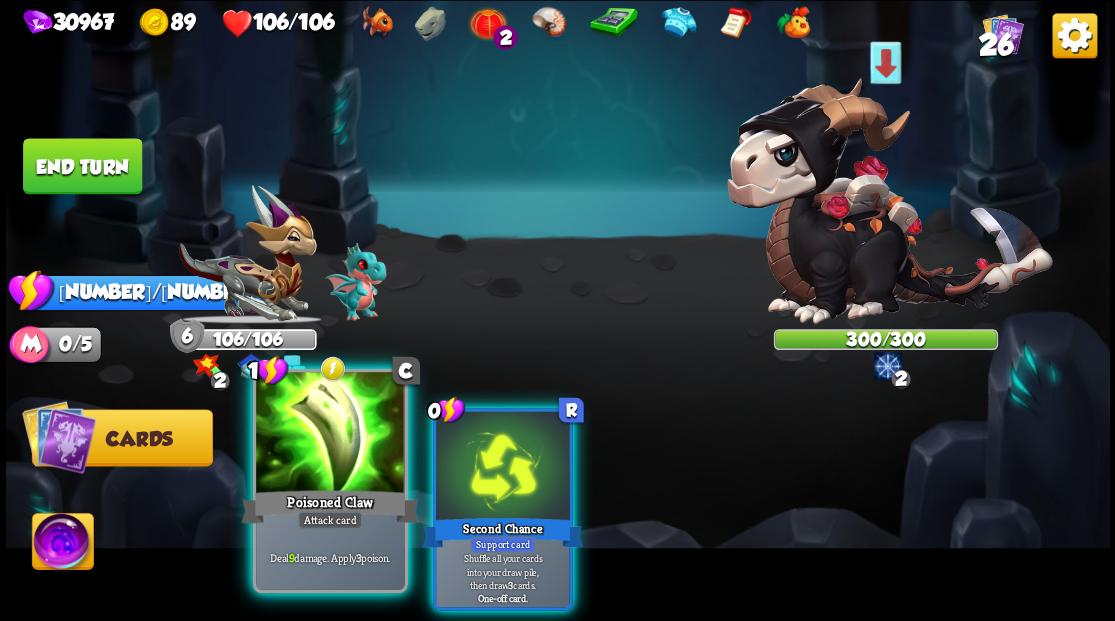 click at bounding box center [330, 434] 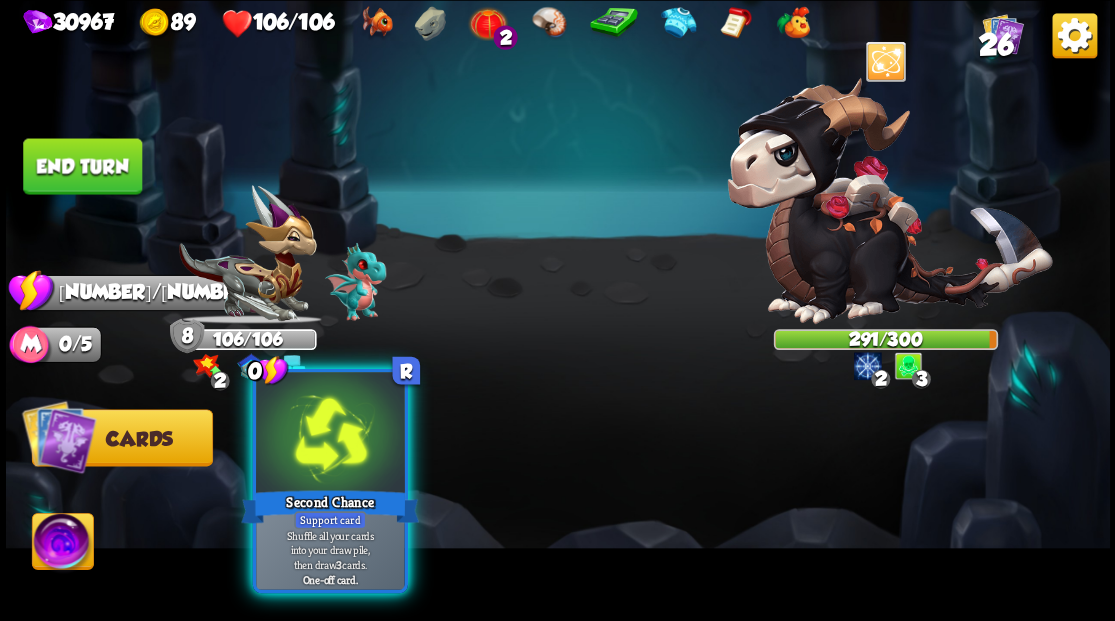 click at bounding box center [330, 434] 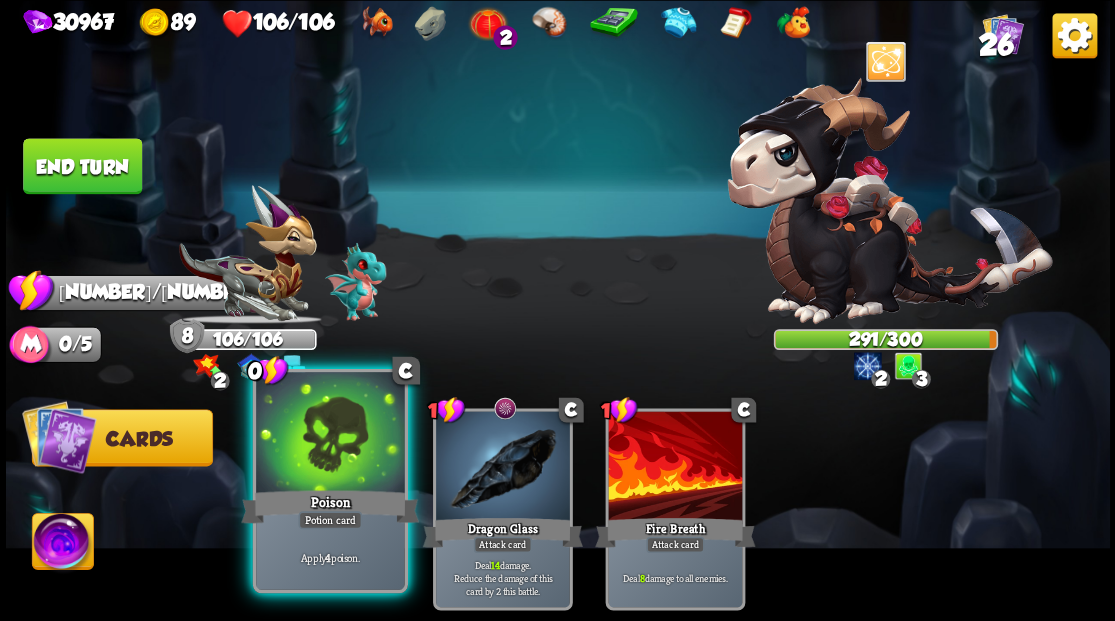click at bounding box center (330, 434) 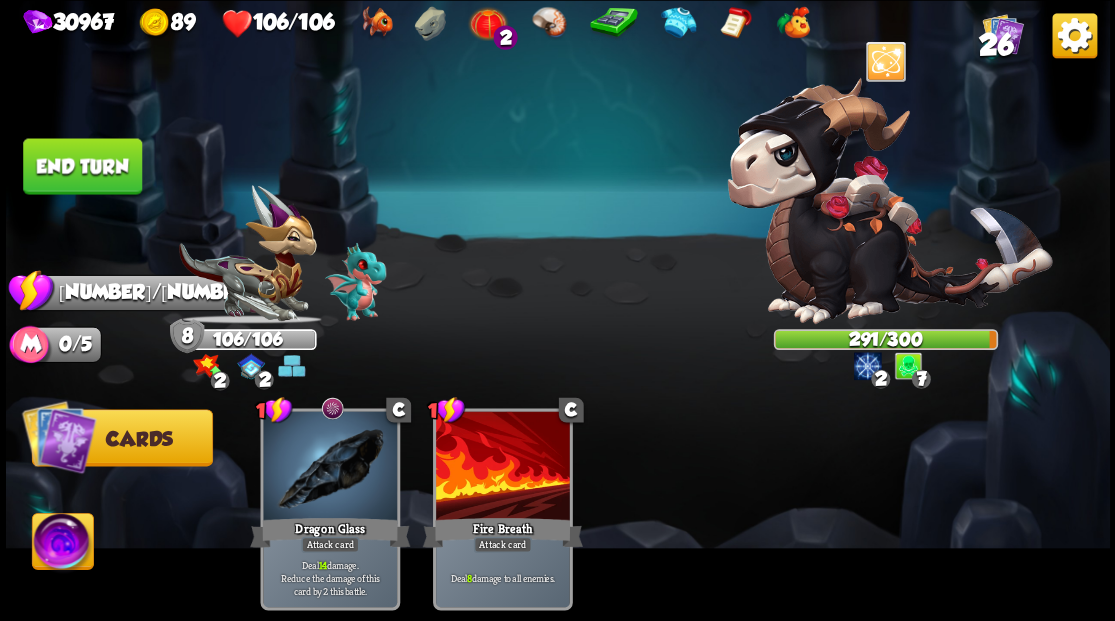 click on "End turn" at bounding box center (82, 166) 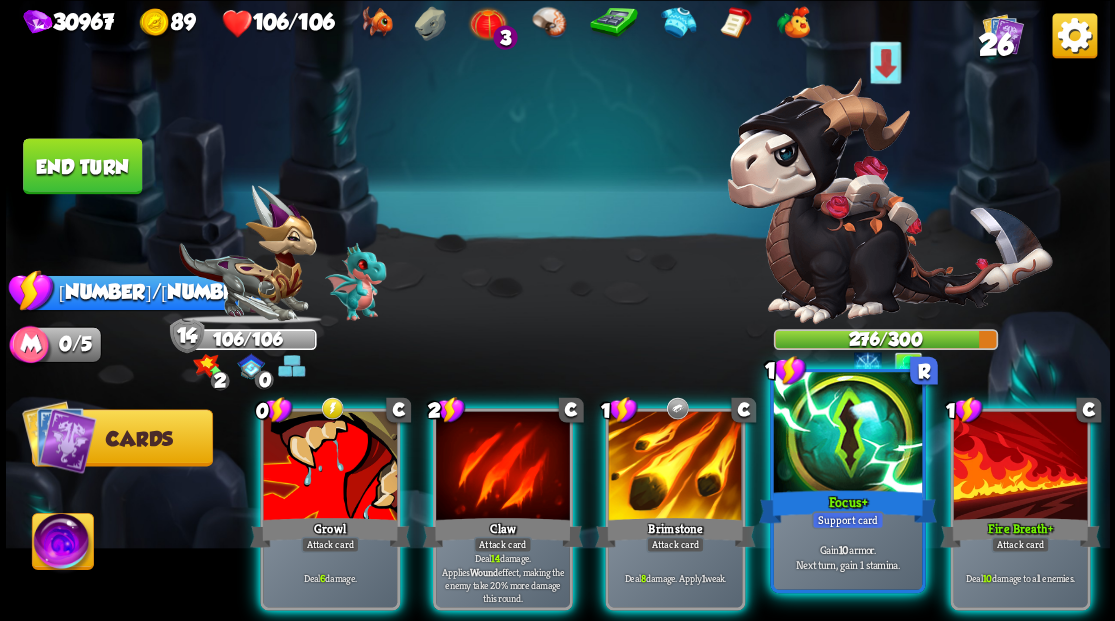 click at bounding box center [847, 434] 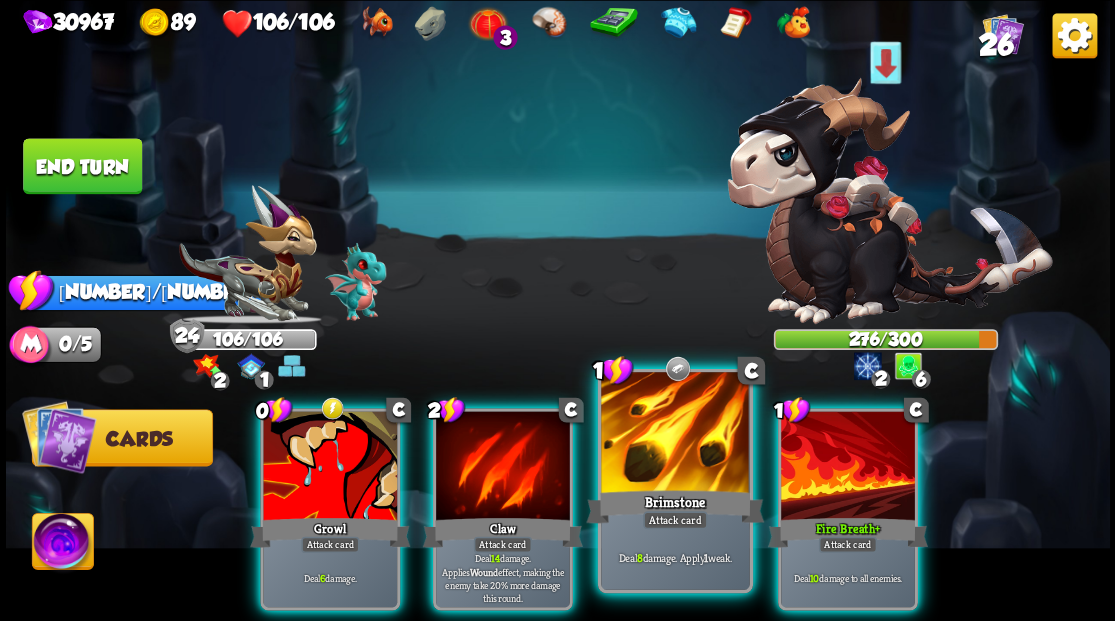 click at bounding box center (675, 434) 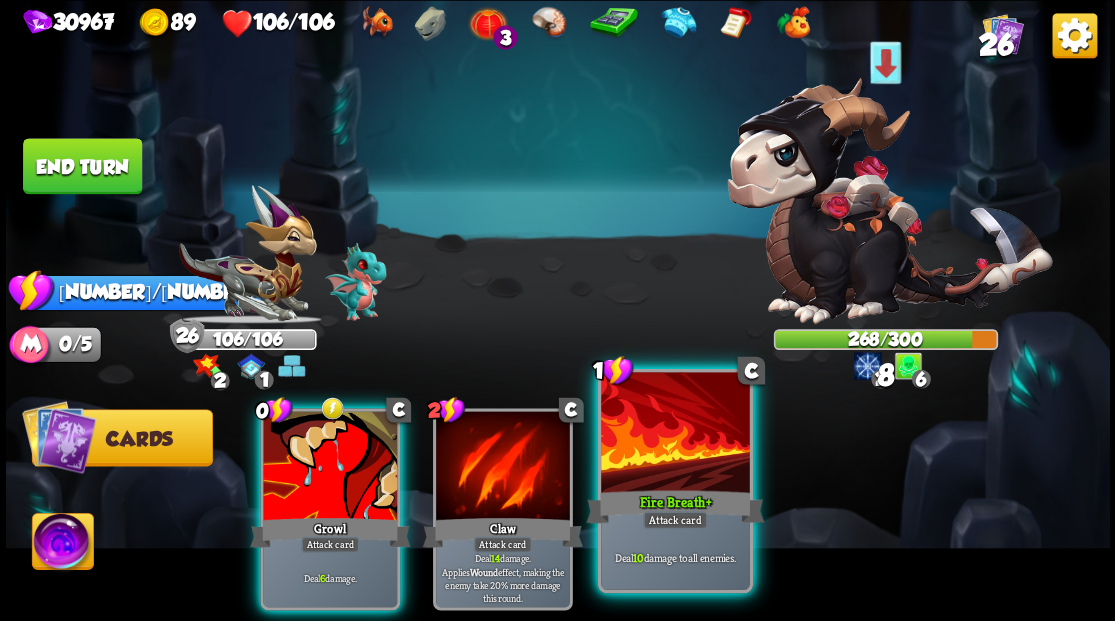 click at bounding box center [675, 434] 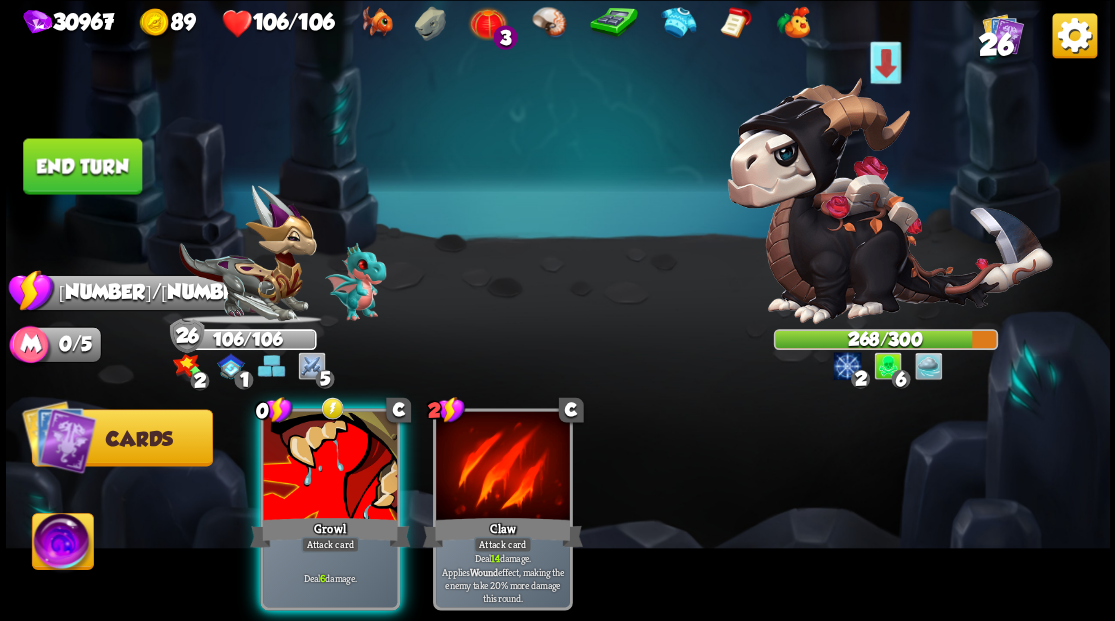 drag, startPoint x: 296, startPoint y: 469, endPoint x: 220, endPoint y: 379, distance: 117.79643 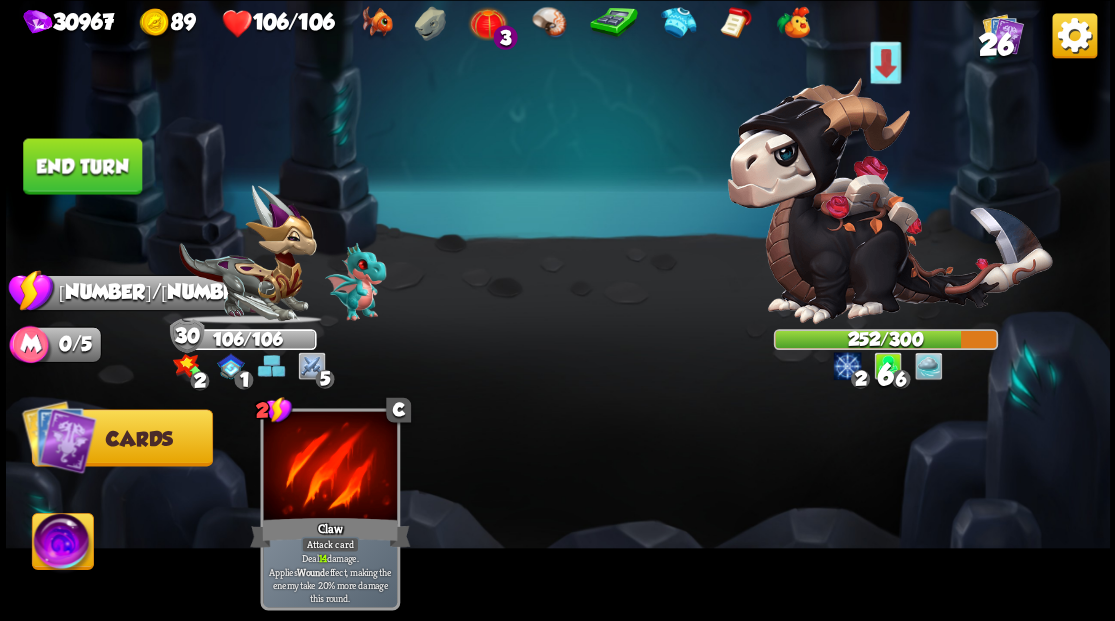 click on "End turn" at bounding box center [82, 166] 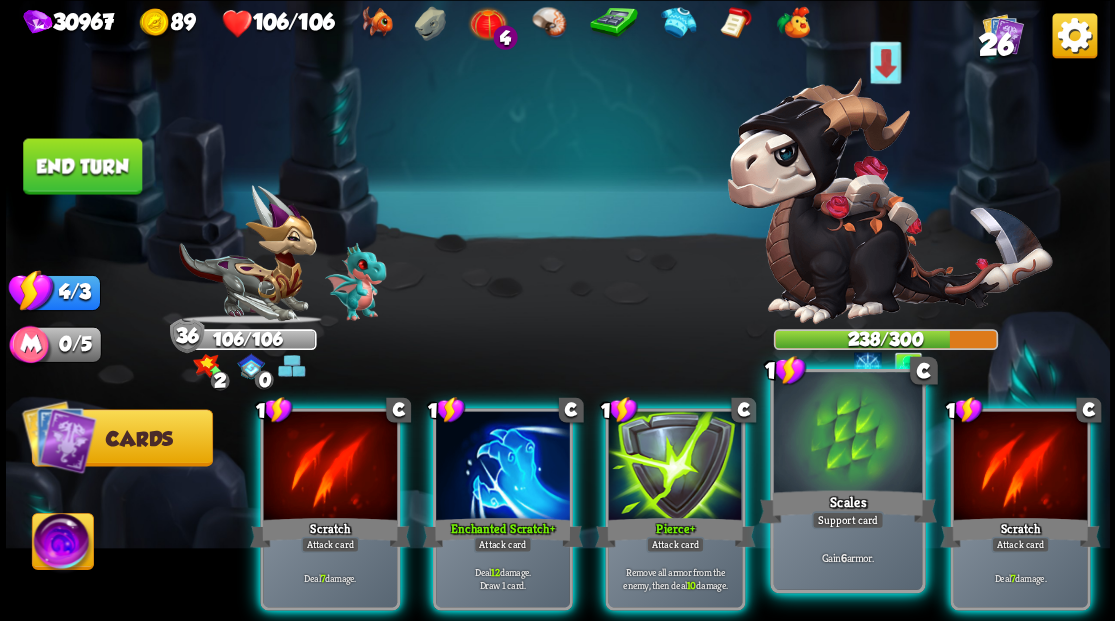 click at bounding box center [847, 434] 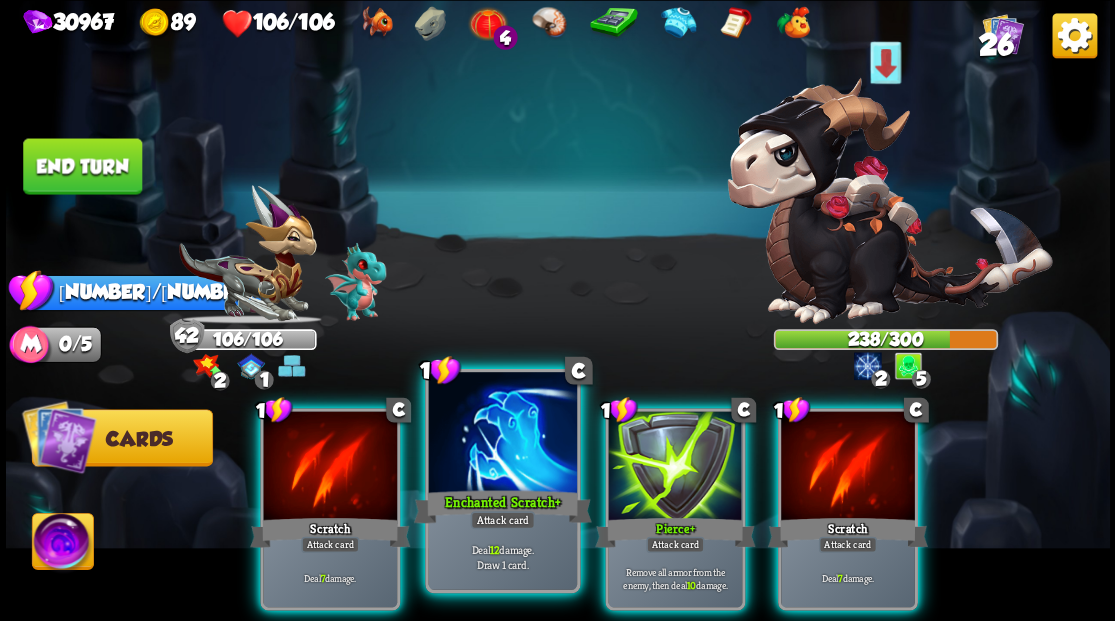 click at bounding box center (502, 434) 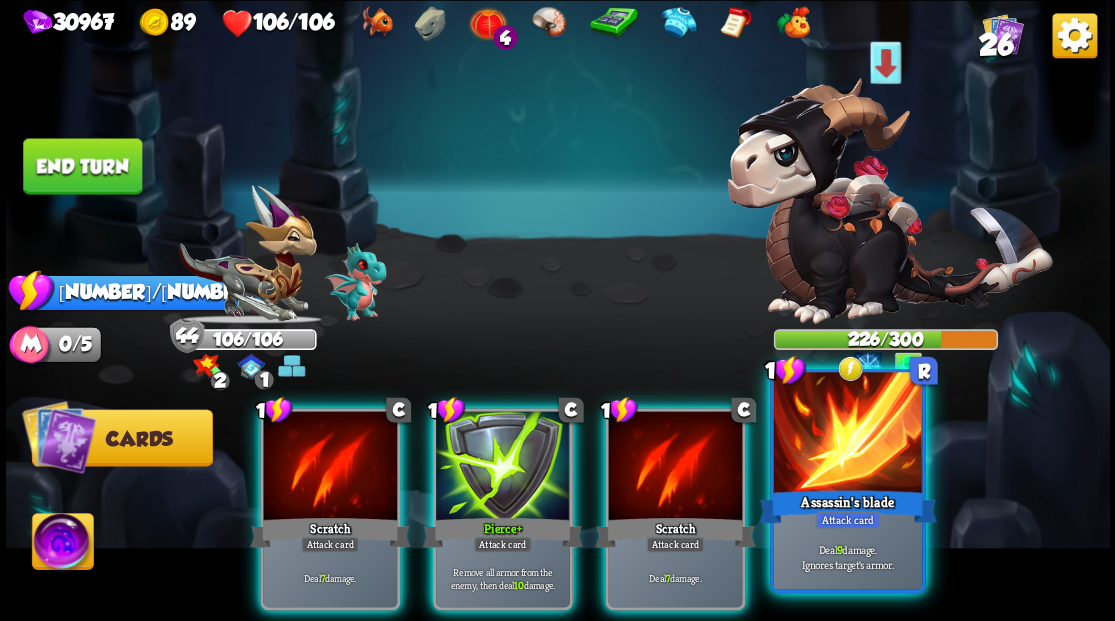 click at bounding box center [847, 434] 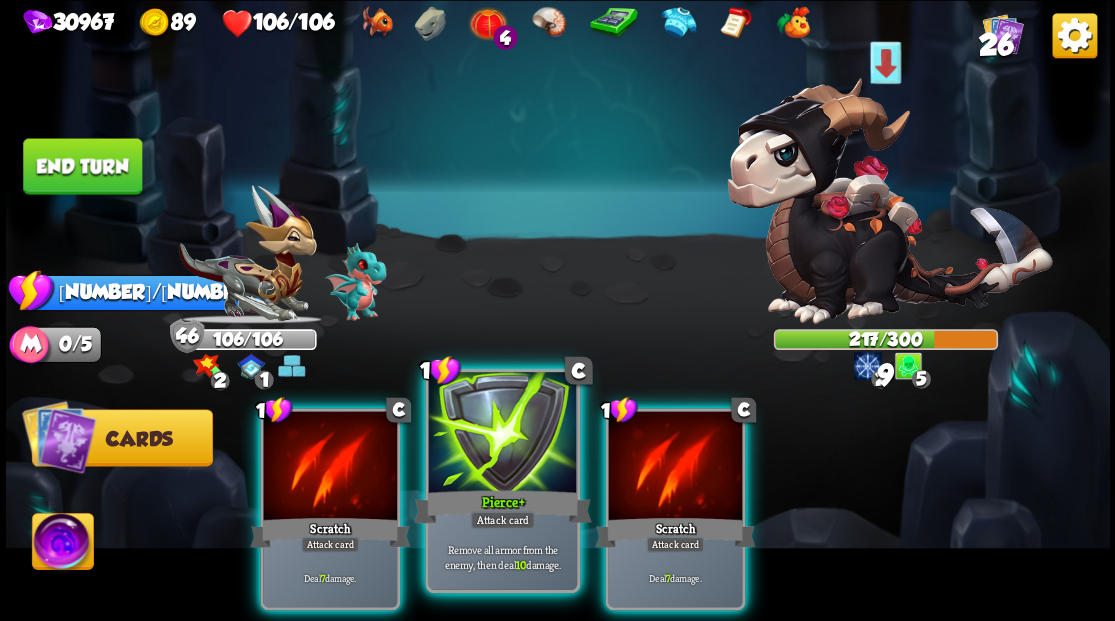 click at bounding box center [502, 434] 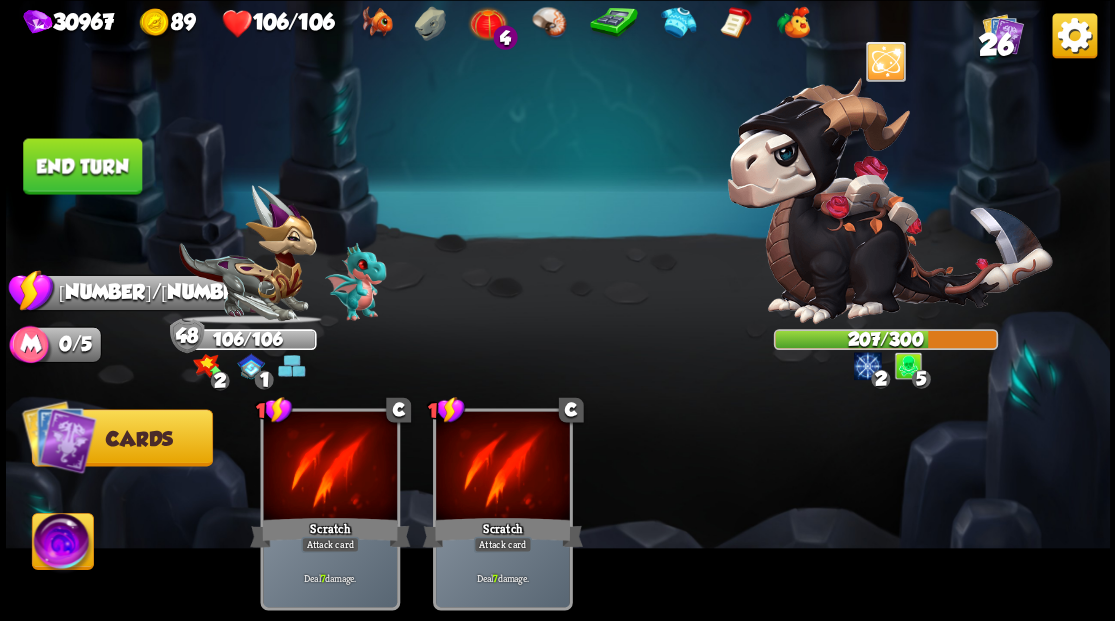 click on "End turn" at bounding box center [82, 166] 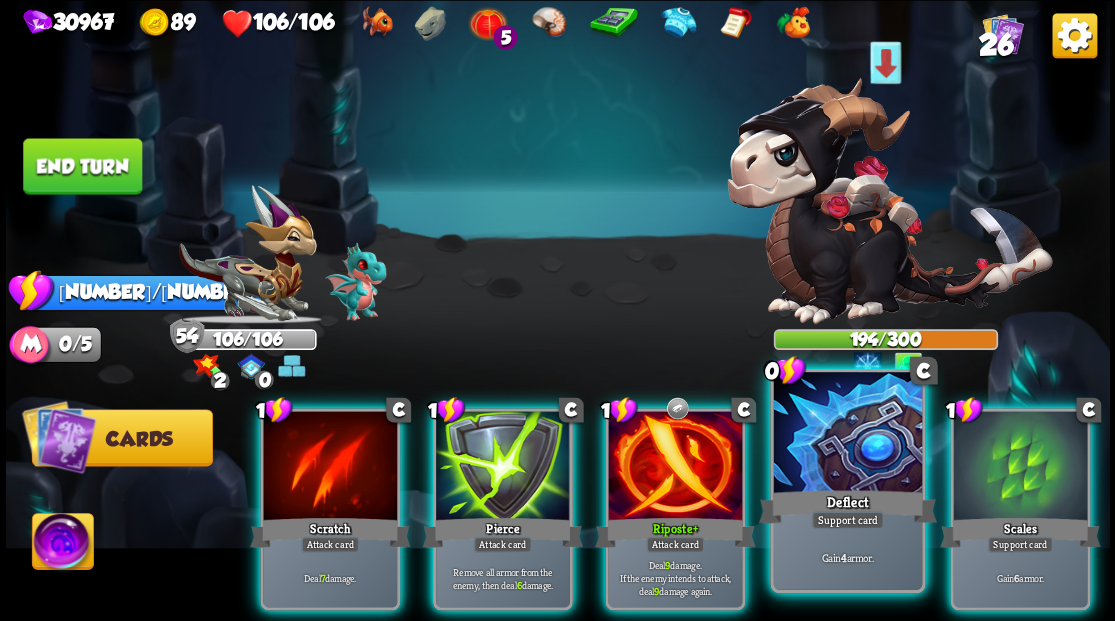 click at bounding box center [847, 434] 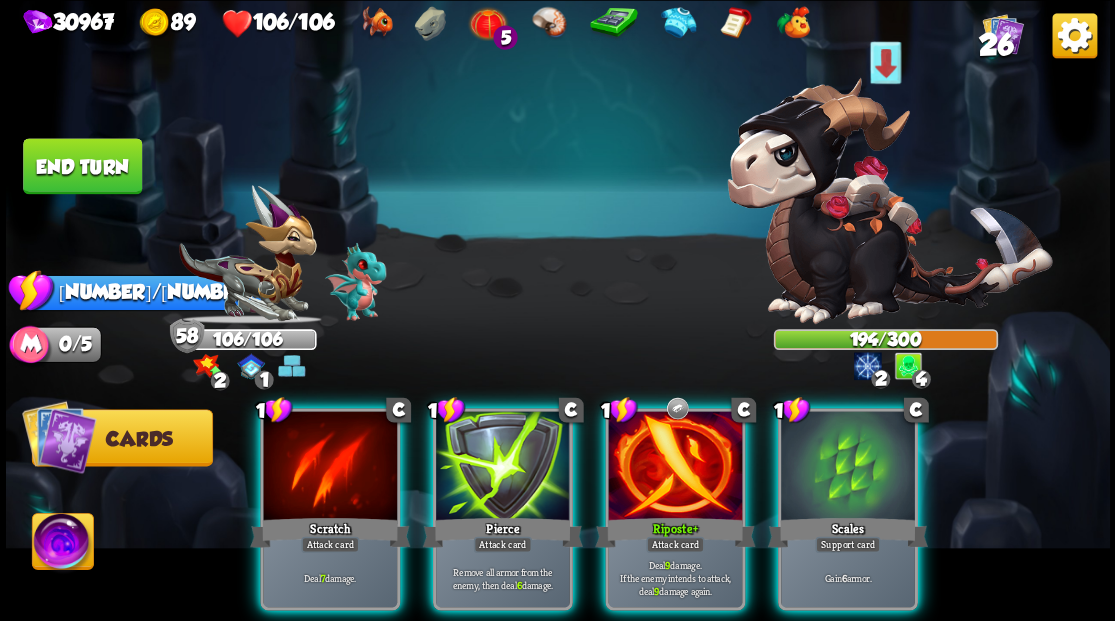 click at bounding box center [848, 467] 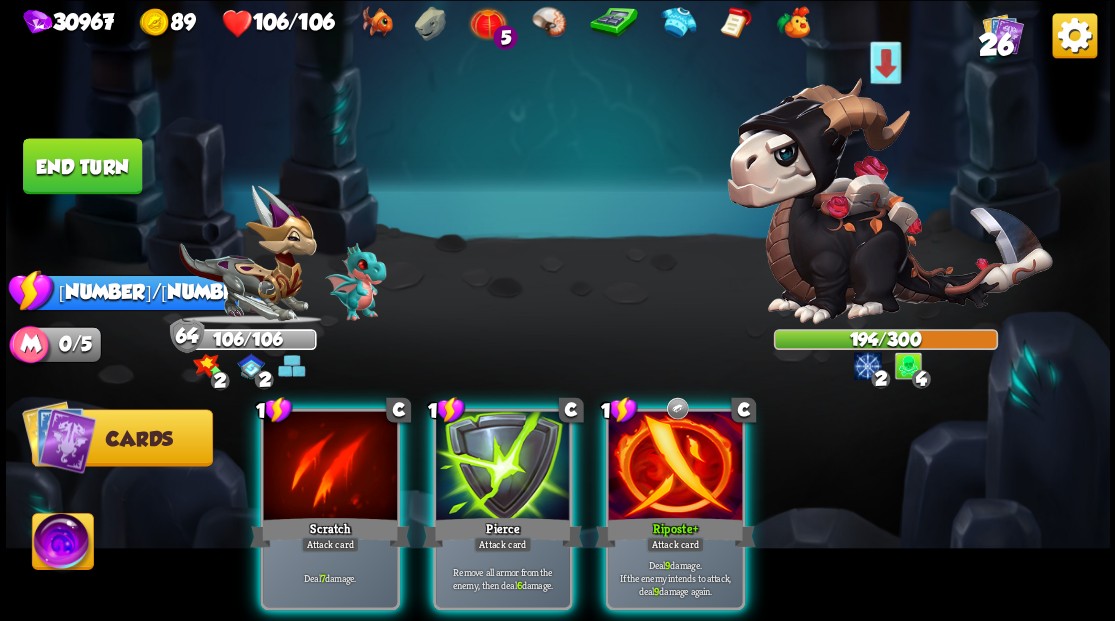 click at bounding box center (675, 467) 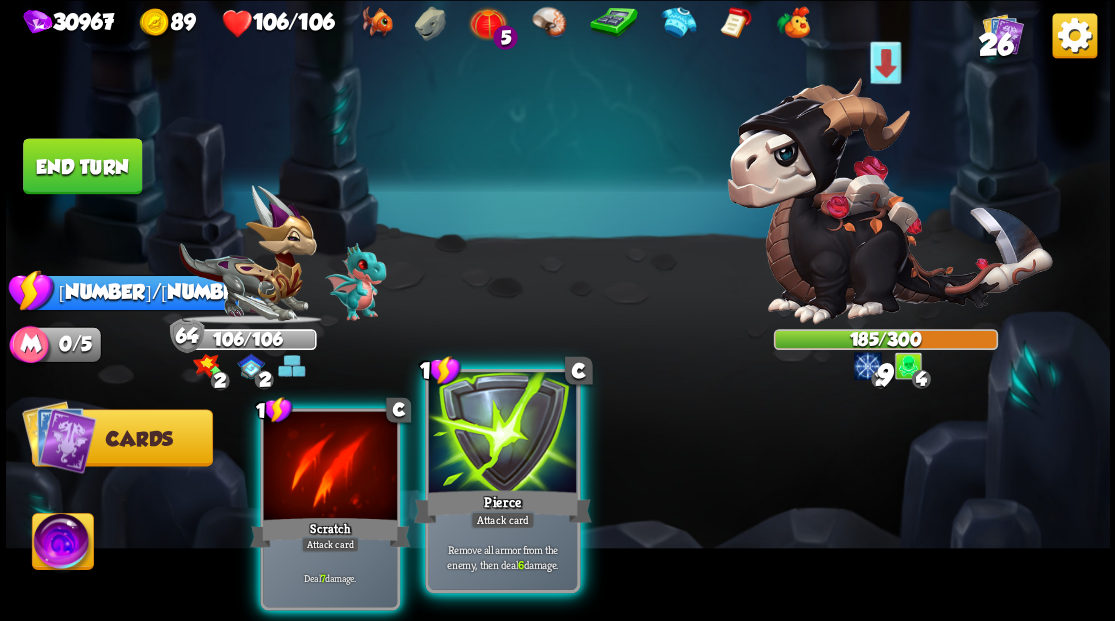 click at bounding box center (502, 434) 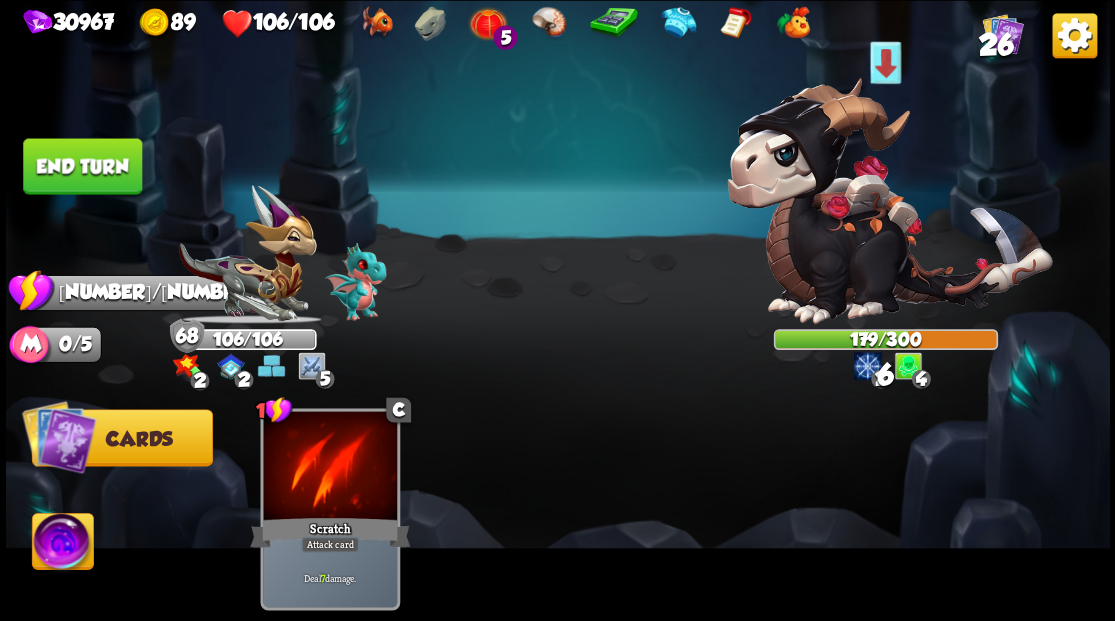 click on "End turn" at bounding box center (82, 166) 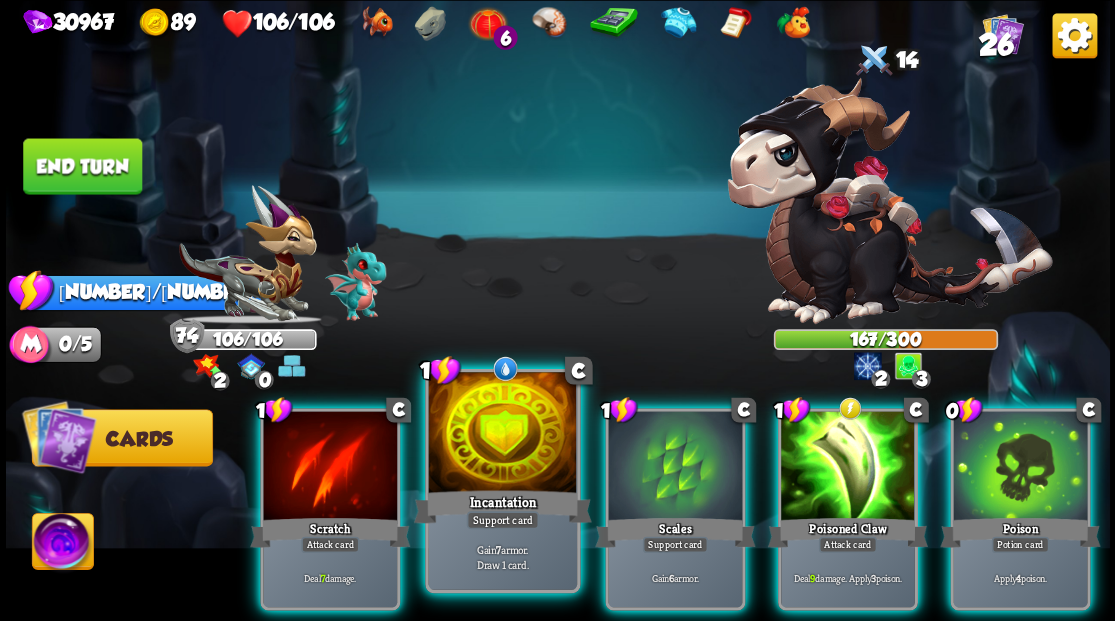 click at bounding box center [502, 434] 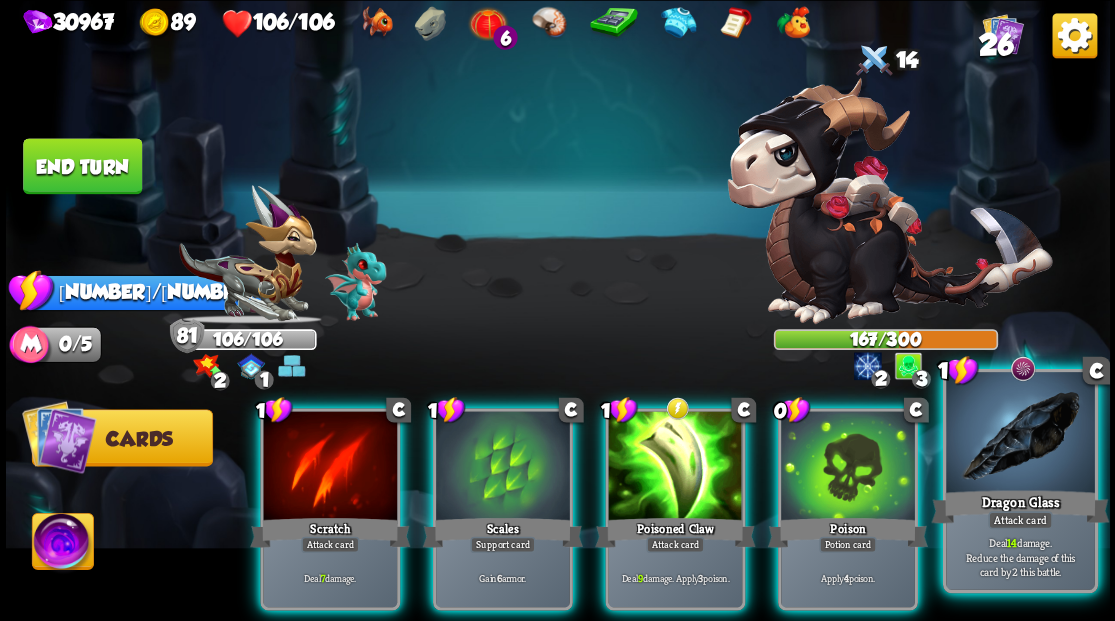 click at bounding box center (1020, 434) 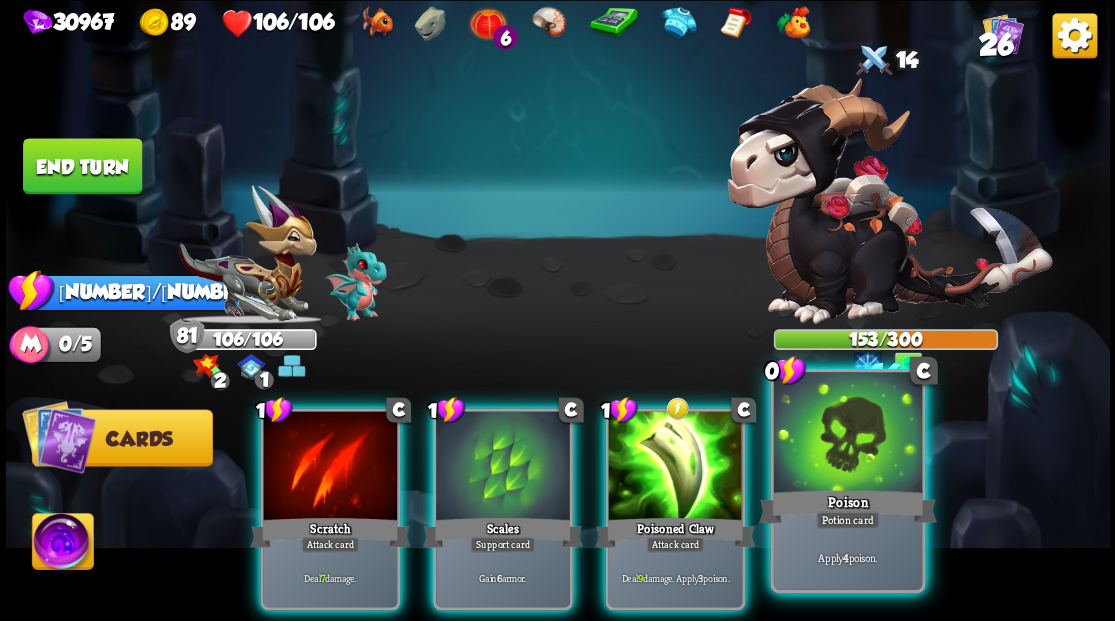click at bounding box center (847, 434) 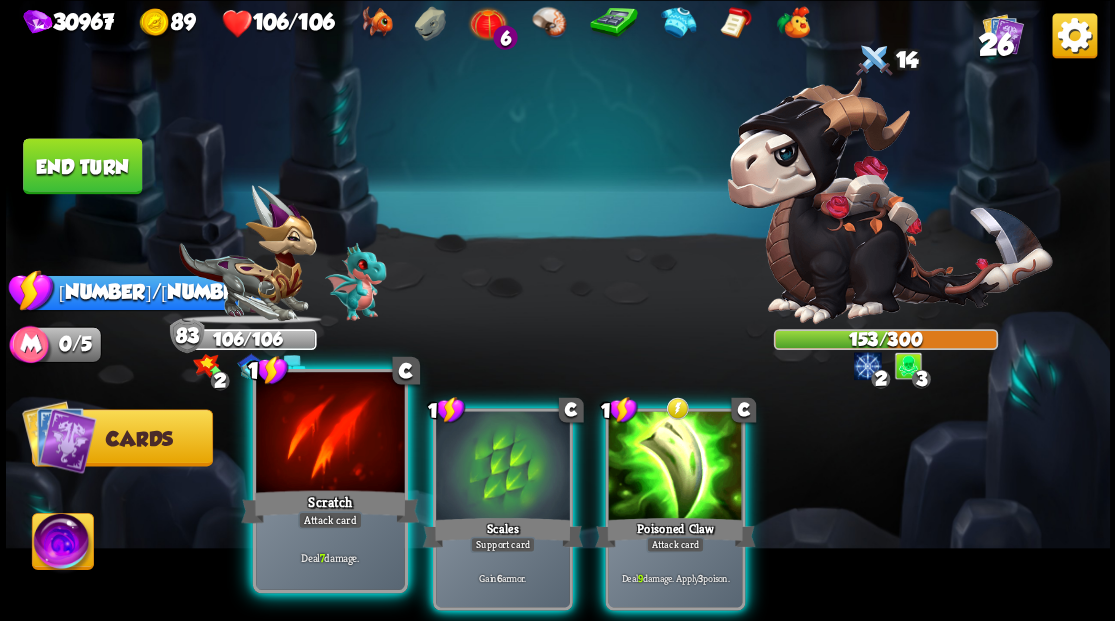click on "Scratch" at bounding box center (330, 506) 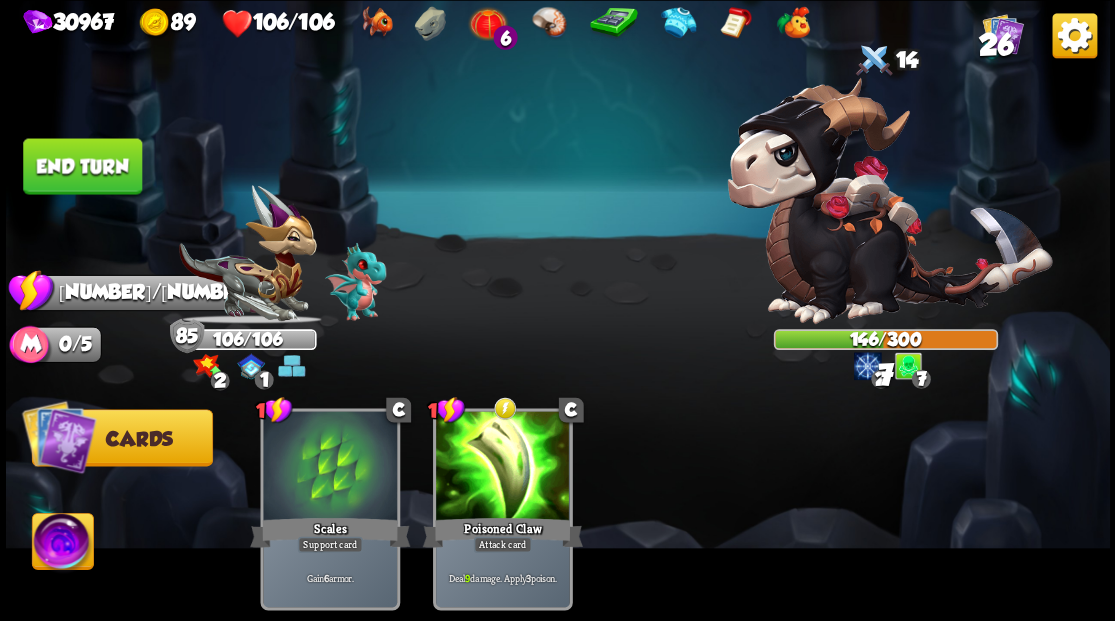 click on "End turn" at bounding box center [82, 166] 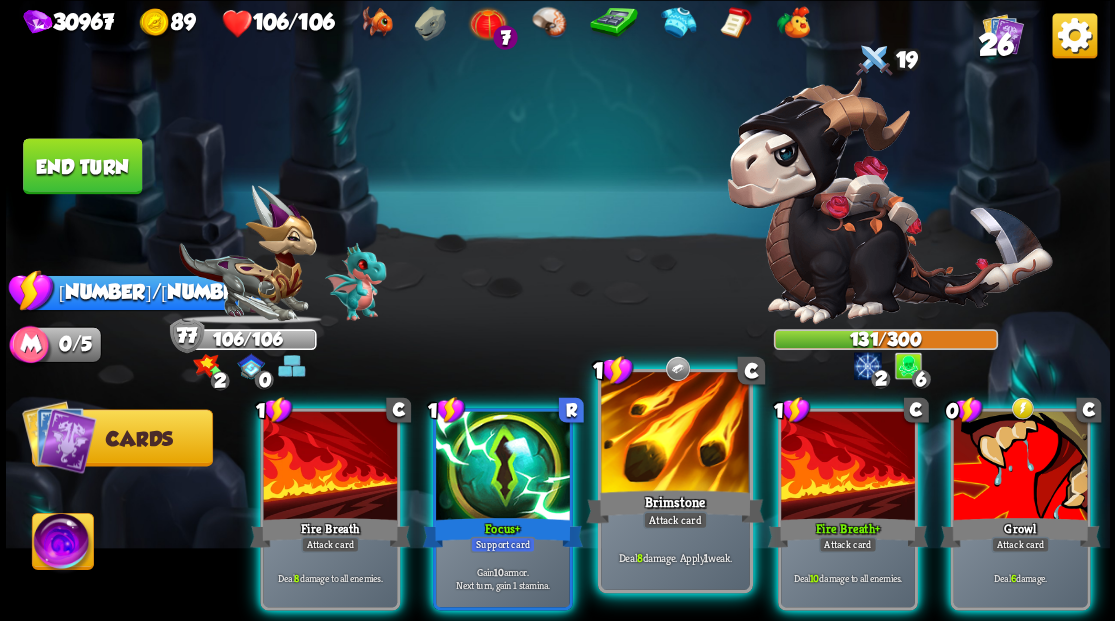 click at bounding box center [675, 434] 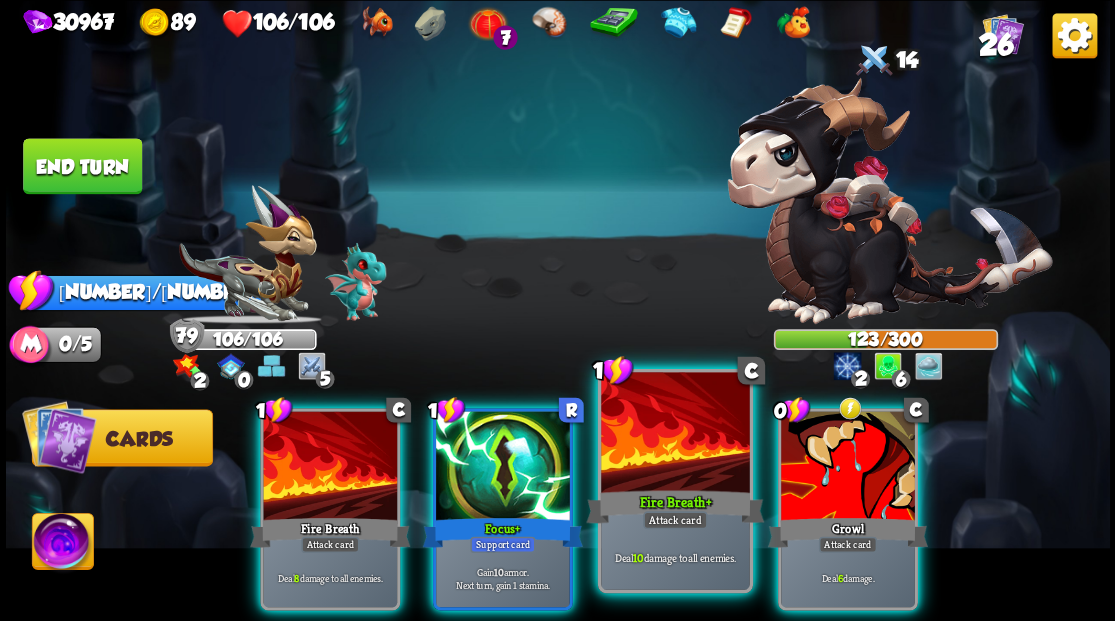click at bounding box center [675, 434] 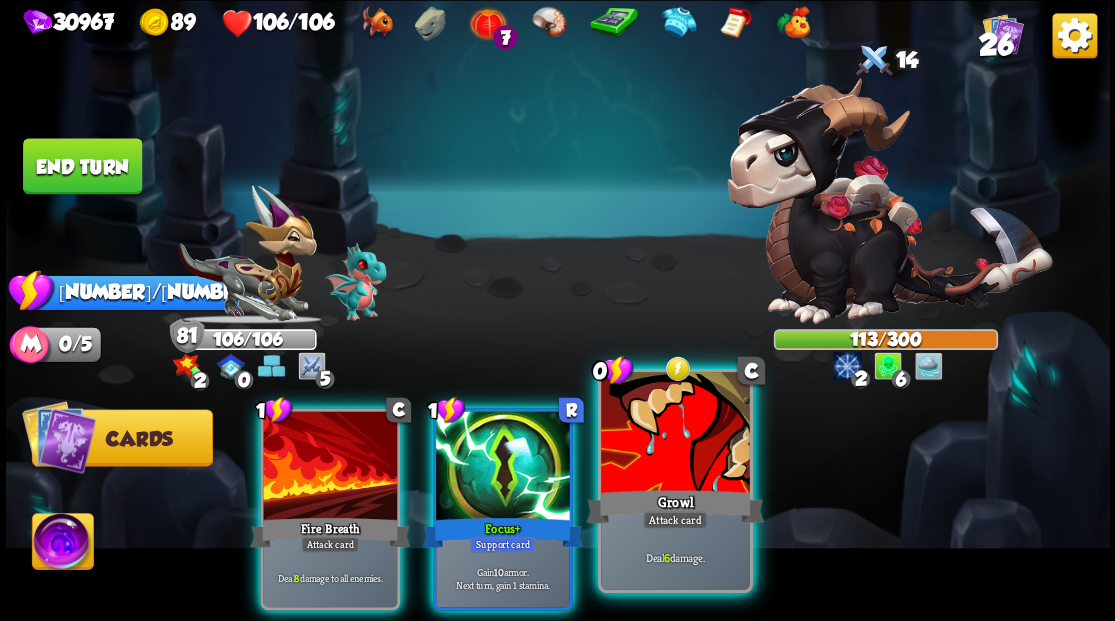 click at bounding box center (675, 434) 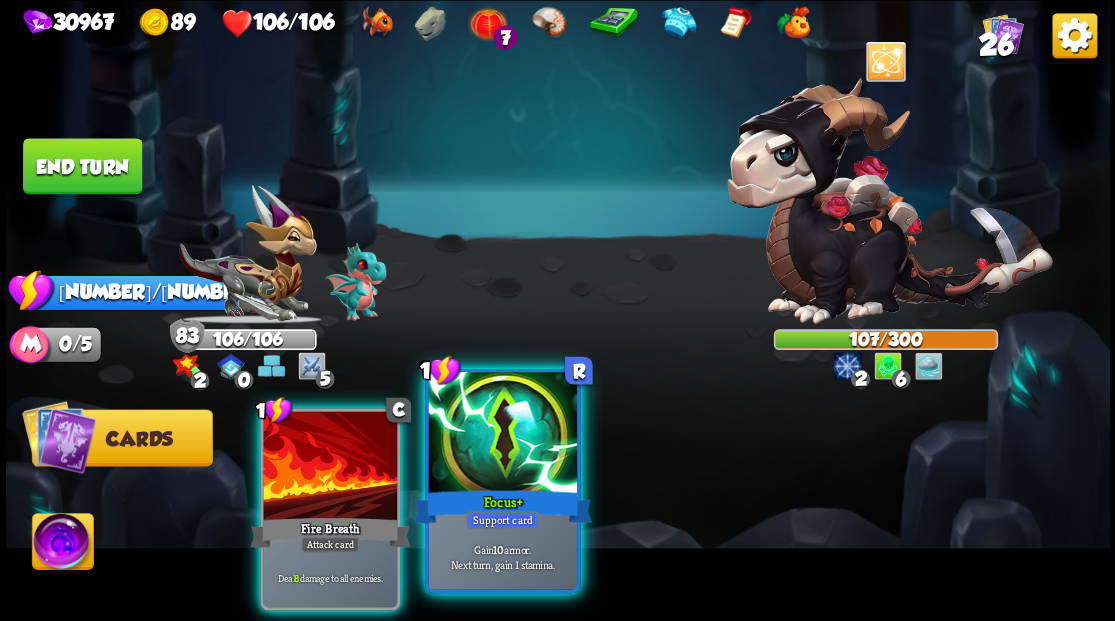 click at bounding box center (502, 434) 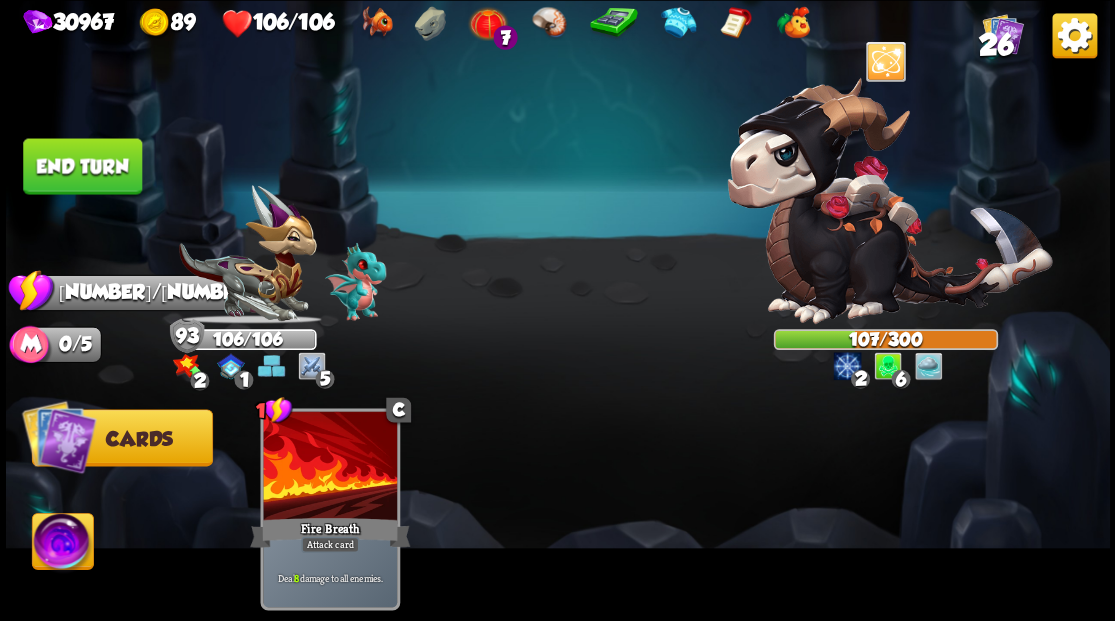 click on "End turn" at bounding box center [82, 166] 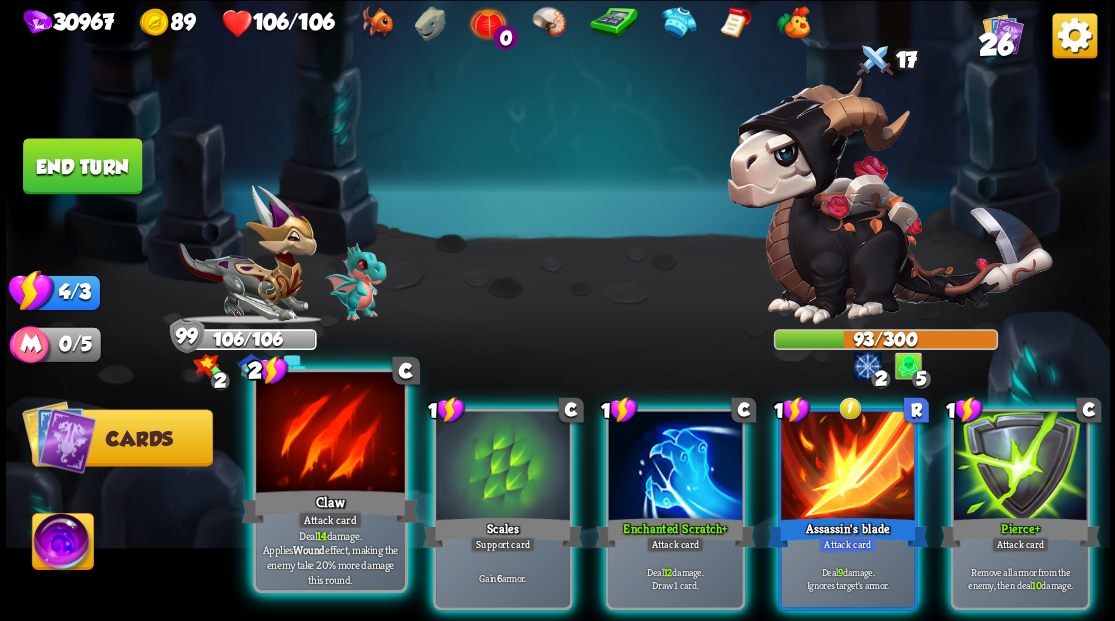 click at bounding box center [330, 434] 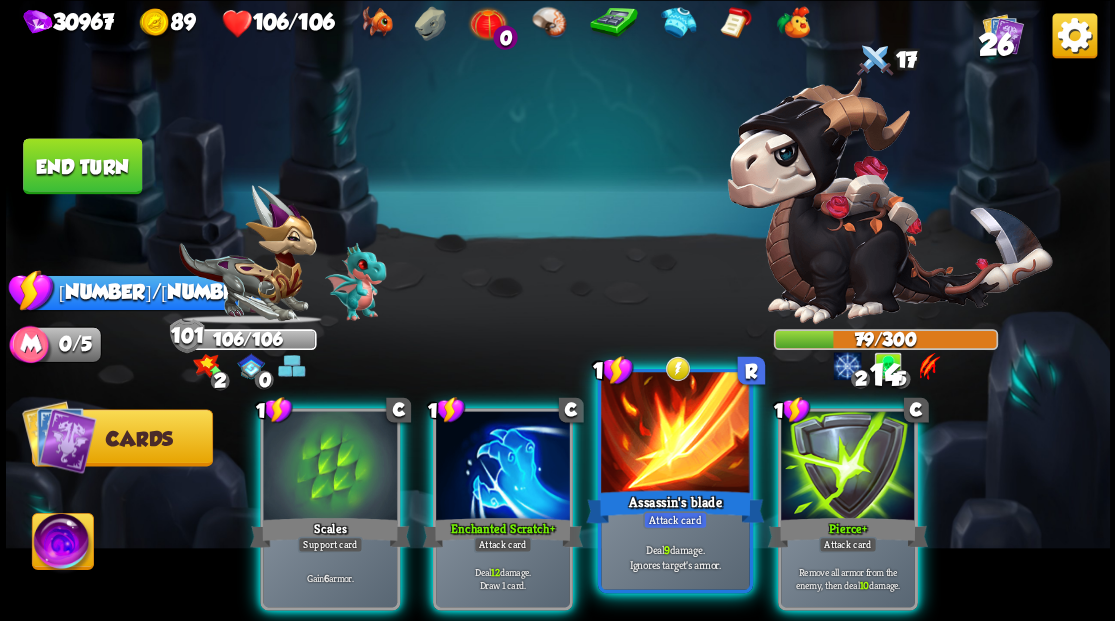 click at bounding box center [675, 434] 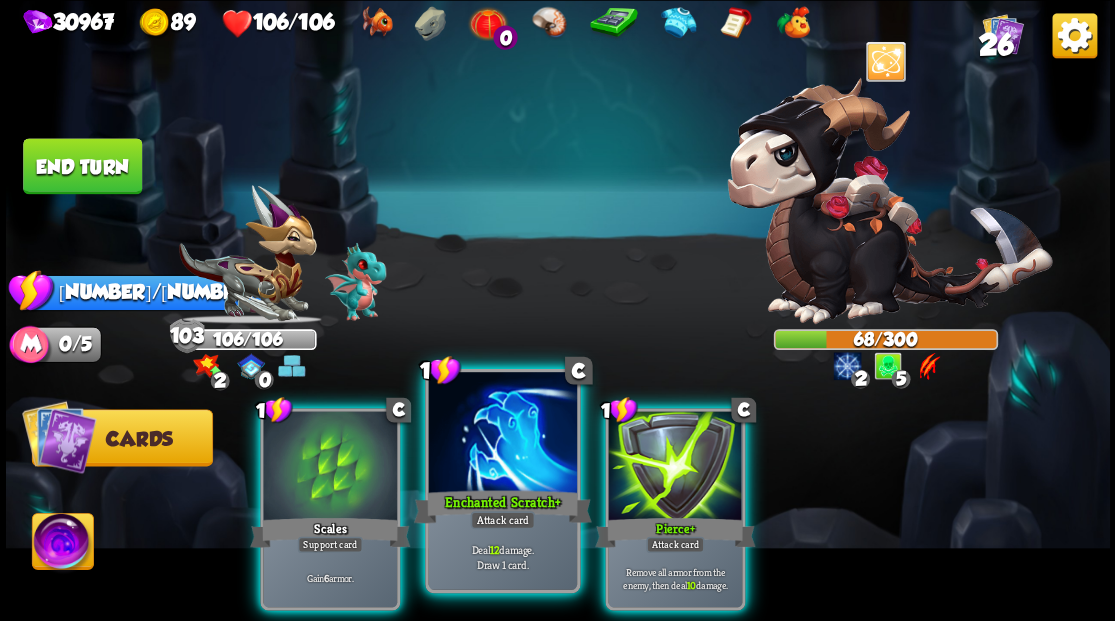 click at bounding box center (502, 434) 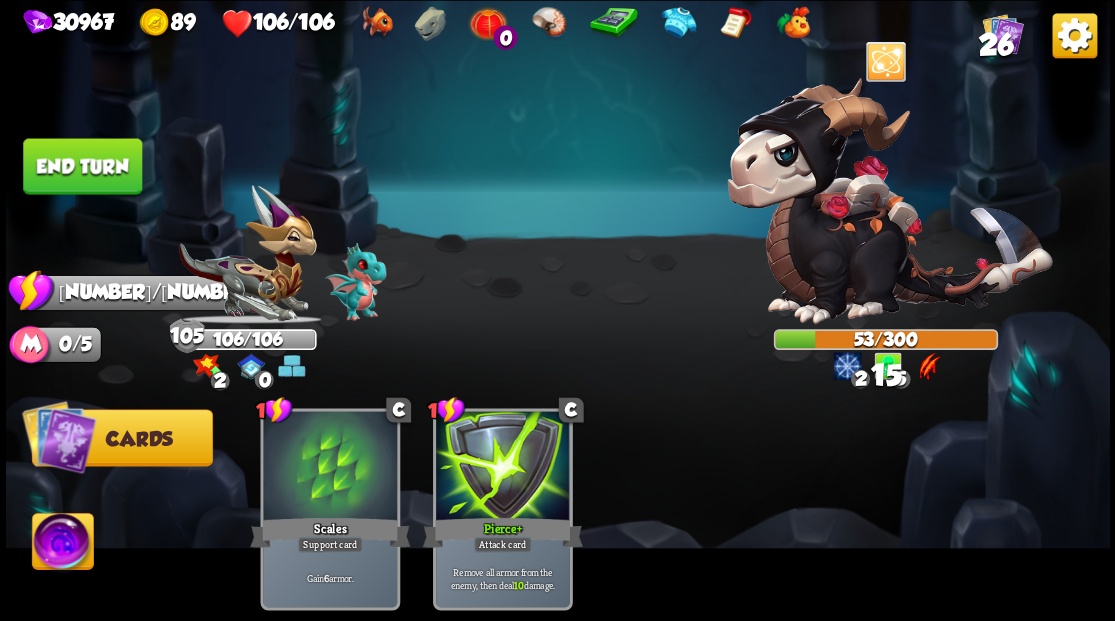 click on "End turn" at bounding box center (82, 166) 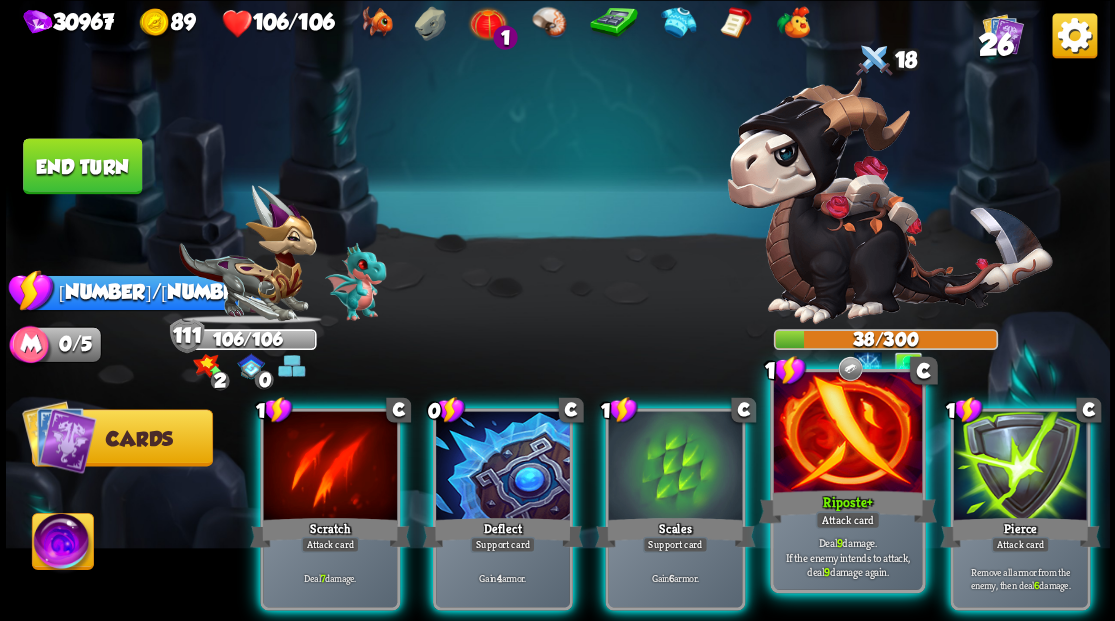 click at bounding box center (847, 434) 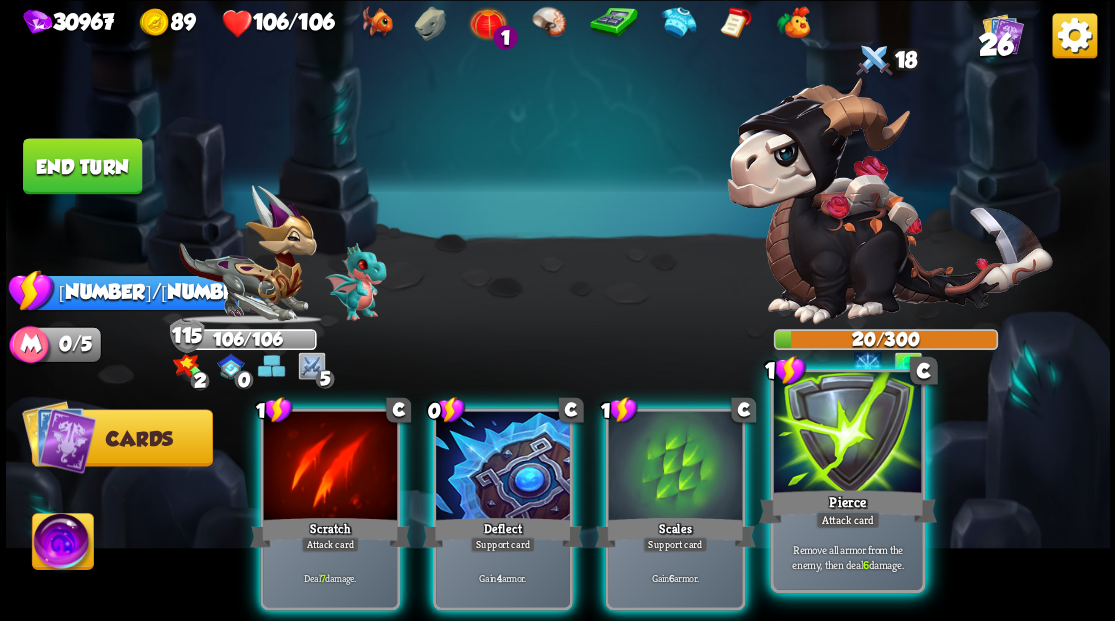click on "Pierce" at bounding box center (847, 506) 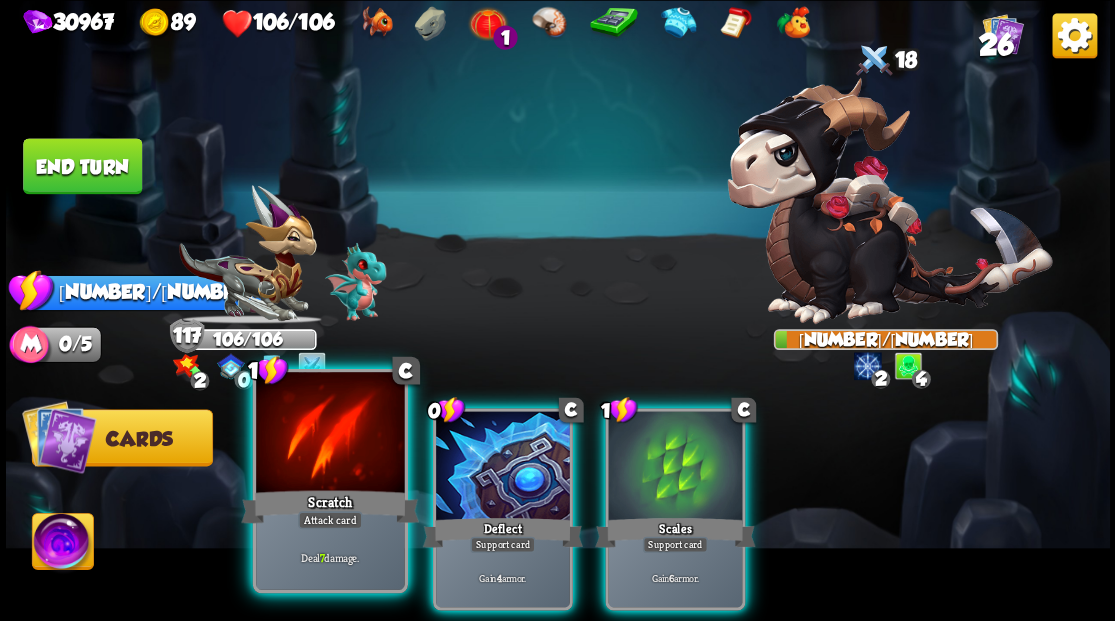 click at bounding box center [330, 434] 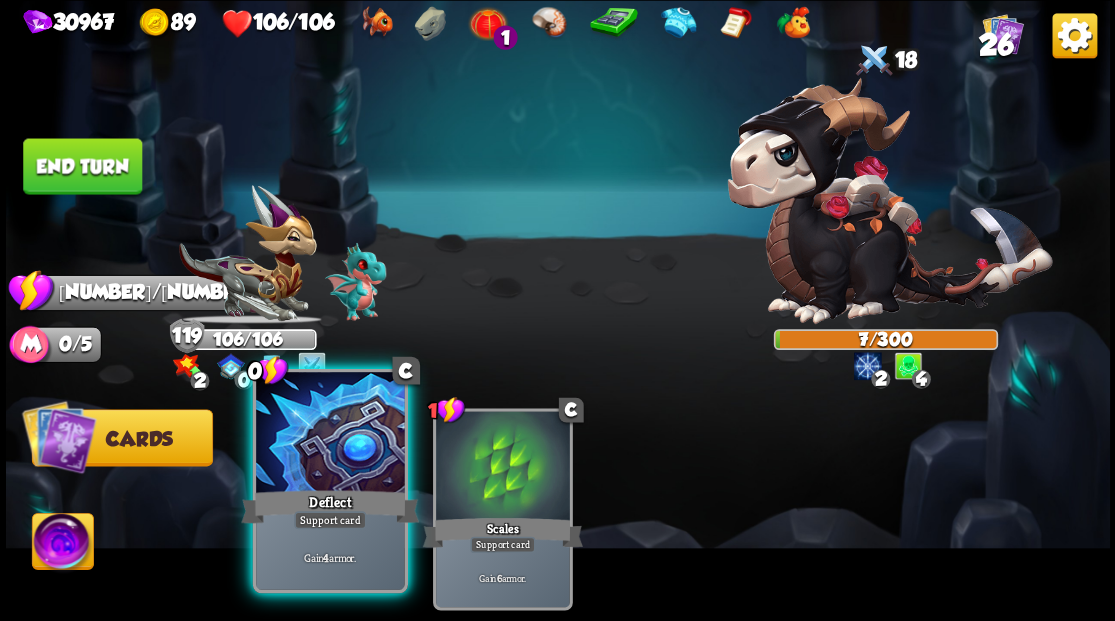 click at bounding box center (330, 434) 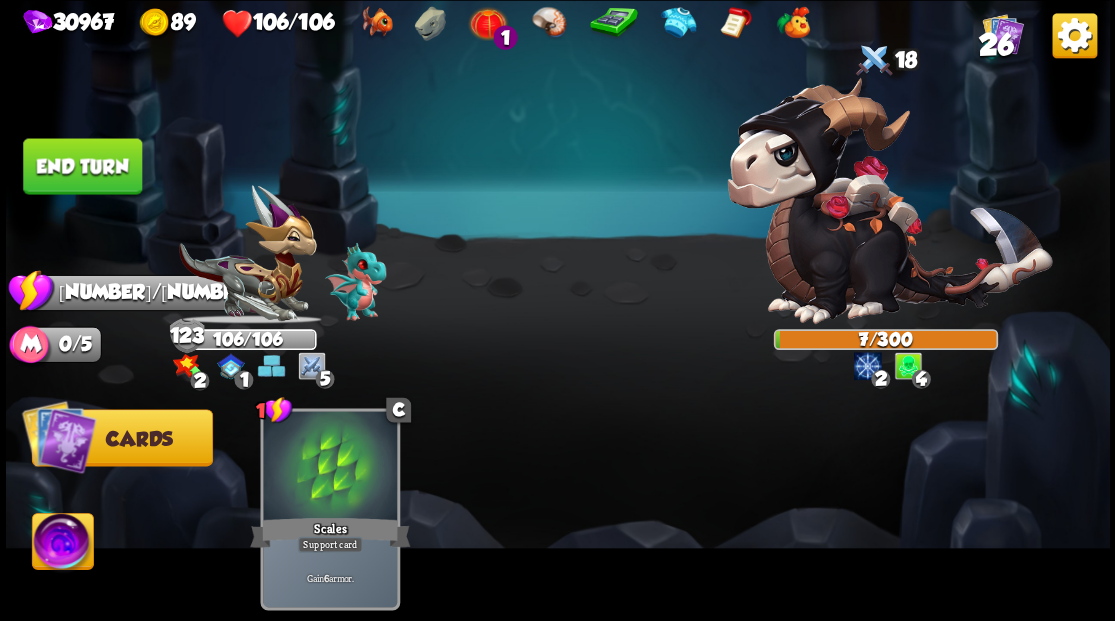 click on "End turn" at bounding box center (82, 166) 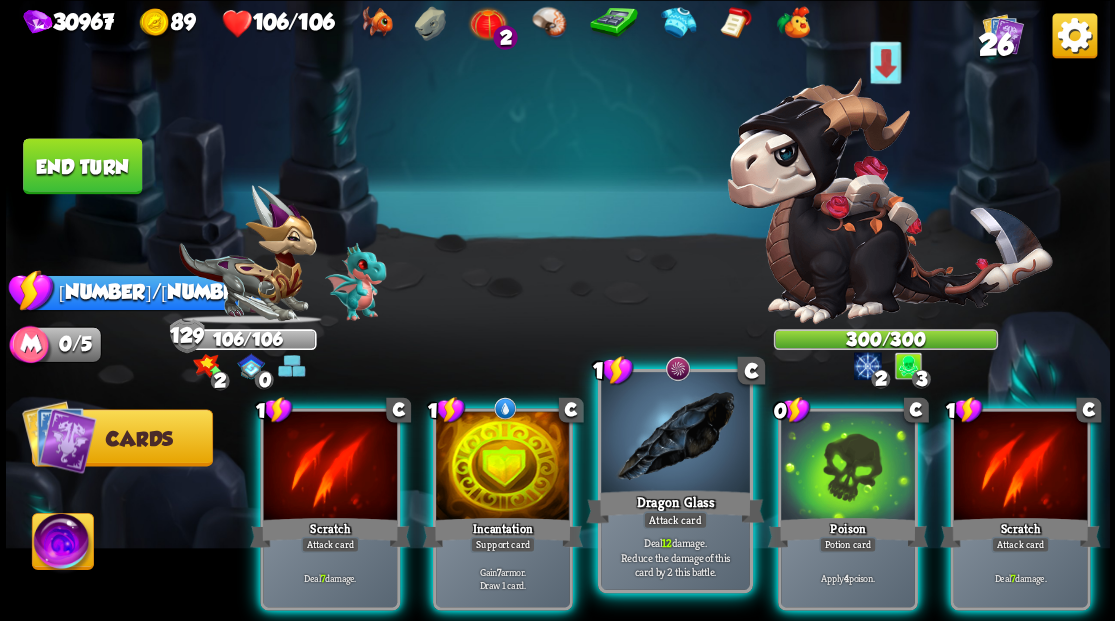 click at bounding box center (675, 434) 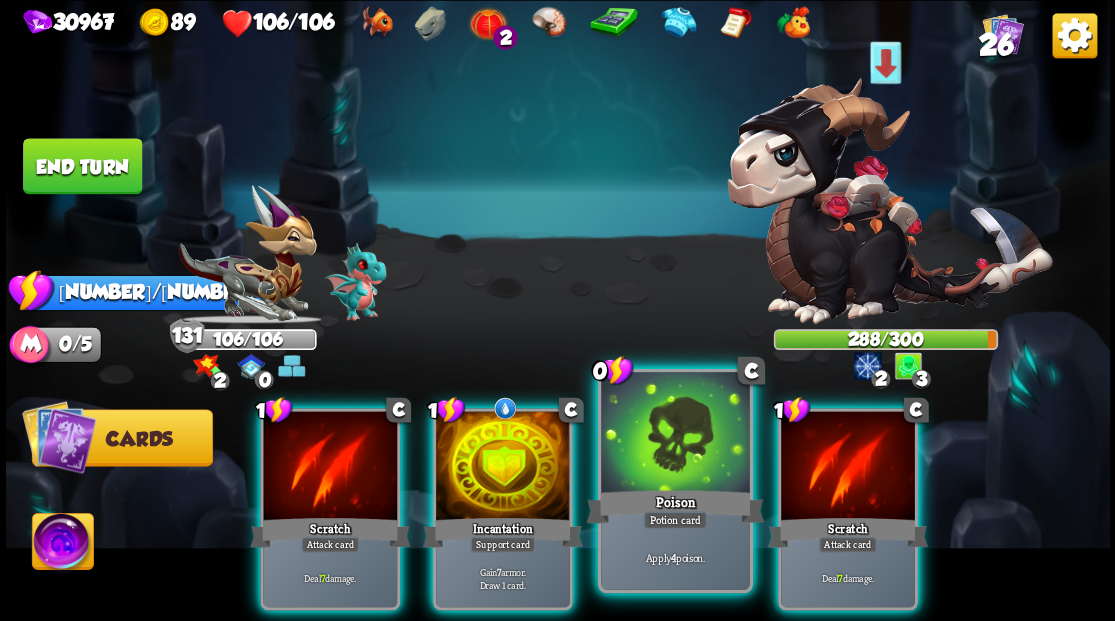 click at bounding box center (675, 434) 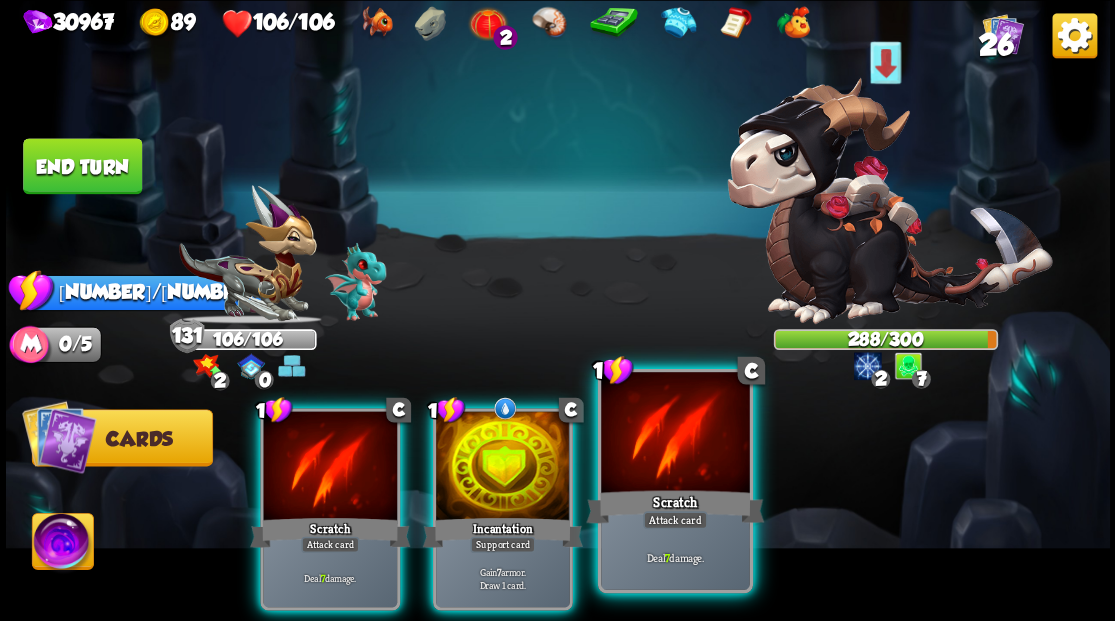 click at bounding box center (675, 434) 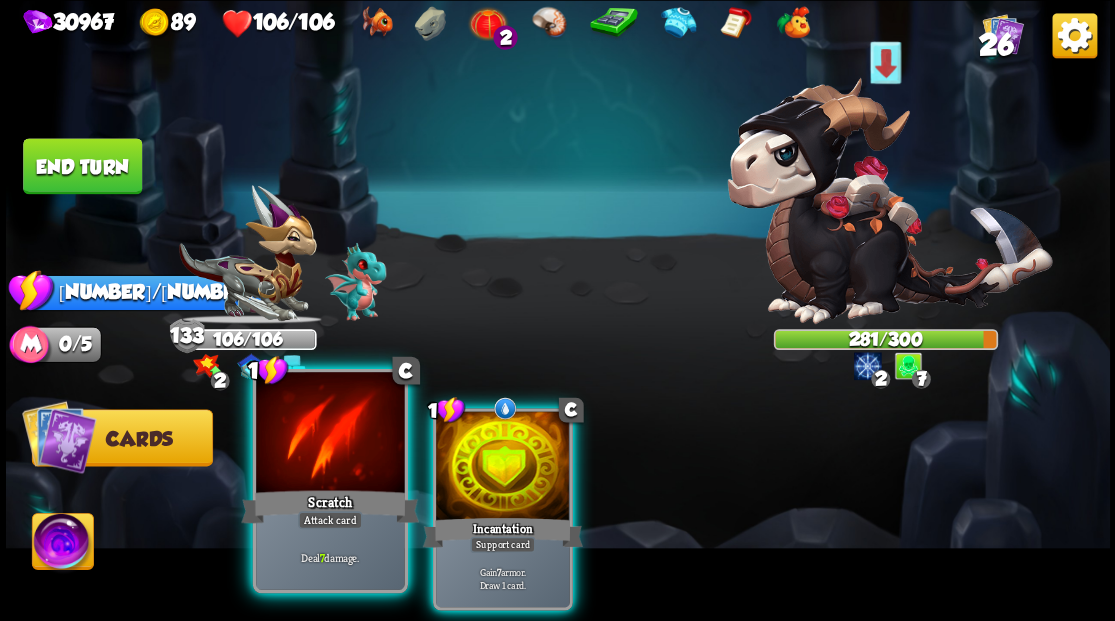 click at bounding box center [330, 434] 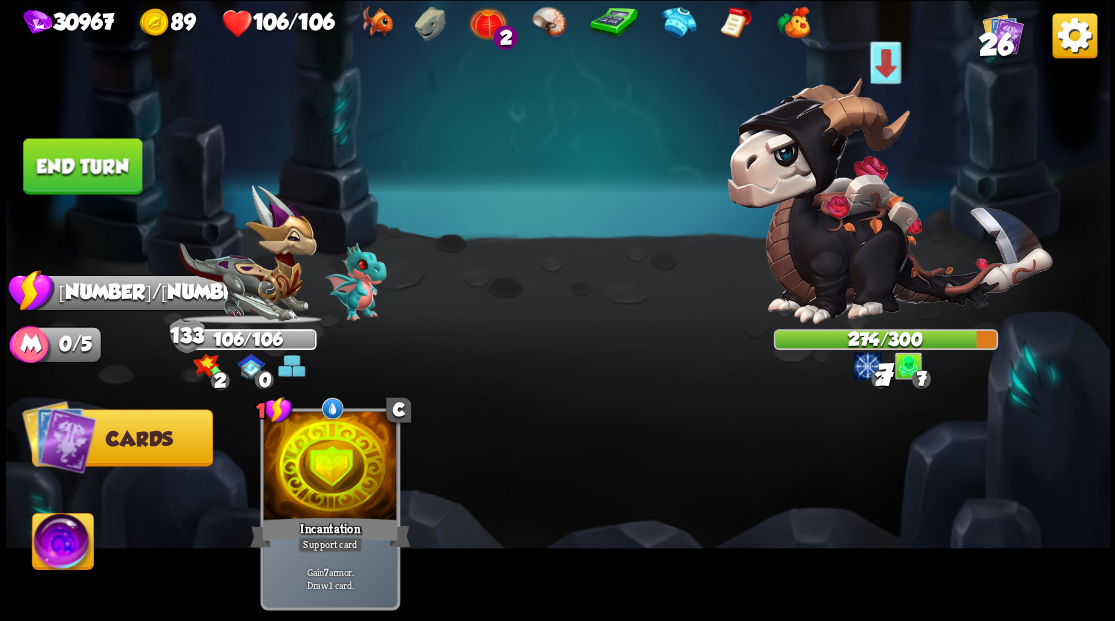 click on "End turn" at bounding box center [82, 166] 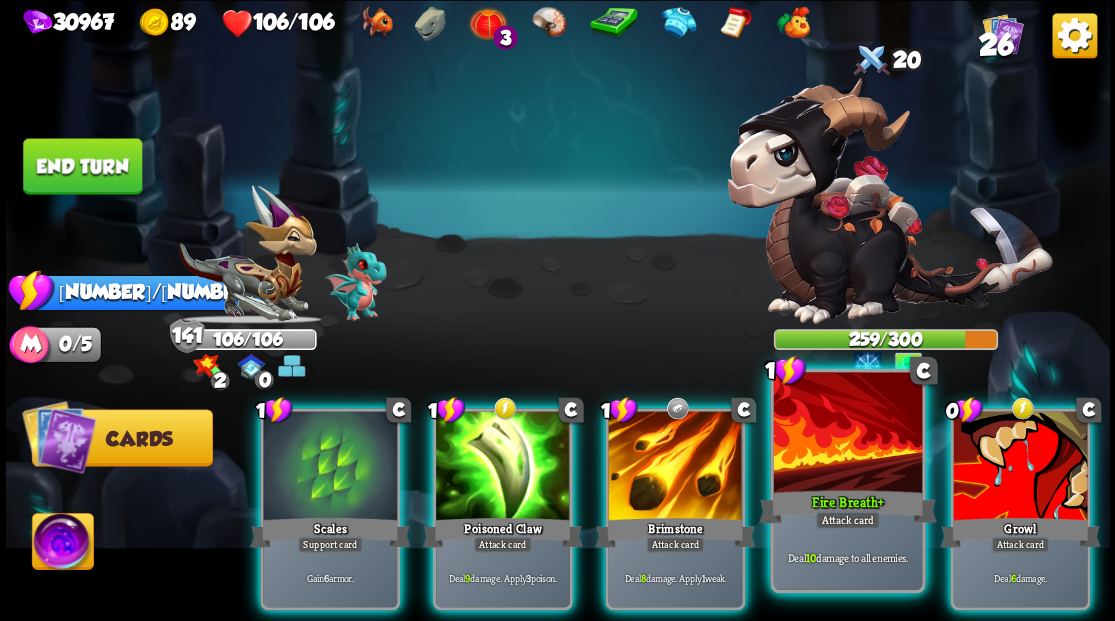 click at bounding box center [847, 434] 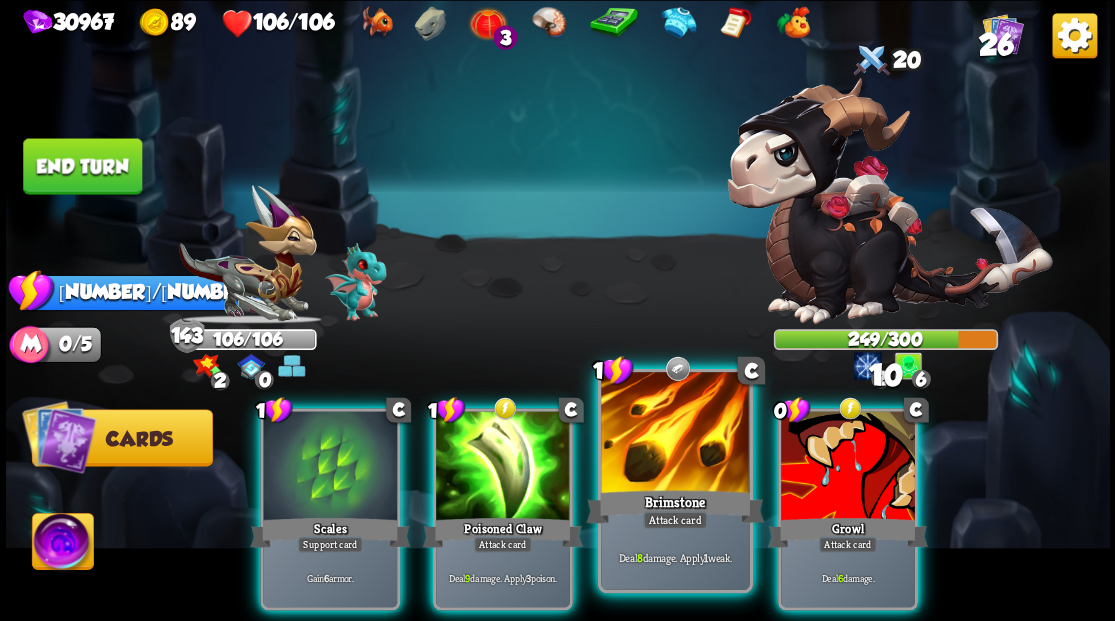 click at bounding box center (675, 434) 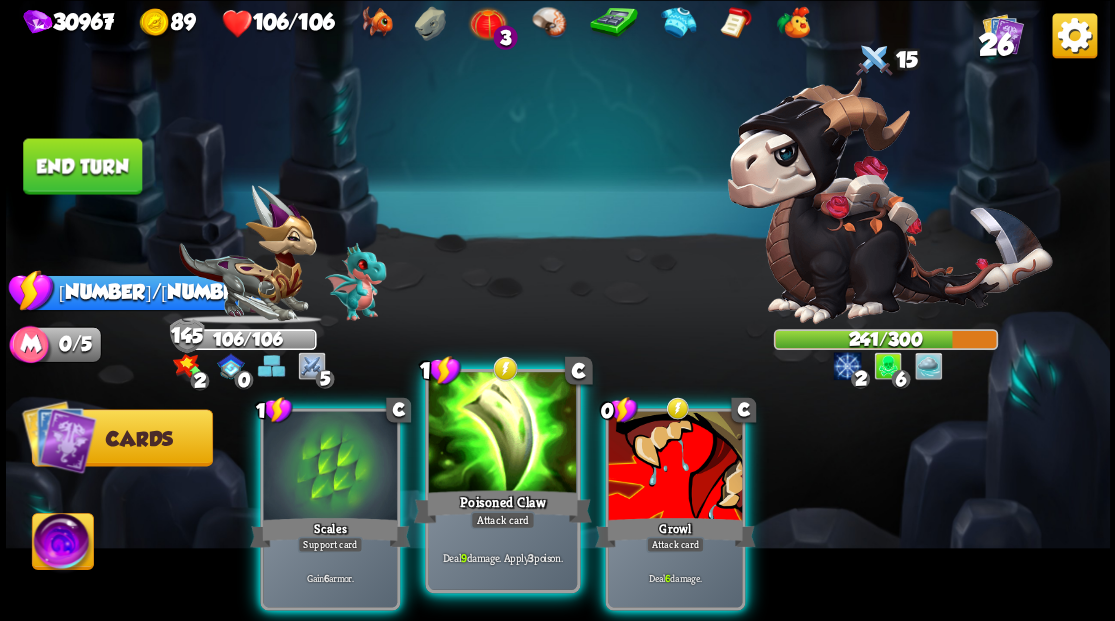 click at bounding box center [502, 434] 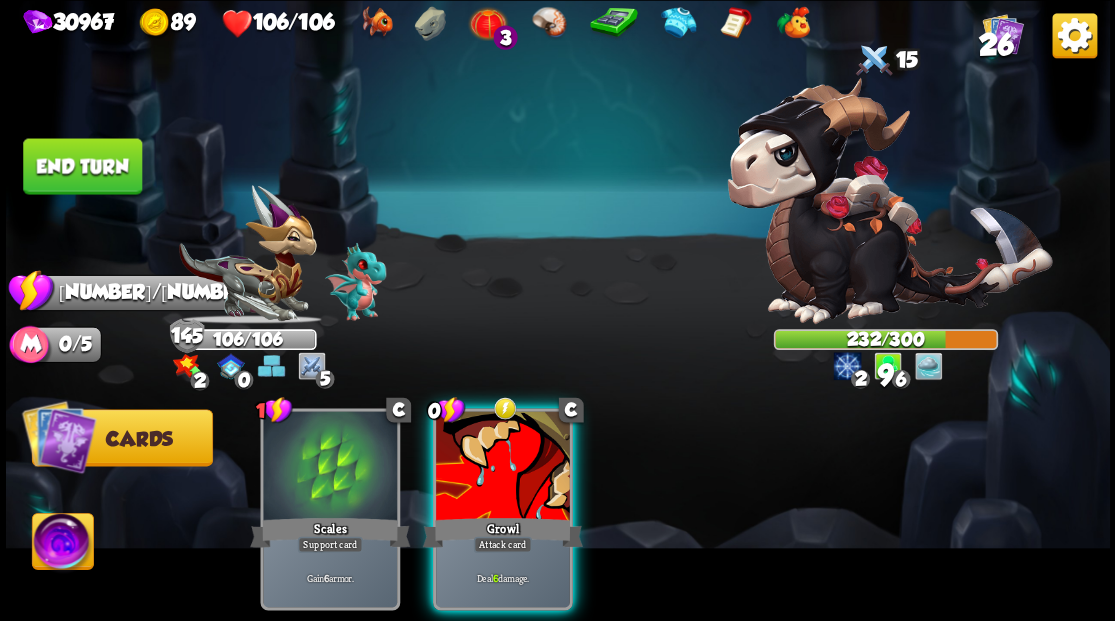 click at bounding box center [503, 467] 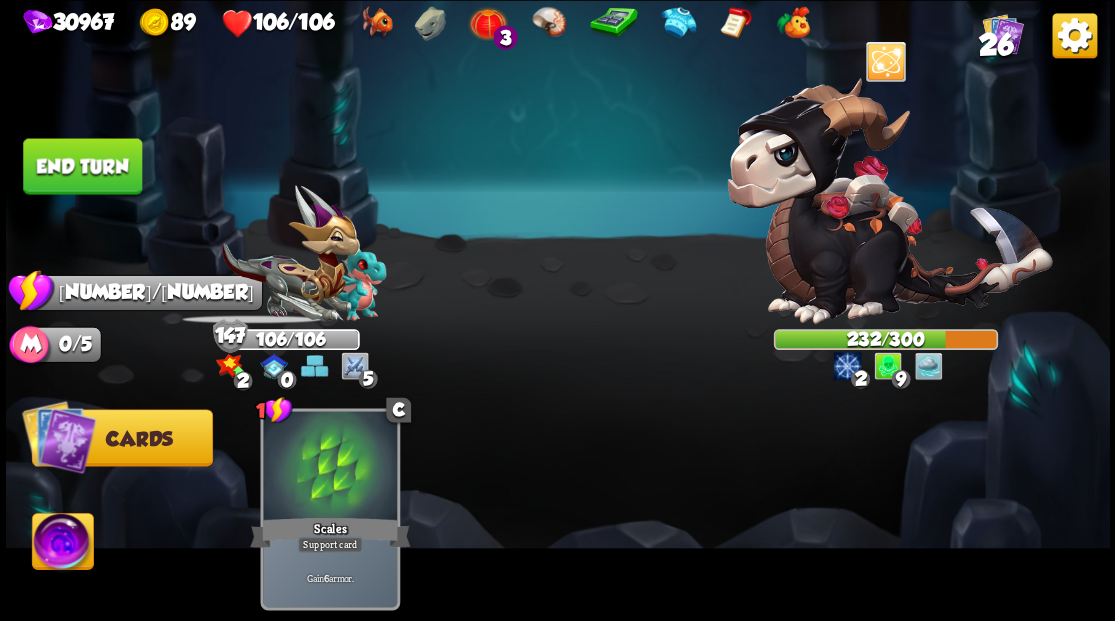 click on "End turn" at bounding box center (82, 165) 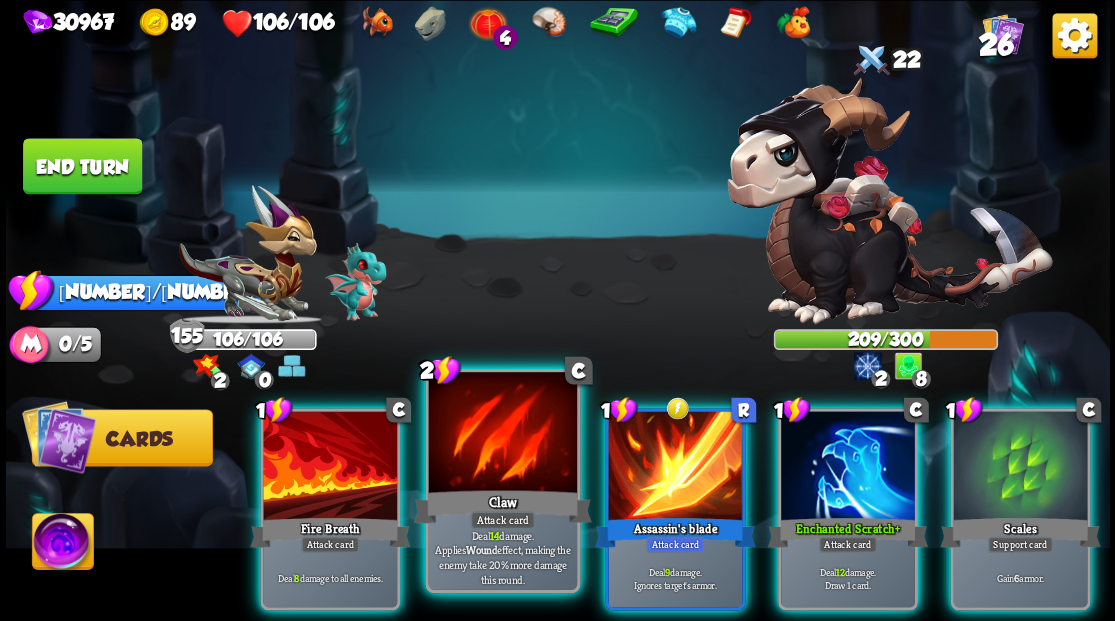 click at bounding box center [502, 434] 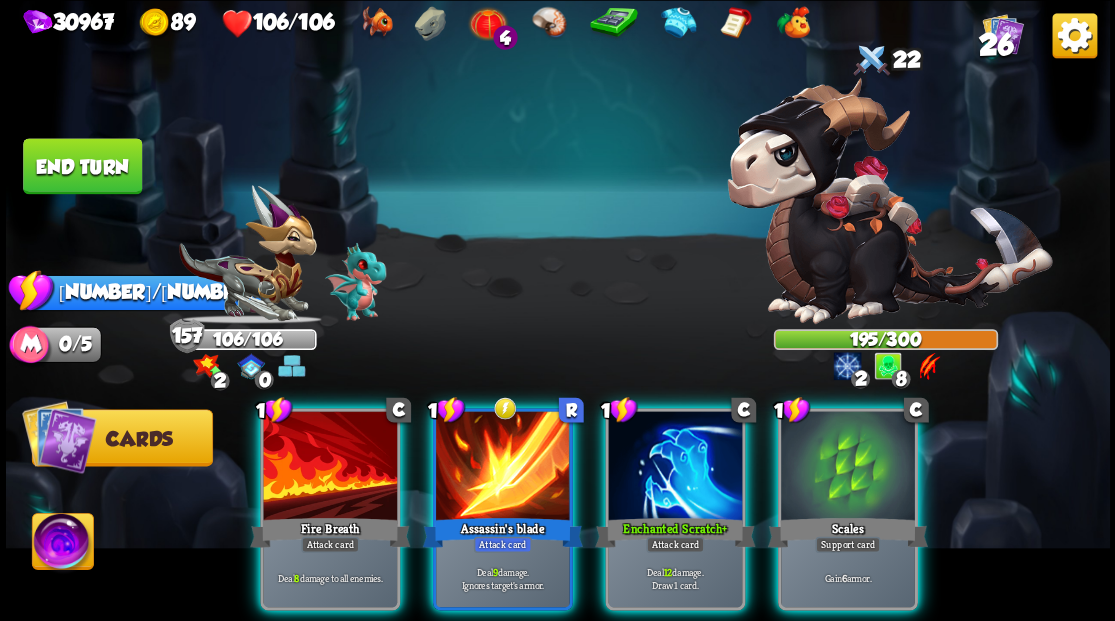 click at bounding box center [503, 467] 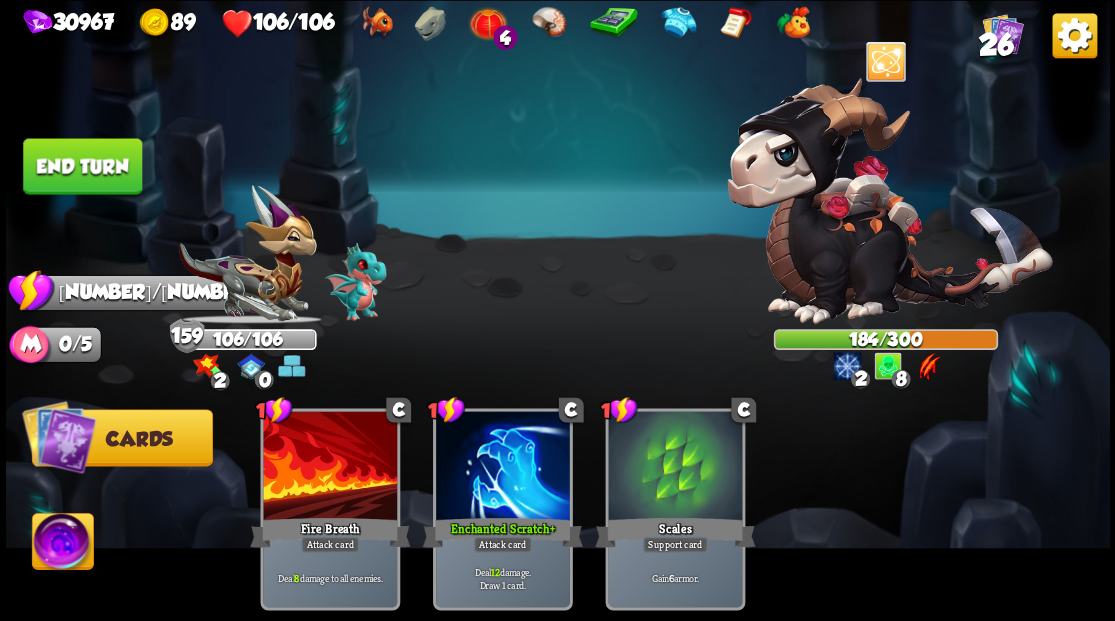click on "End turn" at bounding box center (82, 166) 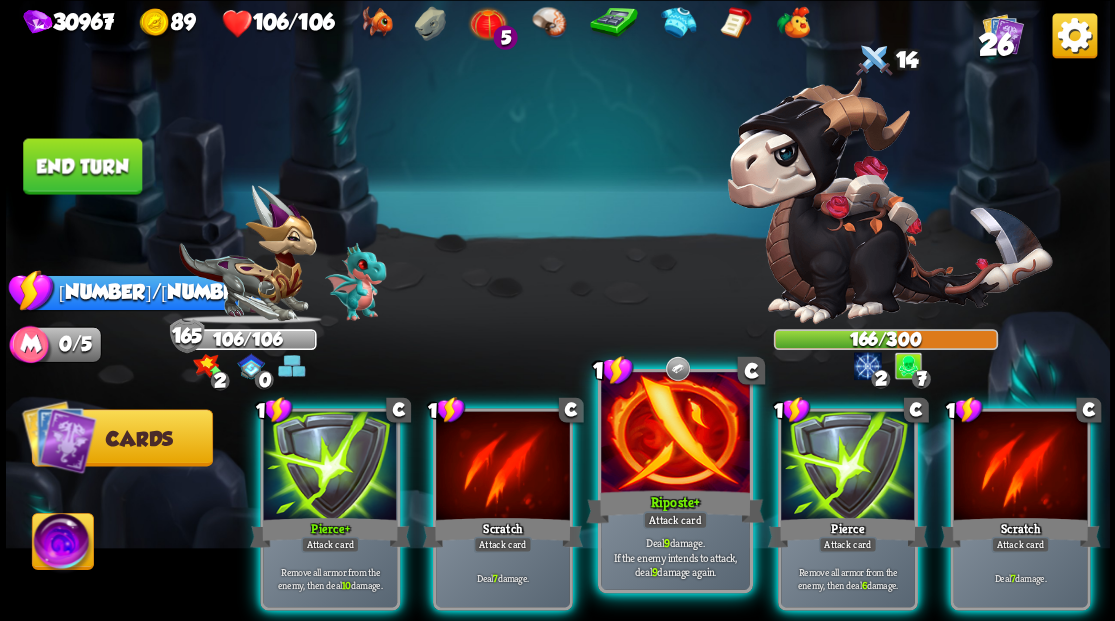 click at bounding box center [675, 434] 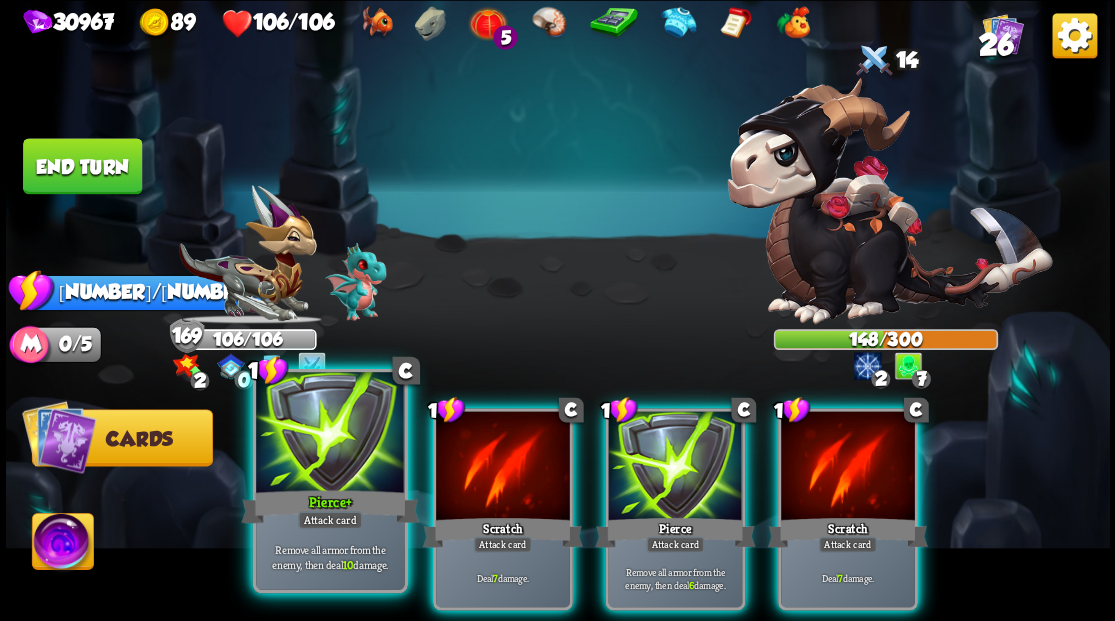 click on "Pierce +" at bounding box center (330, 506) 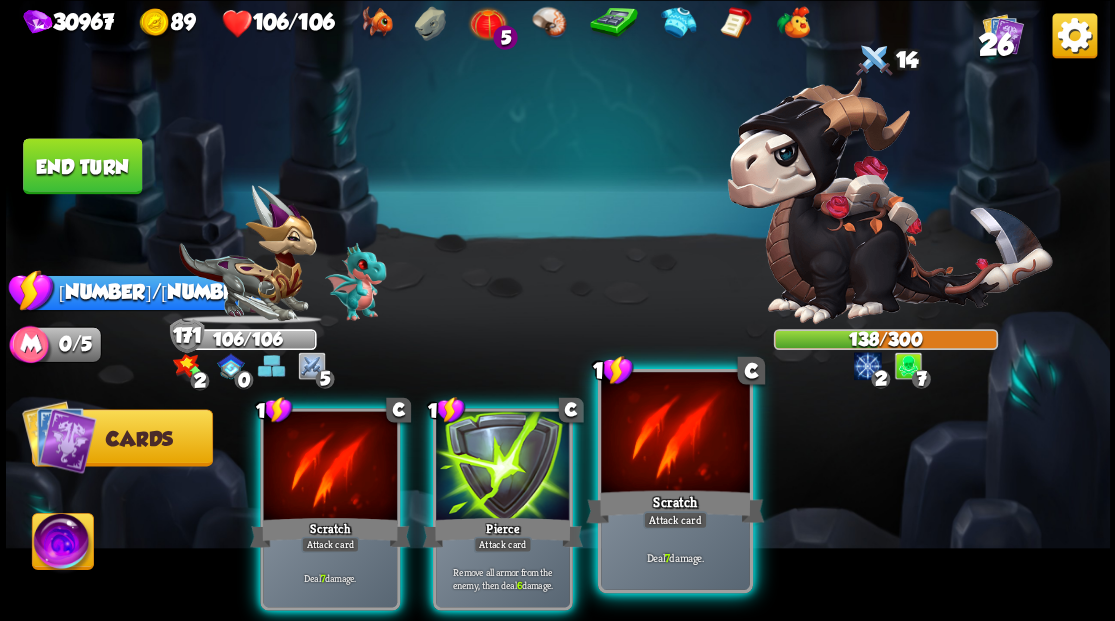 click at bounding box center [675, 434] 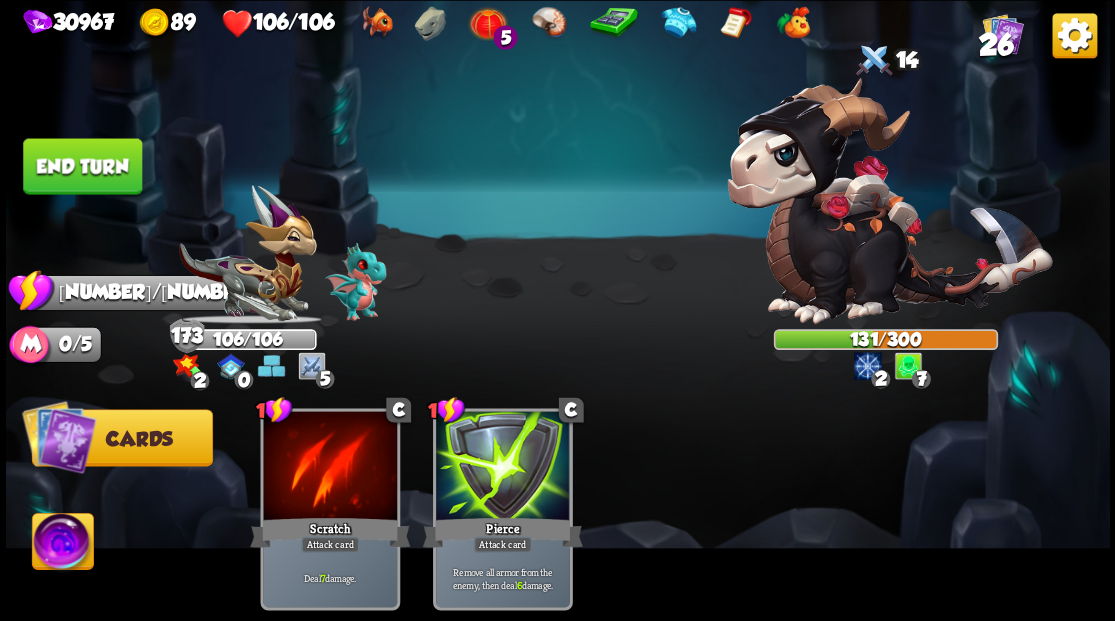 click on "End turn" at bounding box center [82, 166] 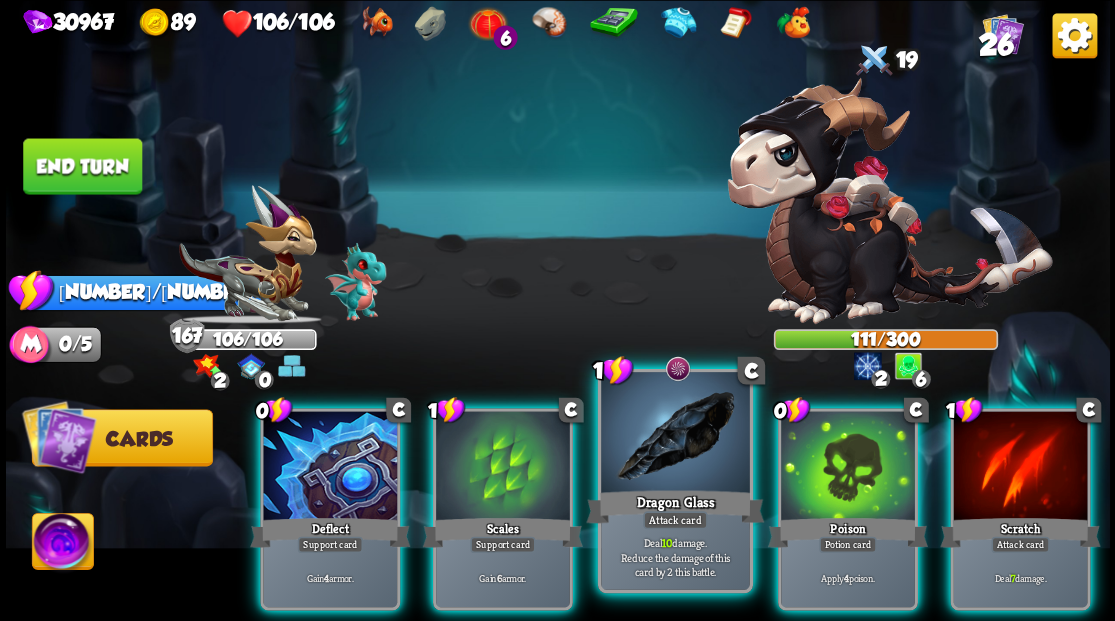 click at bounding box center (675, 434) 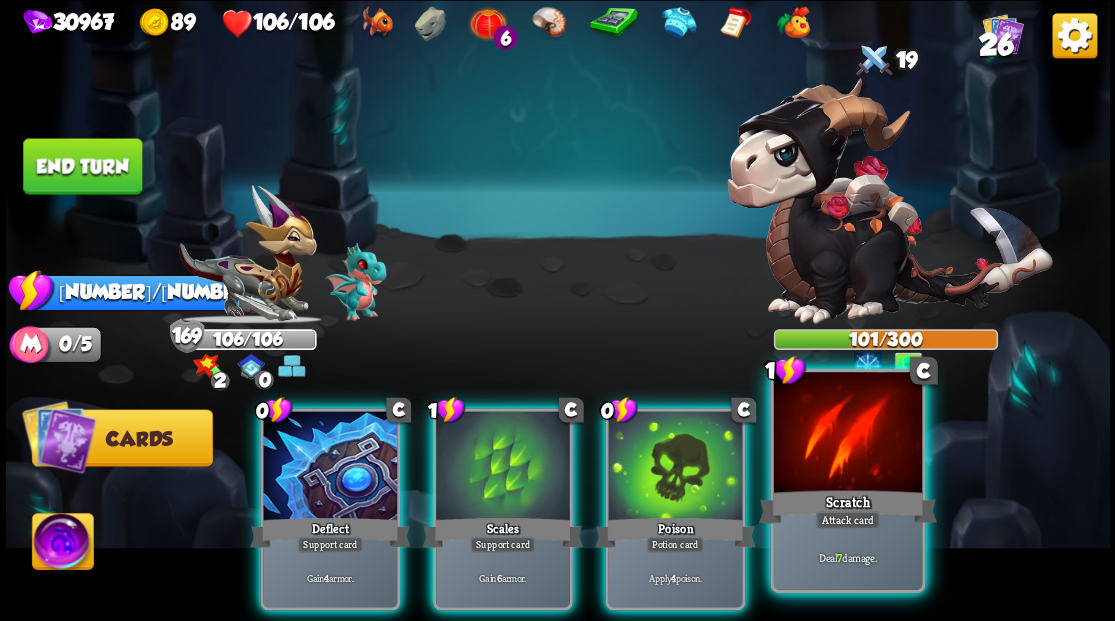 click at bounding box center (847, 434) 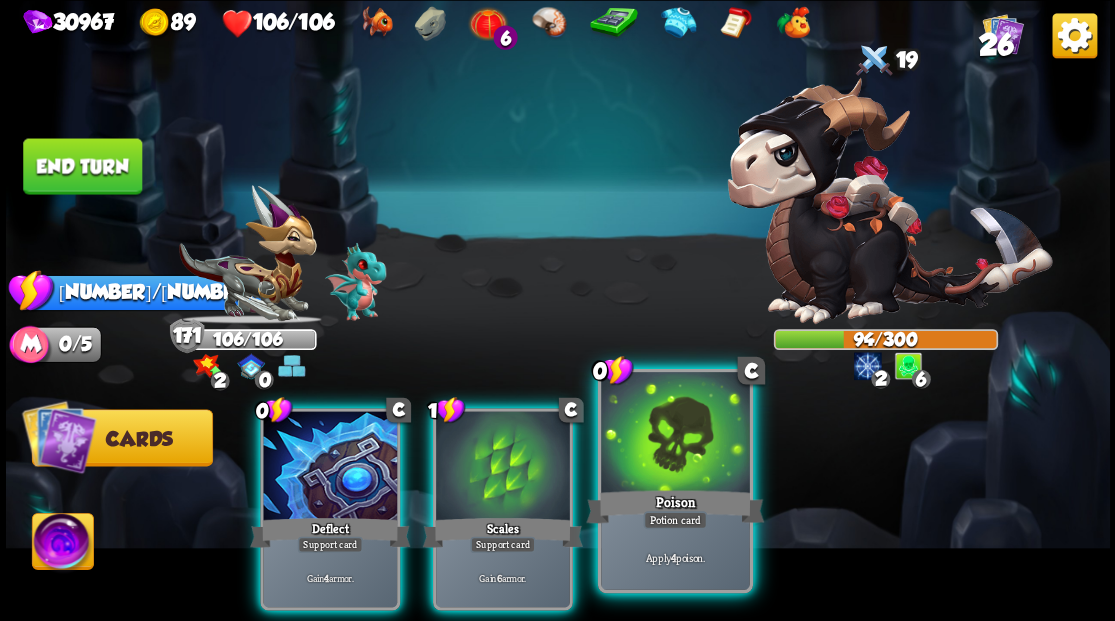 click at bounding box center (675, 434) 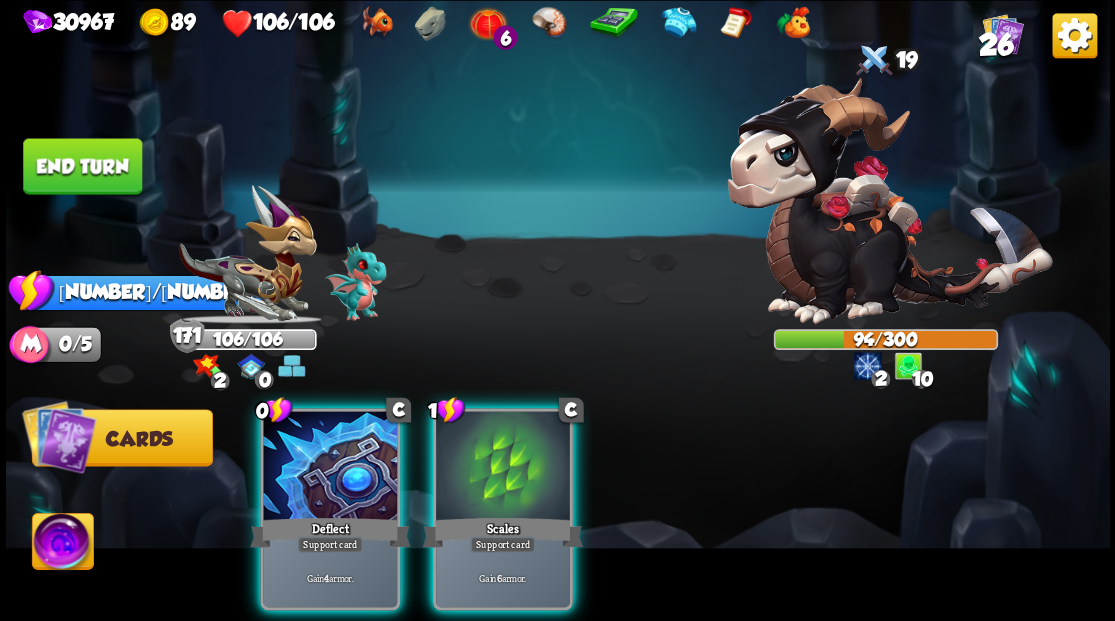 click on "End turn" at bounding box center [82, 166] 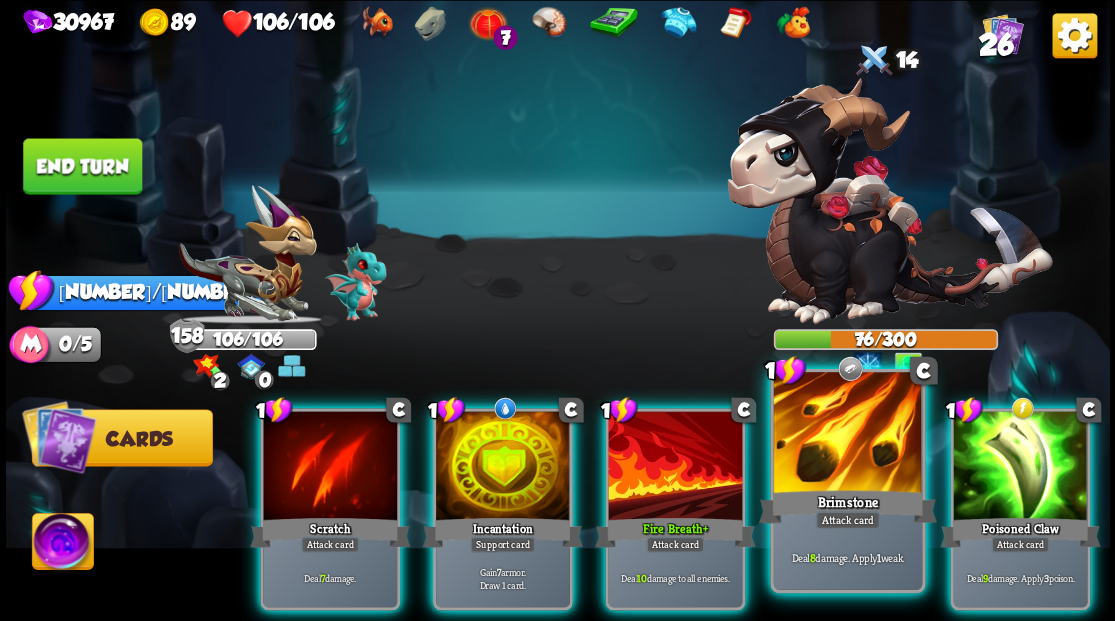 click at bounding box center (847, 434) 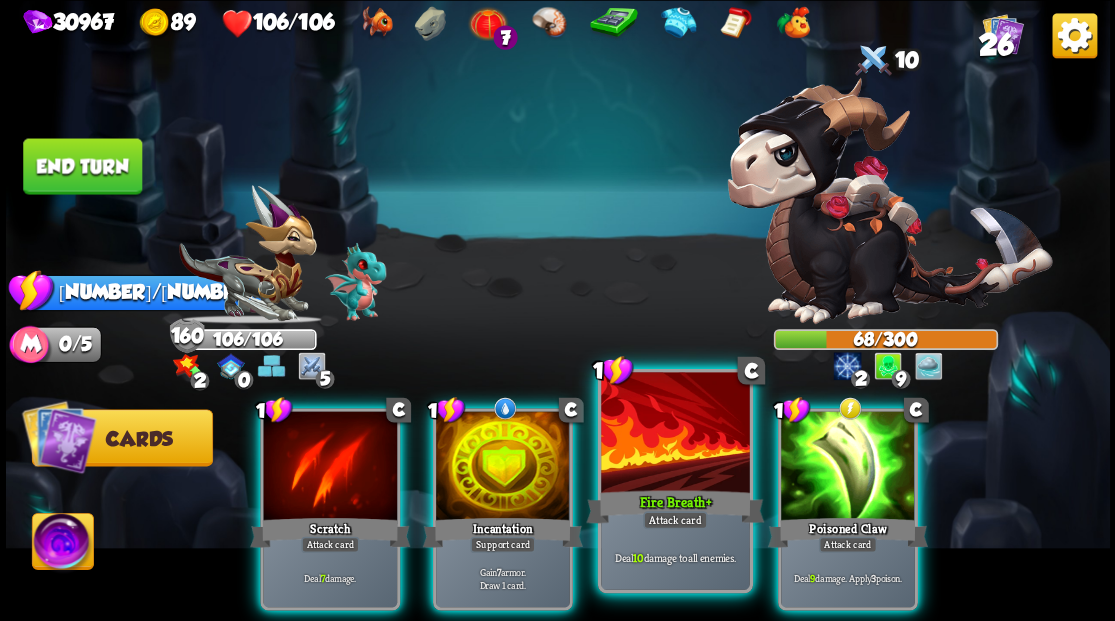 click at bounding box center (675, 434) 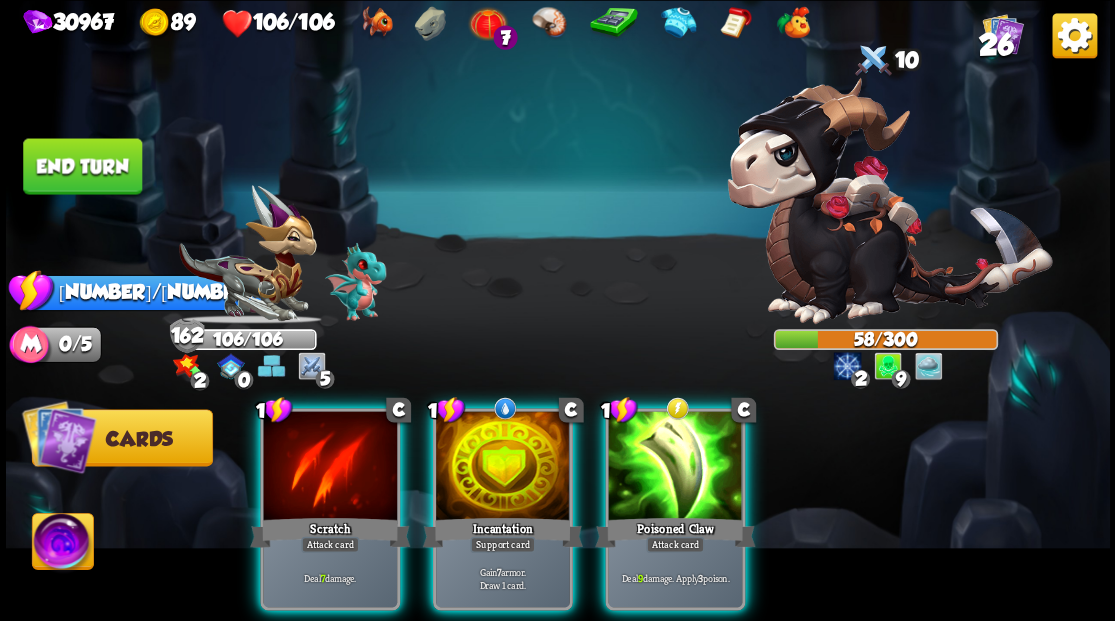 click on "End turn" at bounding box center [82, 166] 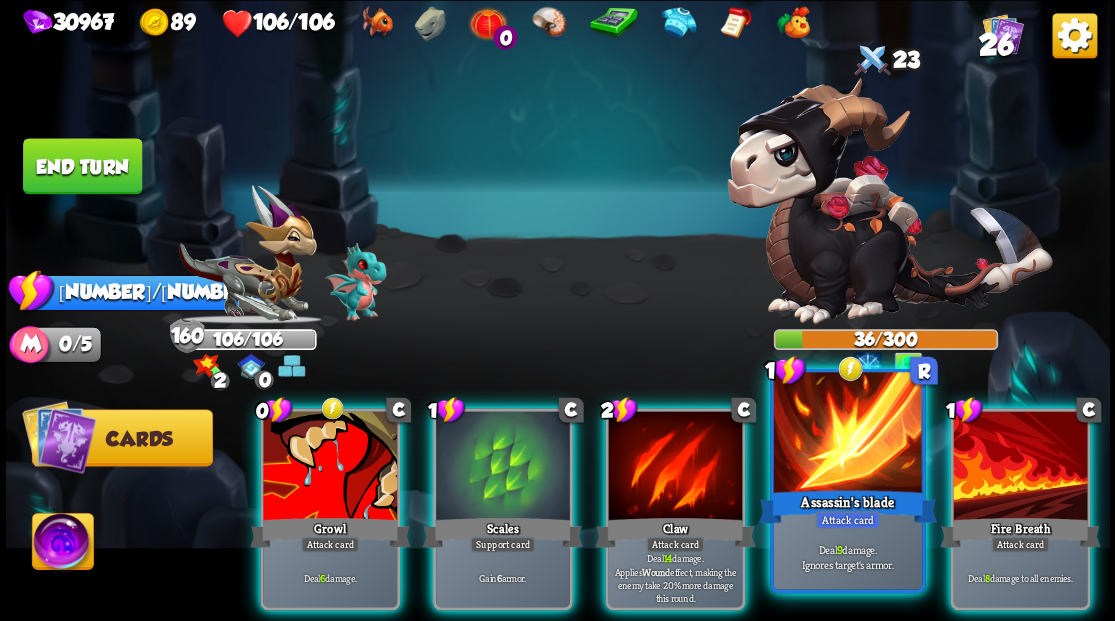 click at bounding box center [847, 434] 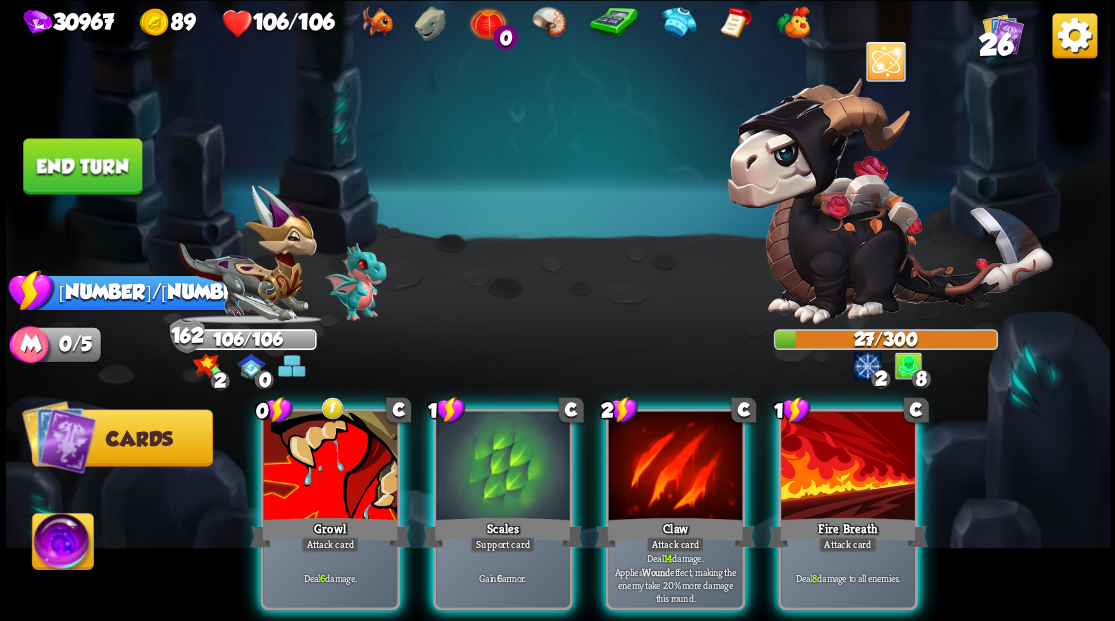 click on "End turn" at bounding box center (82, 166) 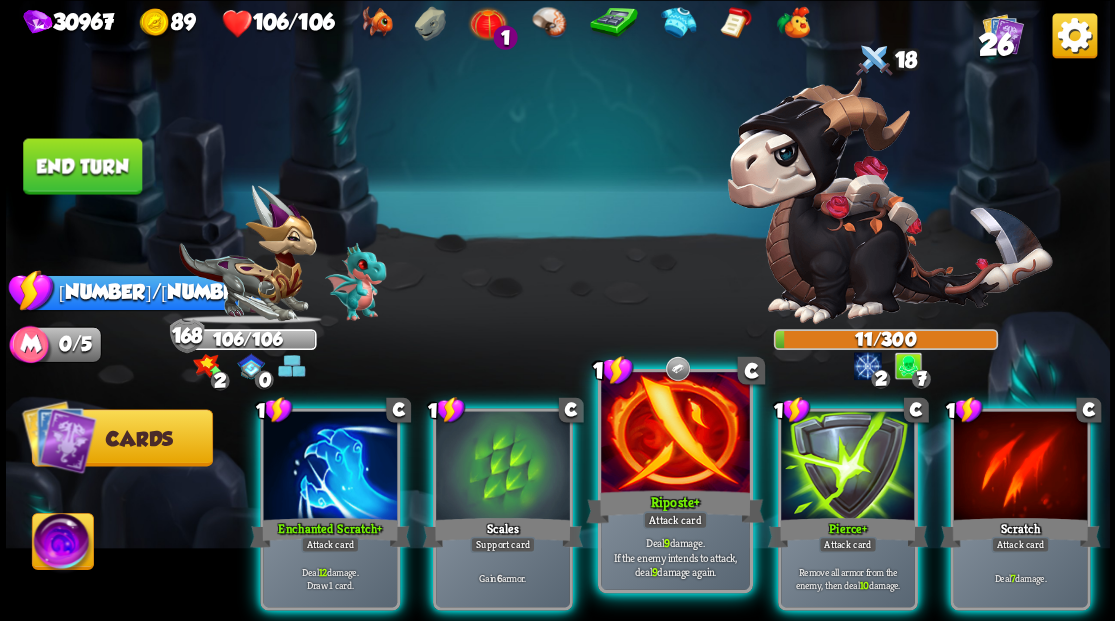 click at bounding box center [675, 434] 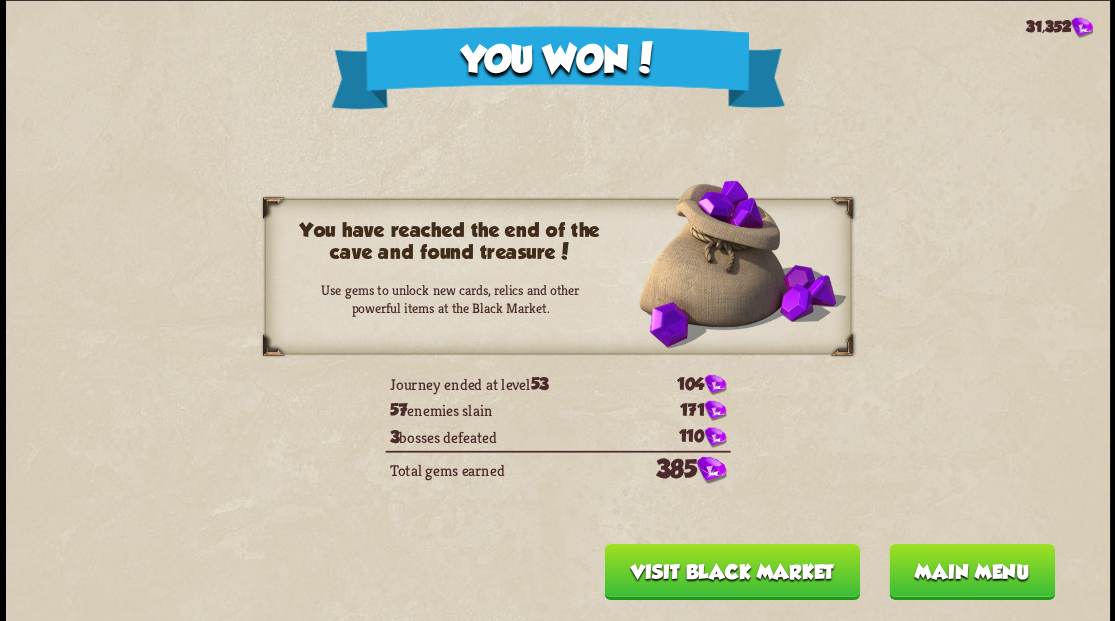 click on "Main menu" at bounding box center (971, 571) 